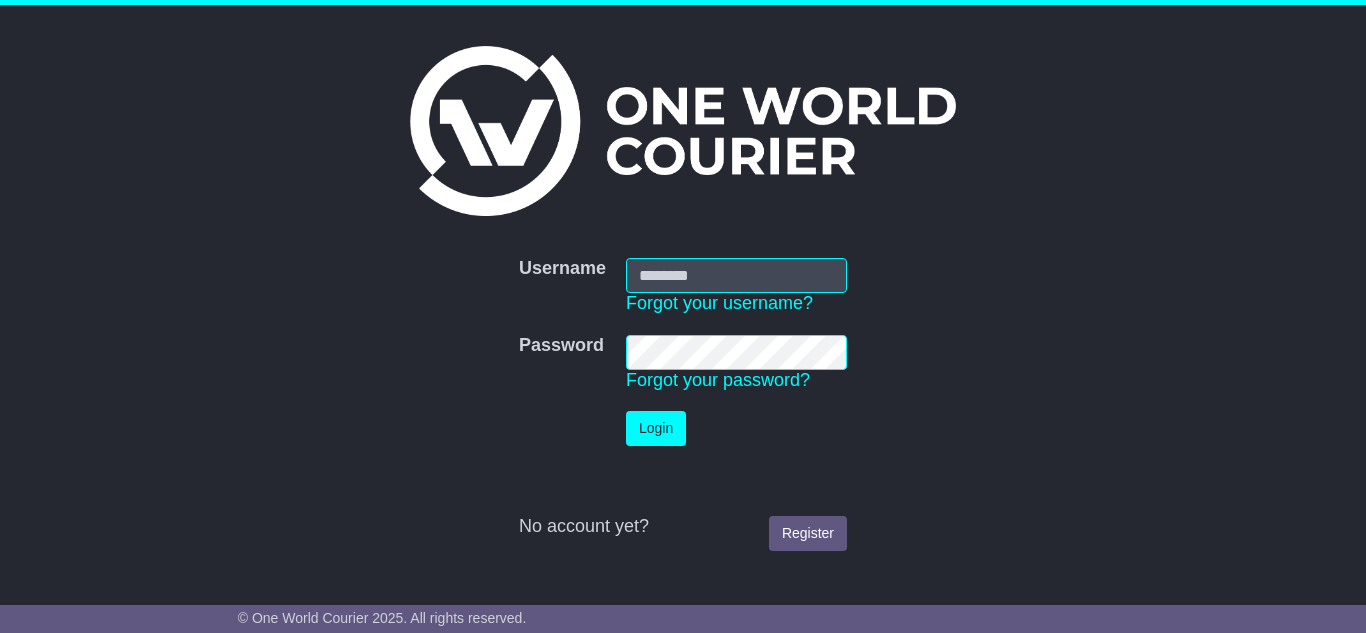 scroll, scrollTop: 0, scrollLeft: 0, axis: both 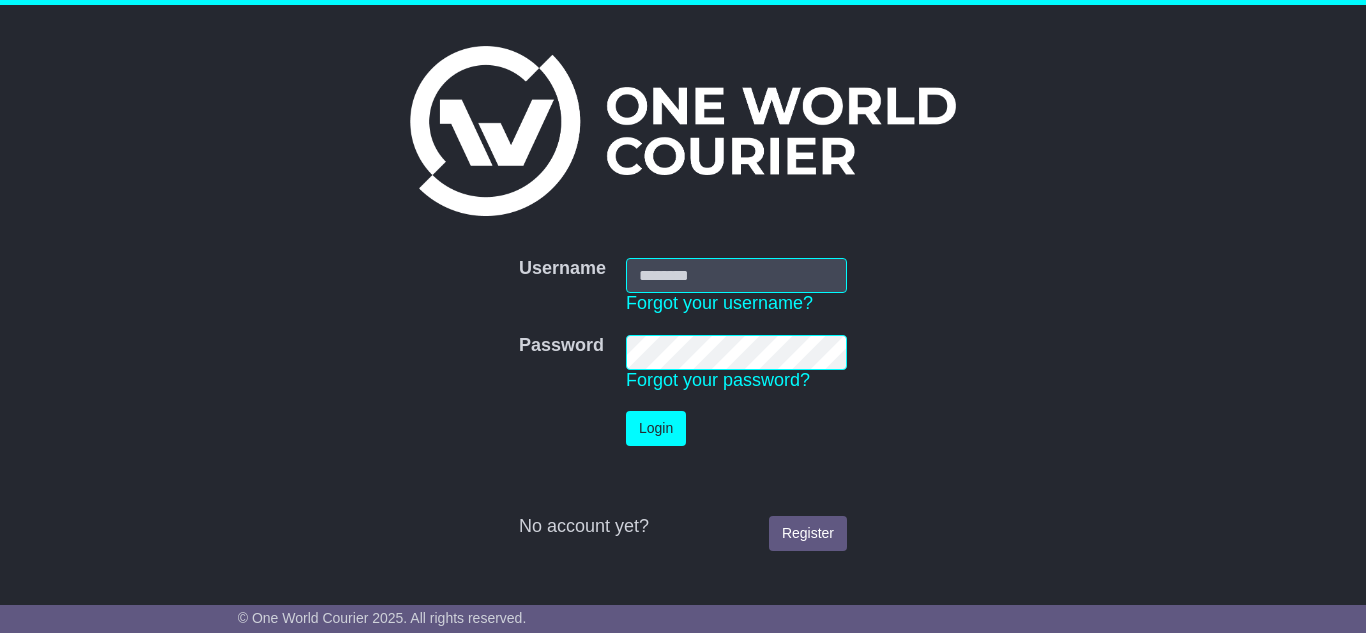 type on "**********" 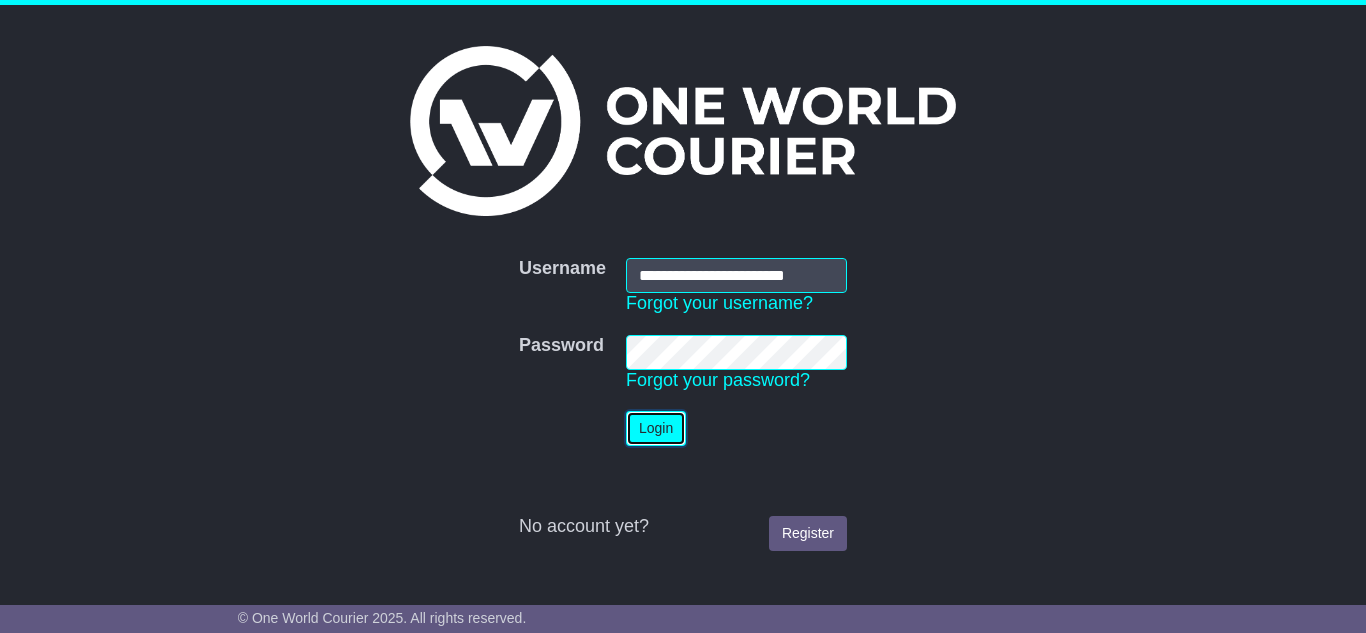 click on "Login" at bounding box center [656, 428] 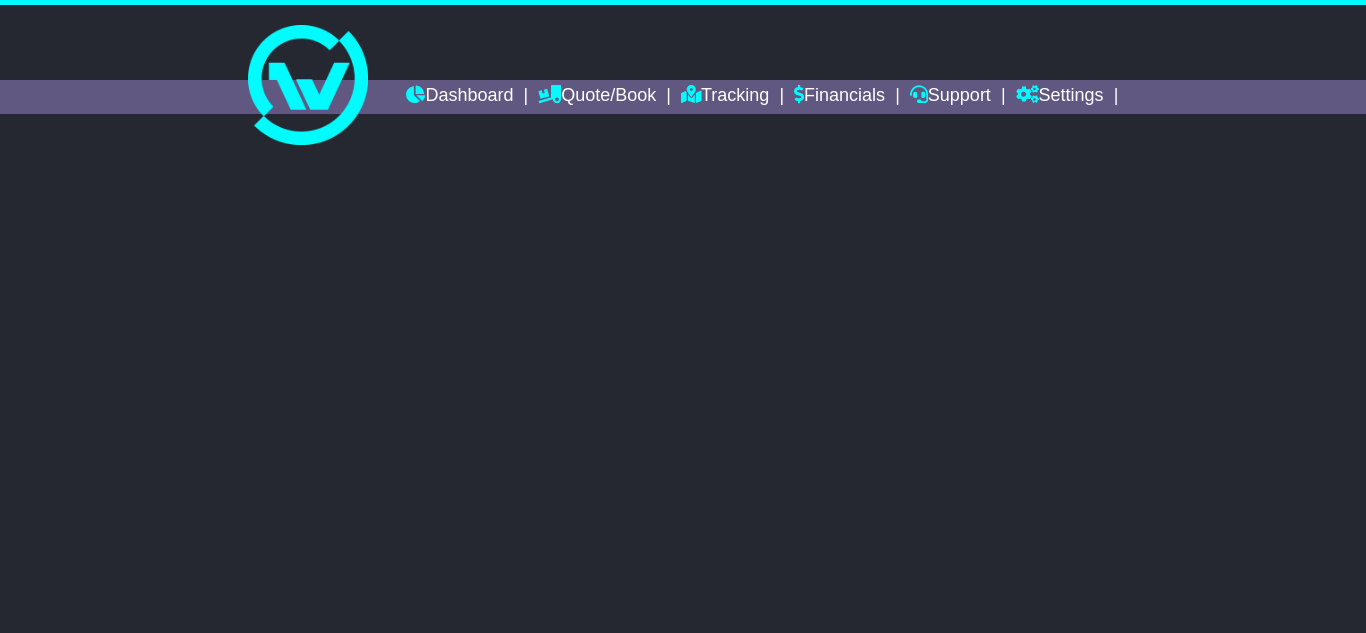 scroll, scrollTop: 0, scrollLeft: 0, axis: both 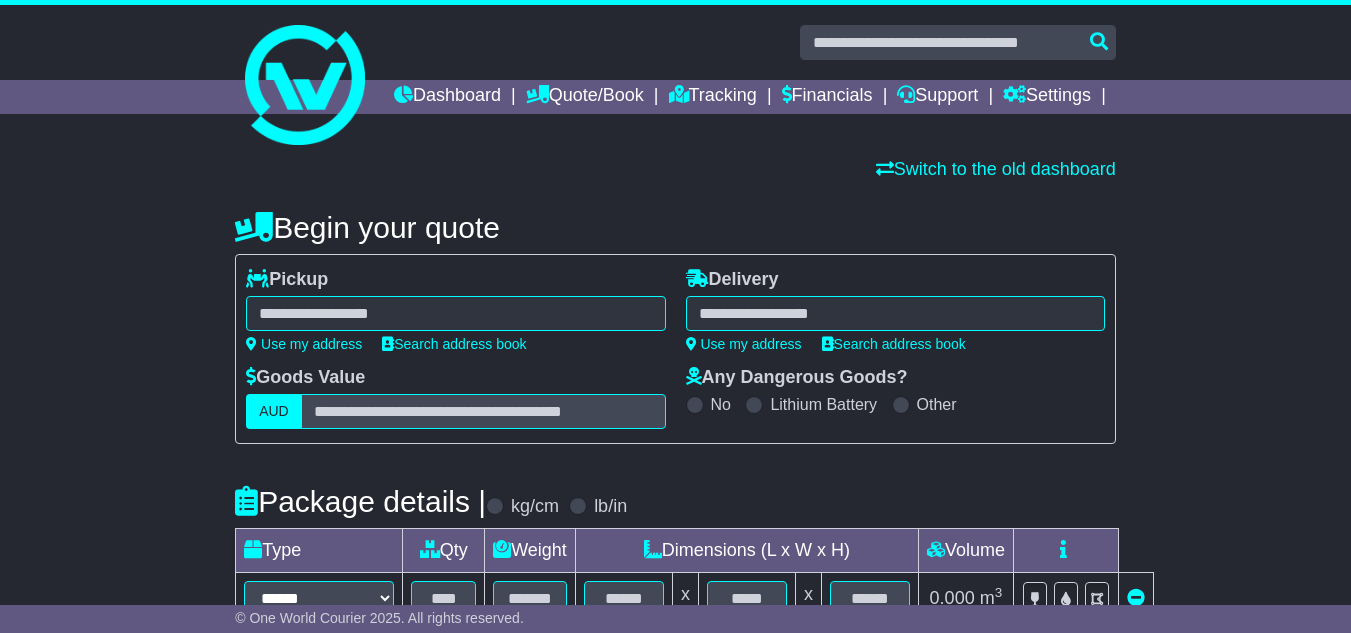 click at bounding box center (455, 313) 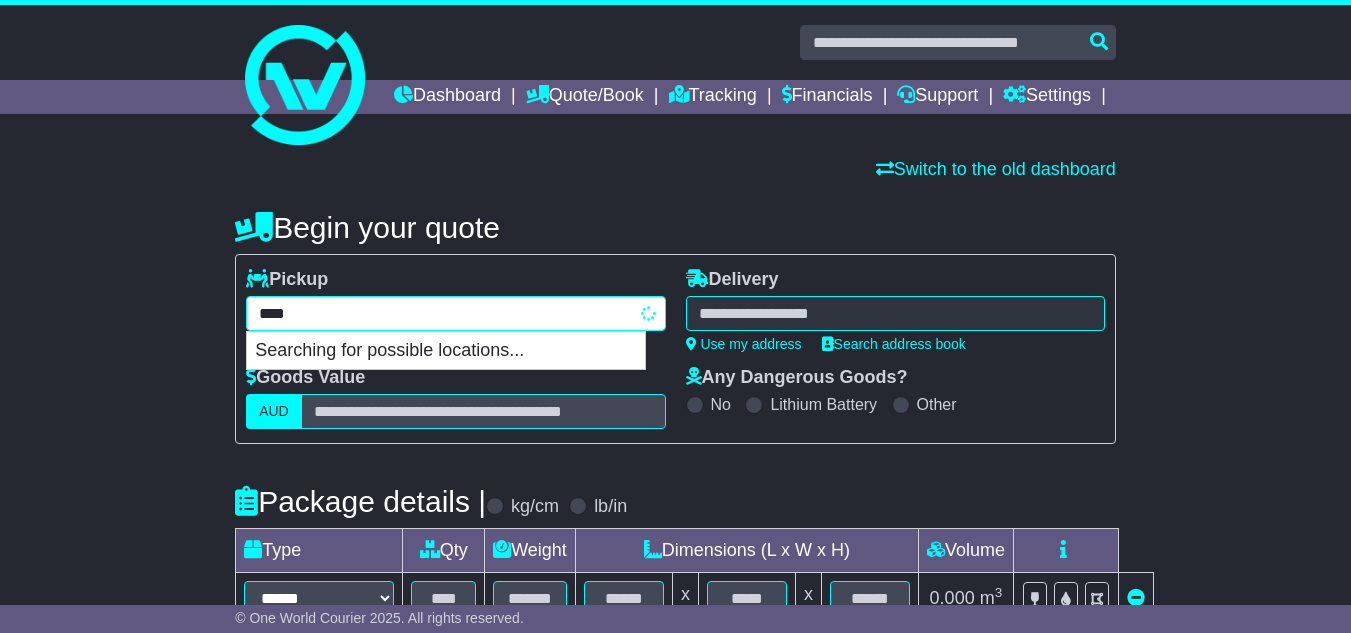 type on "****" 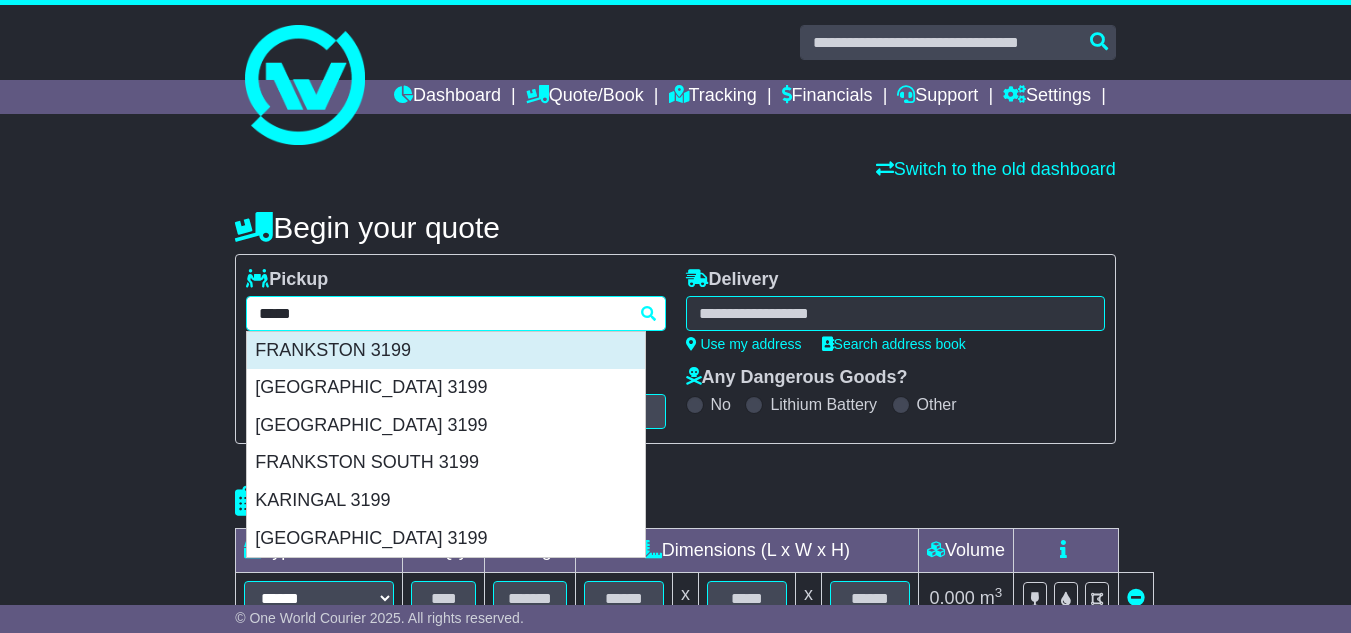 click on "FRANKSTON 3199" at bounding box center (446, 351) 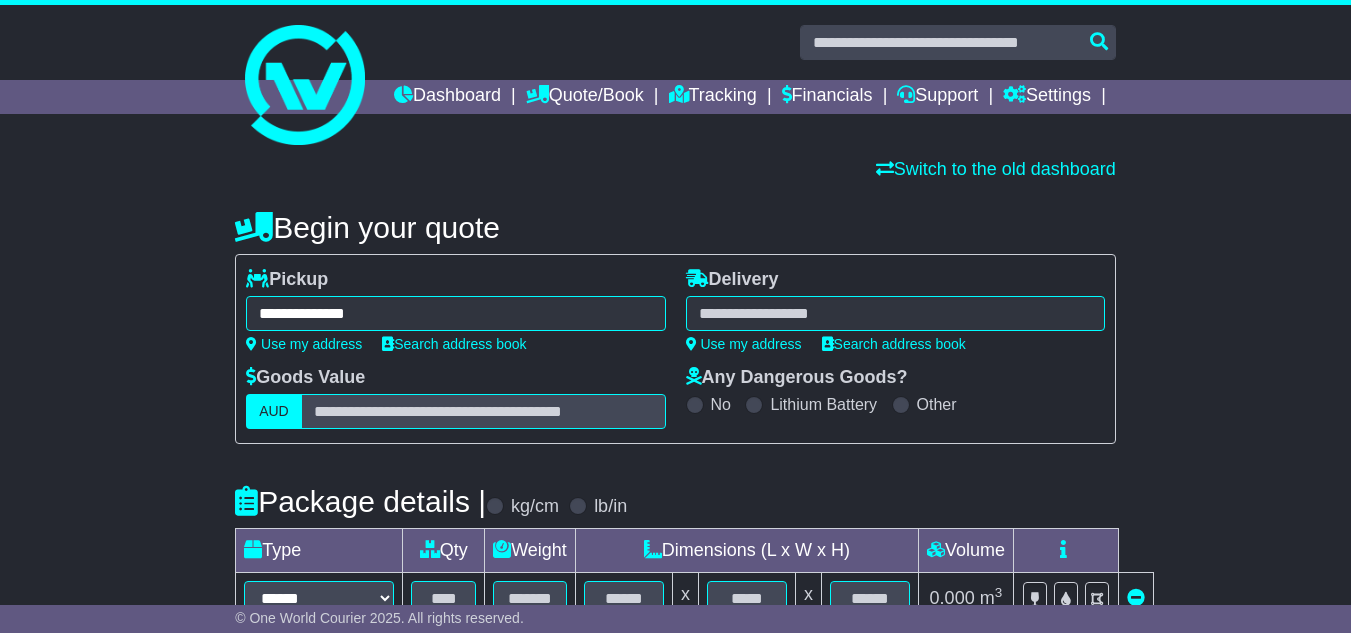 type on "**********" 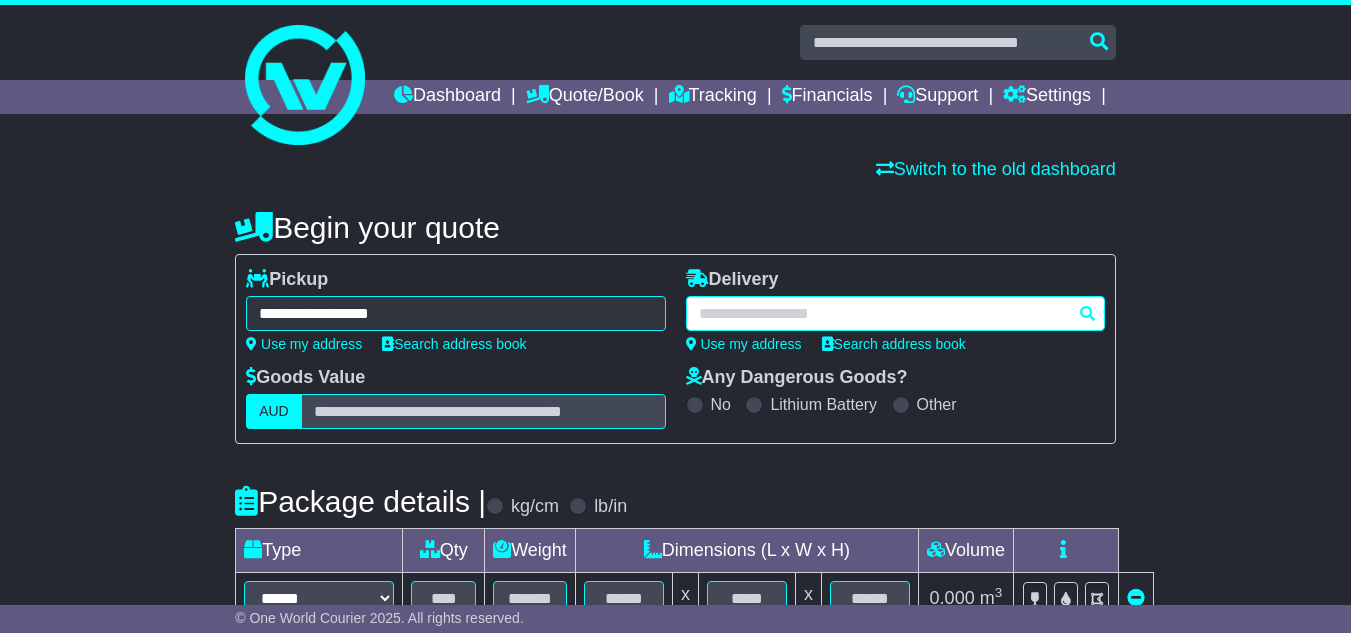 click at bounding box center (895, 313) 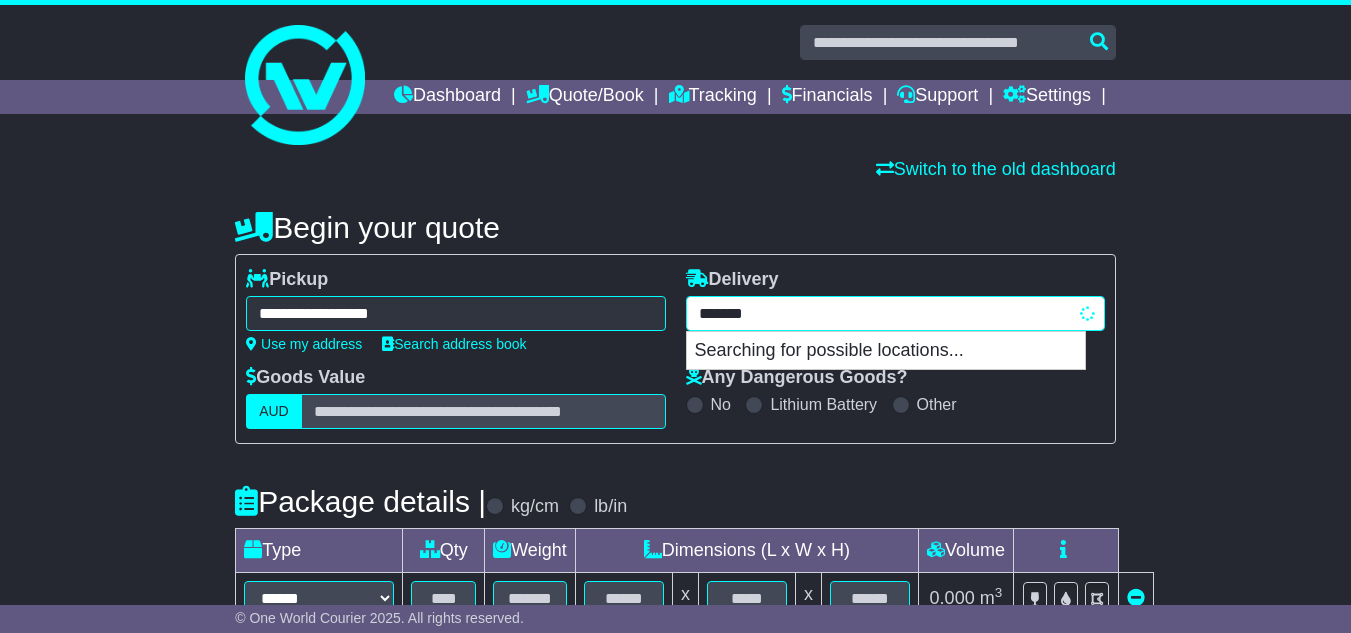 type on "*******" 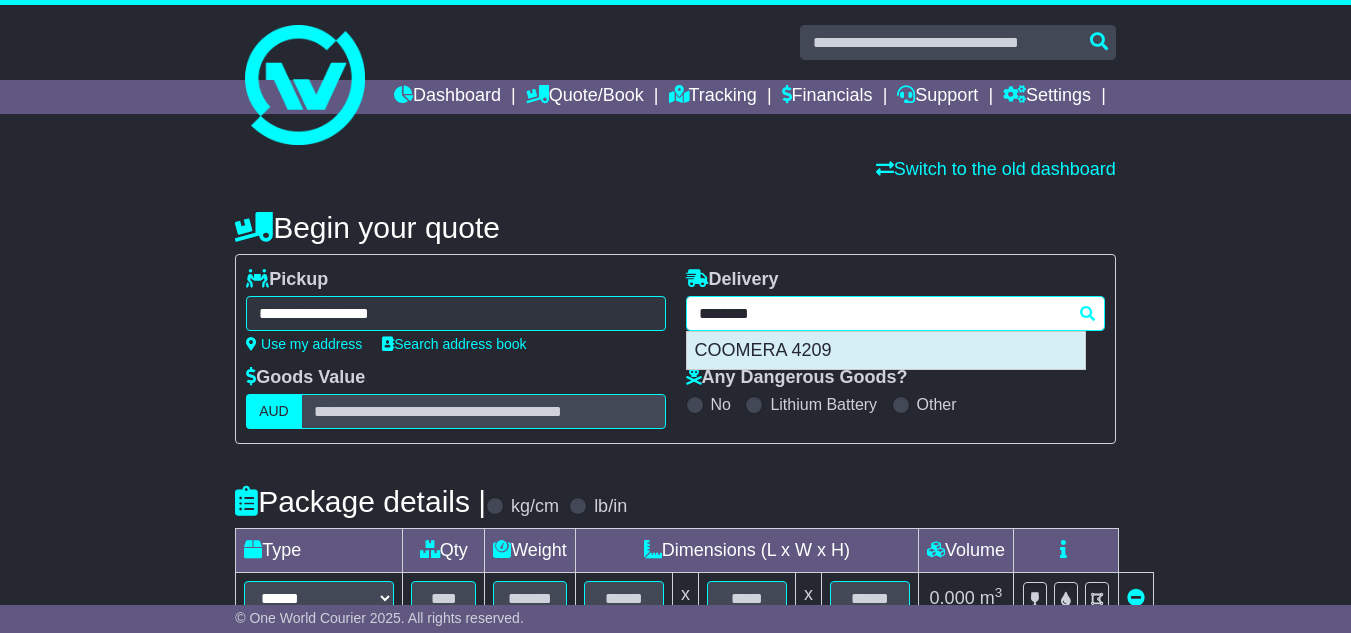 click on "COOMERA 4209" at bounding box center [886, 351] 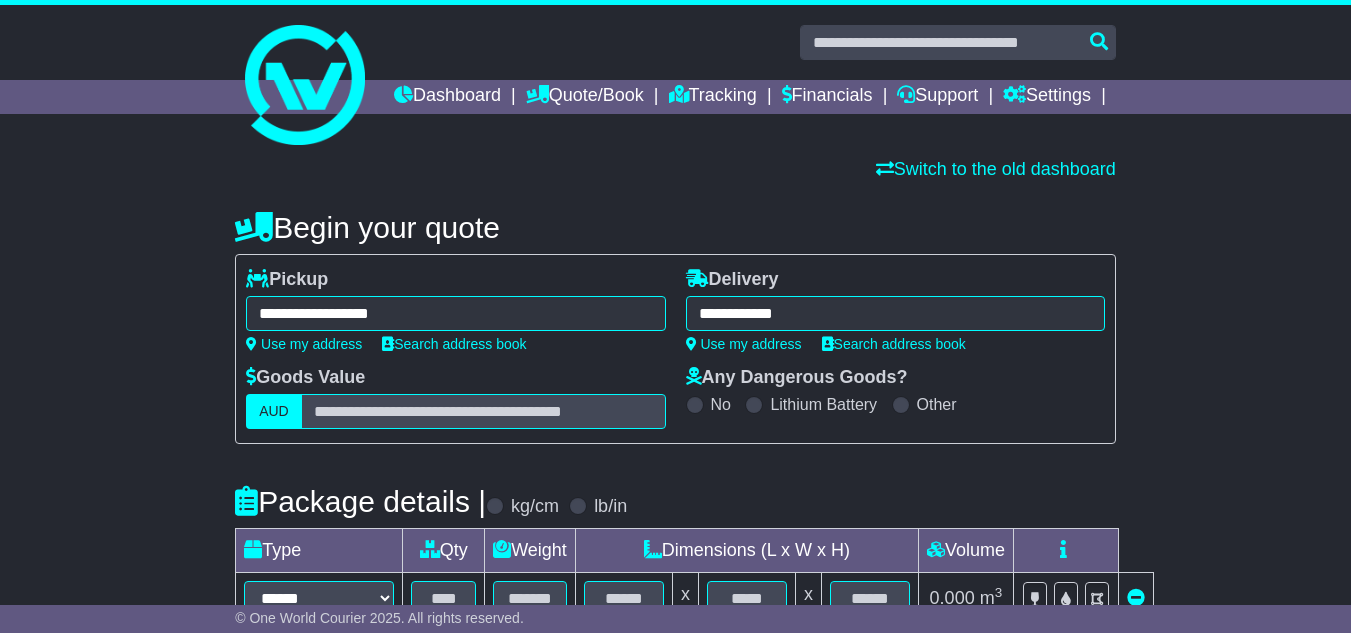 type on "**********" 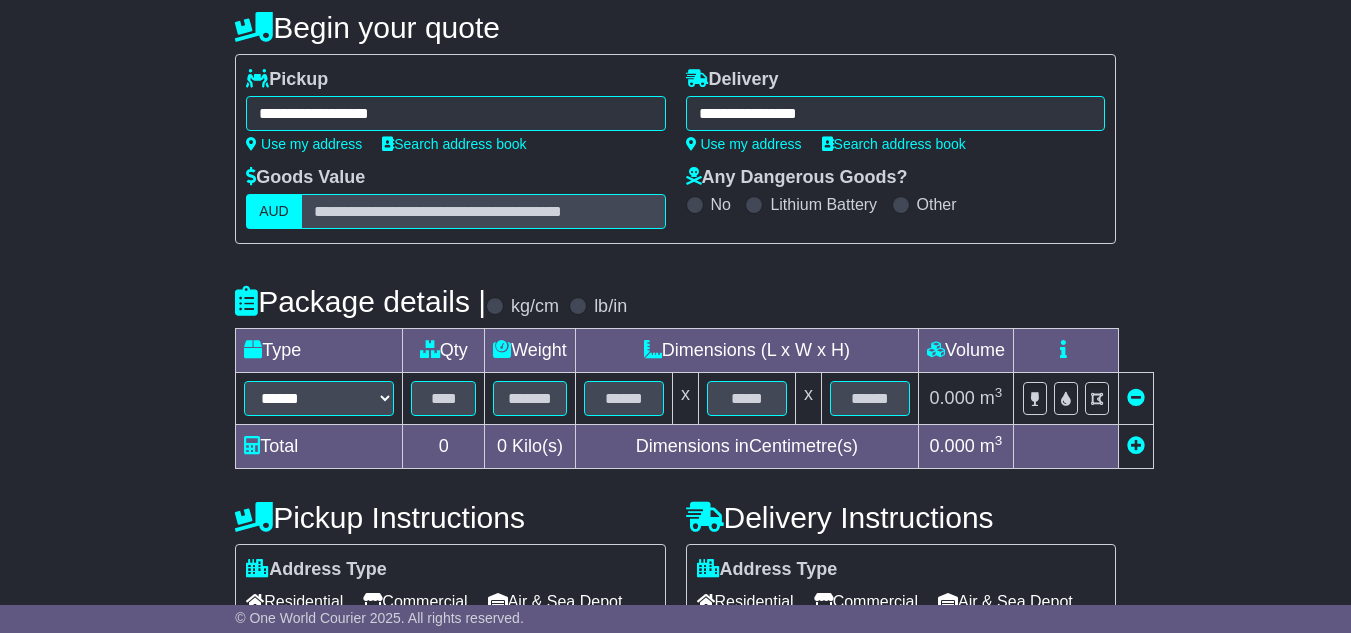 scroll, scrollTop: 400, scrollLeft: 0, axis: vertical 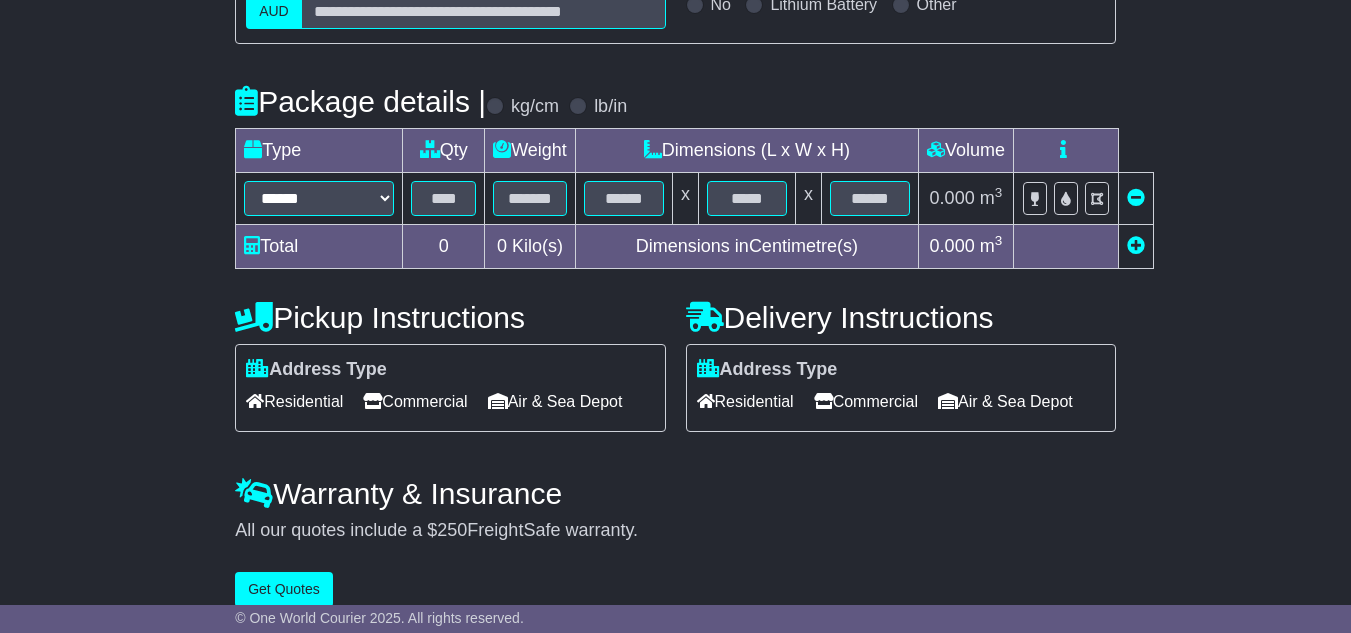 click at bounding box center [1136, 245] 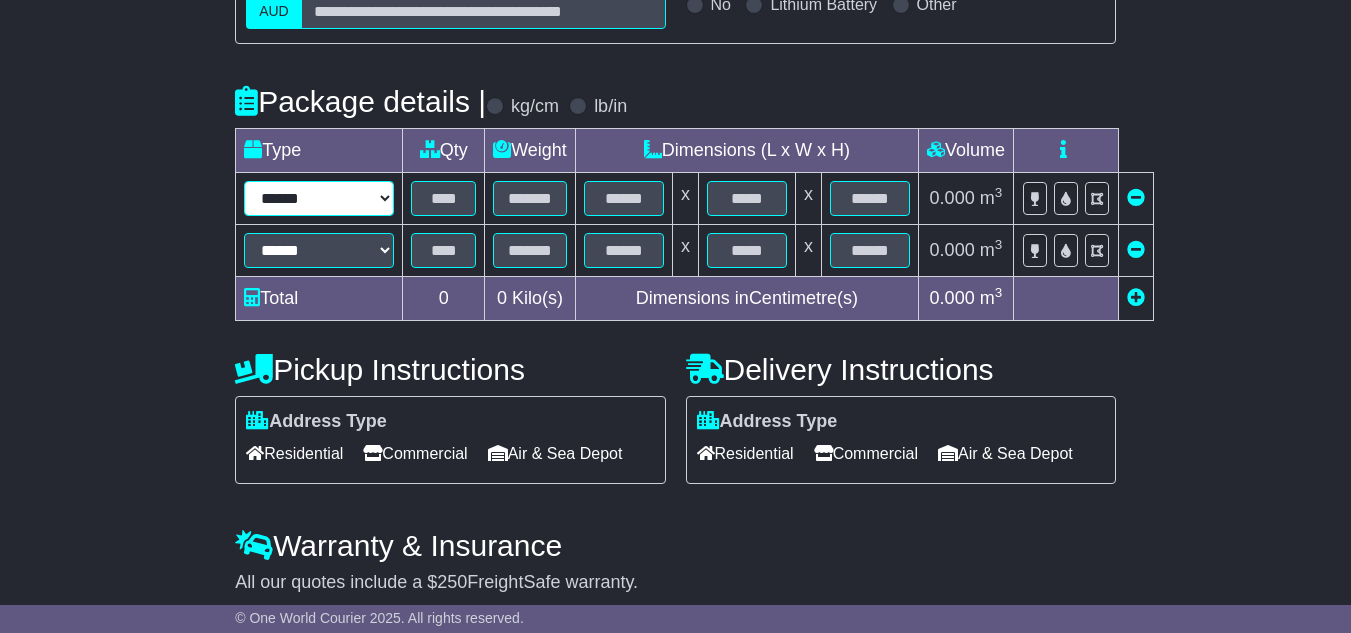 click on "****** ****** *** ******** ***** **** **** ****** *** *******" at bounding box center [319, 198] 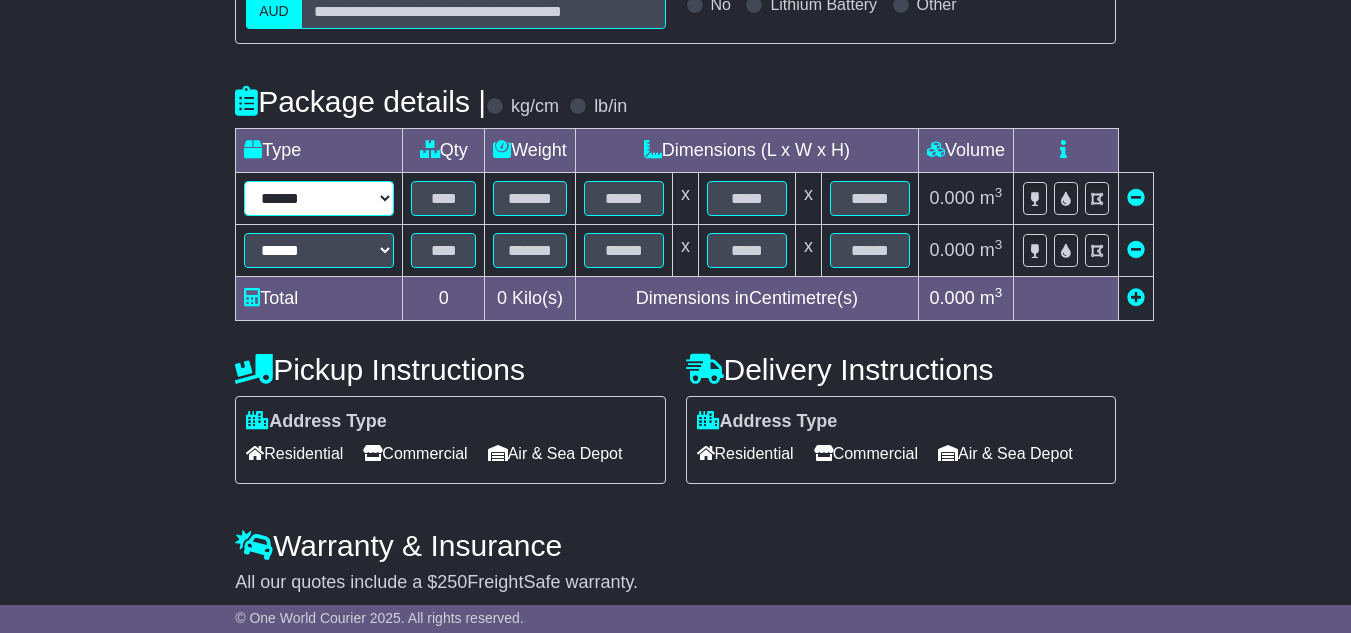 click on "****** ****** *** ******** ***** **** **** ****** *** *******" at bounding box center (319, 198) 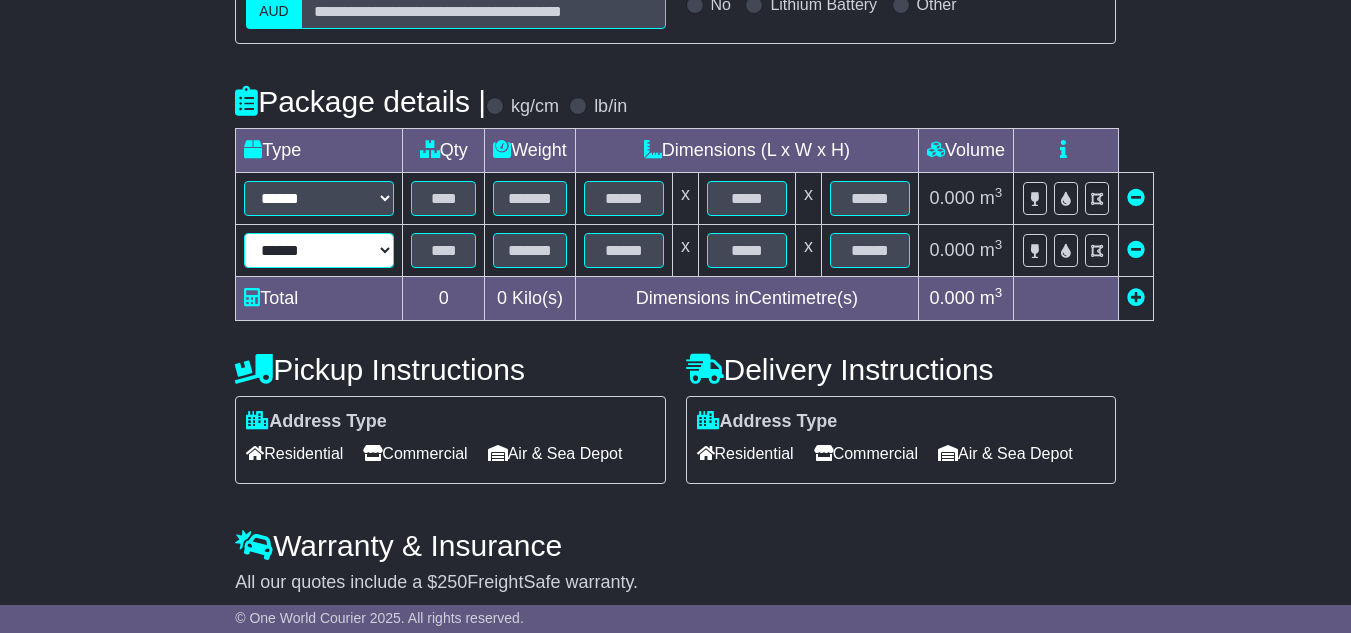 click on "****** ****** *** ******** ***** **** **** ****** *** *******" at bounding box center [319, 250] 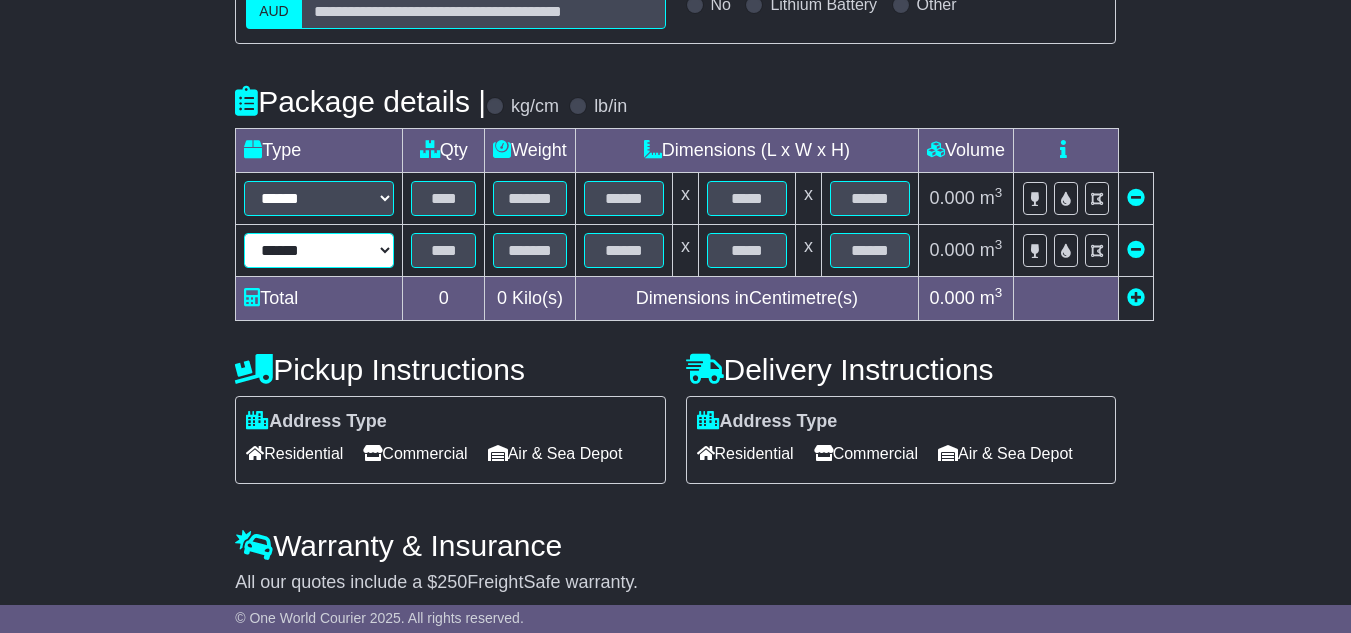 click on "****** ****** *** ******** ***** **** **** ****** *** *******" at bounding box center (319, 250) 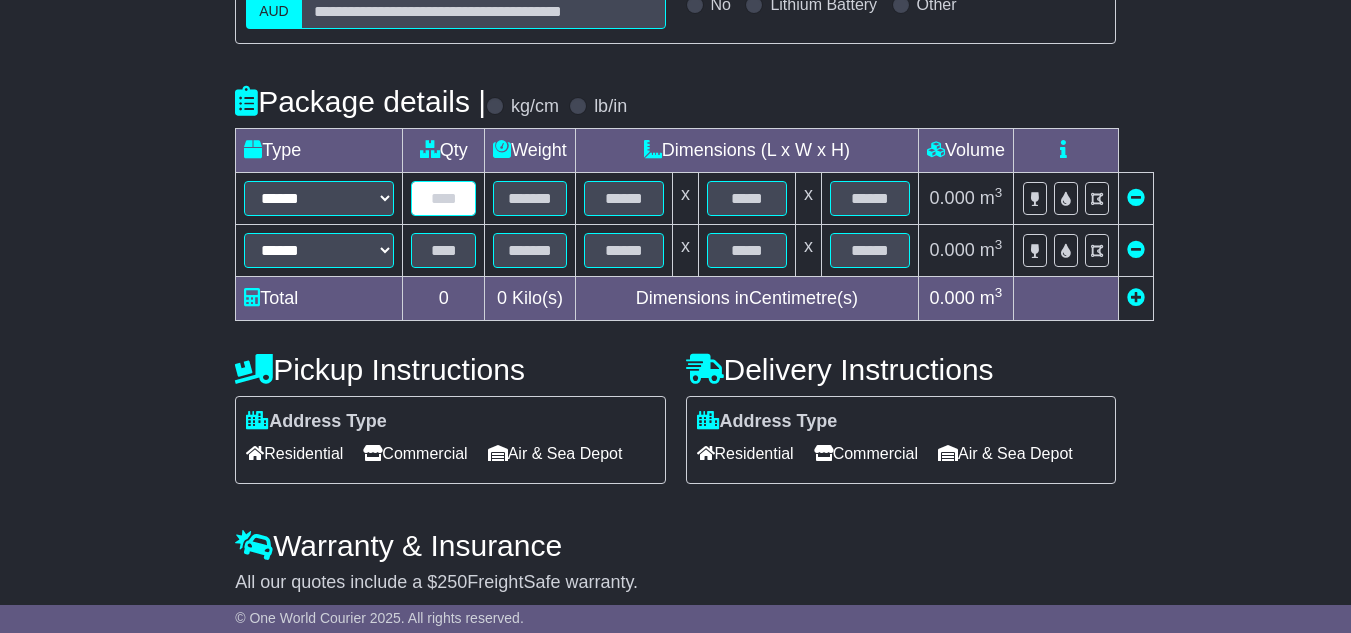 click at bounding box center [443, 198] 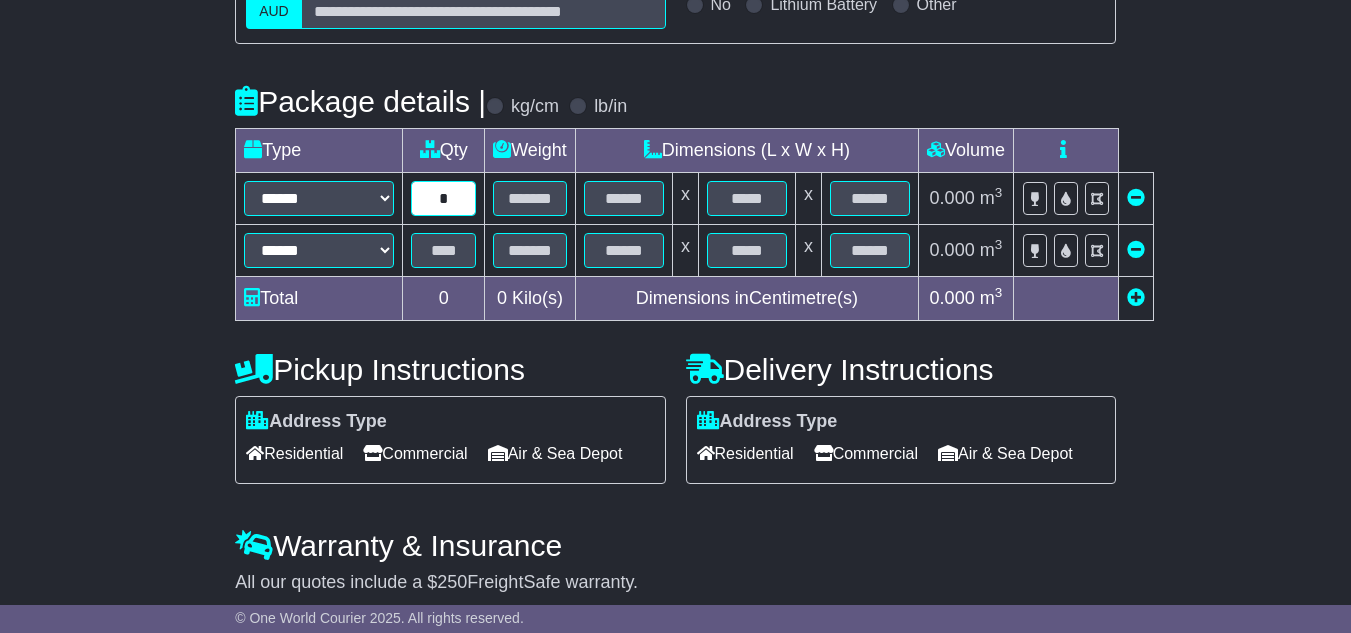 click on "*" at bounding box center [443, 198] 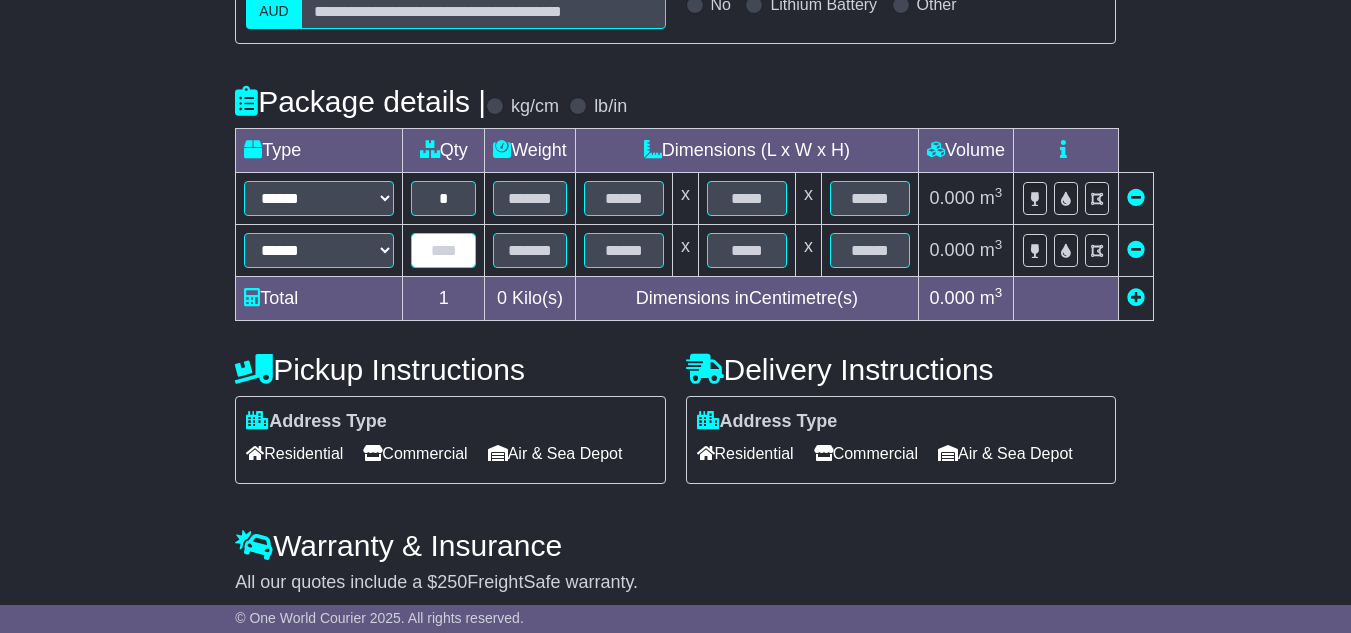click at bounding box center [443, 250] 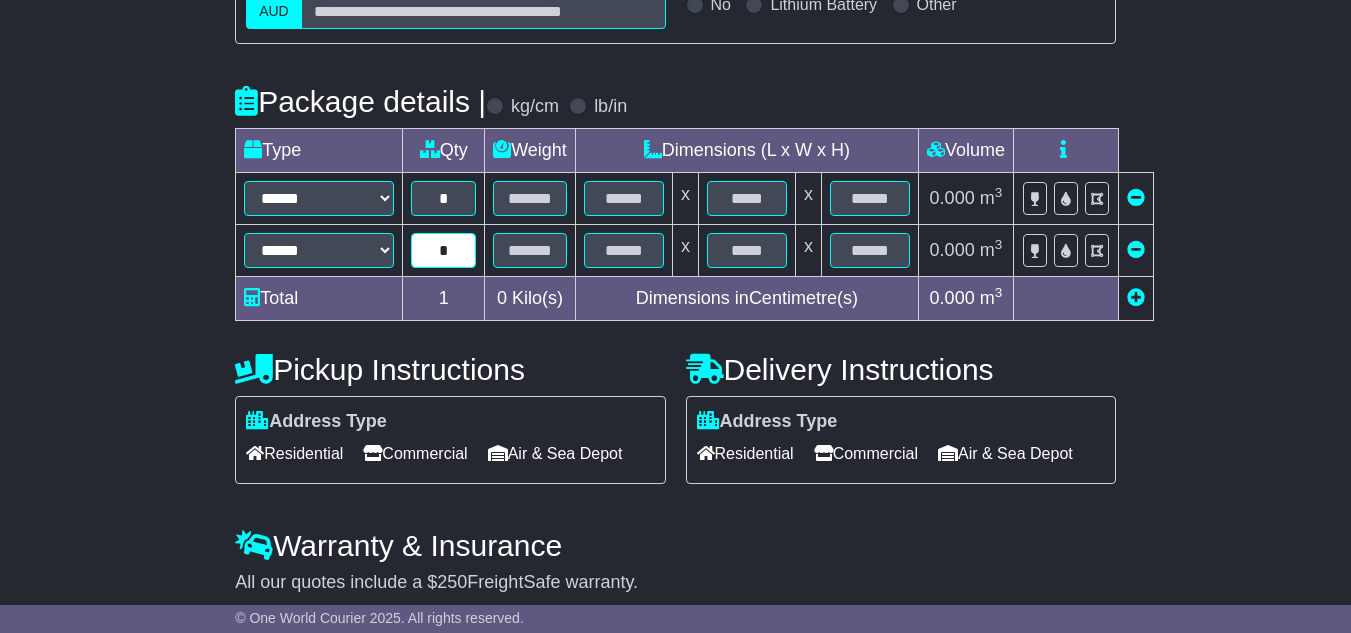 type on "*" 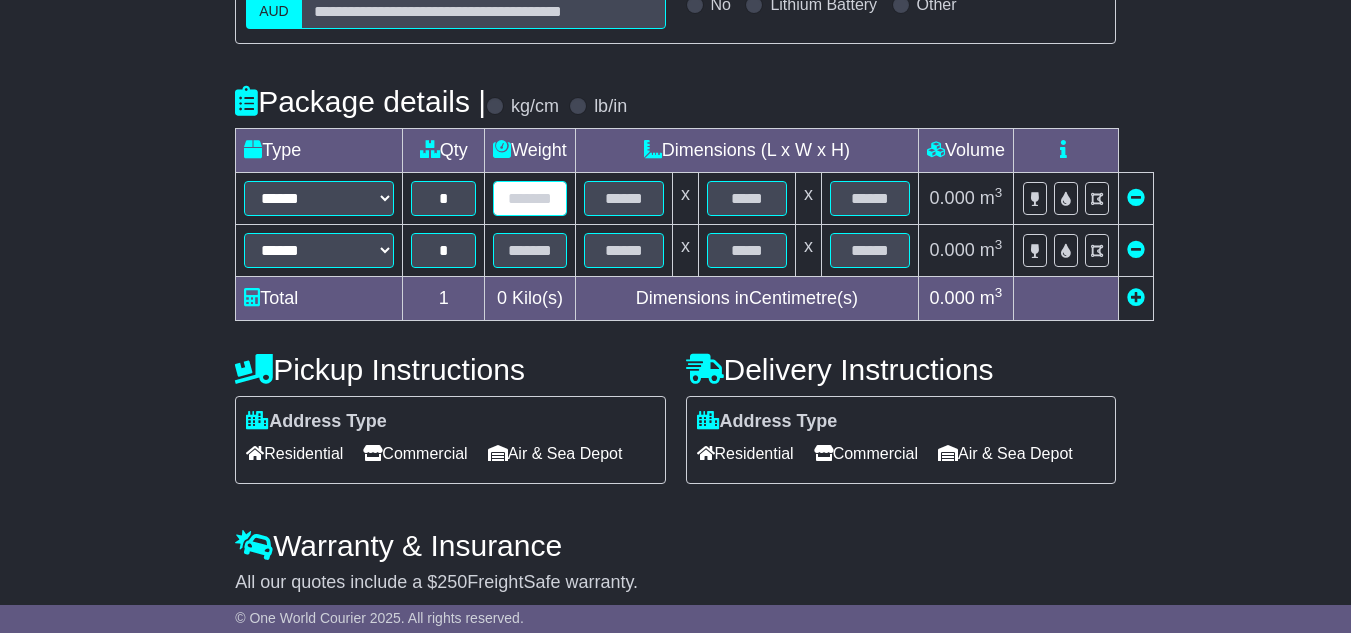 click at bounding box center [530, 198] 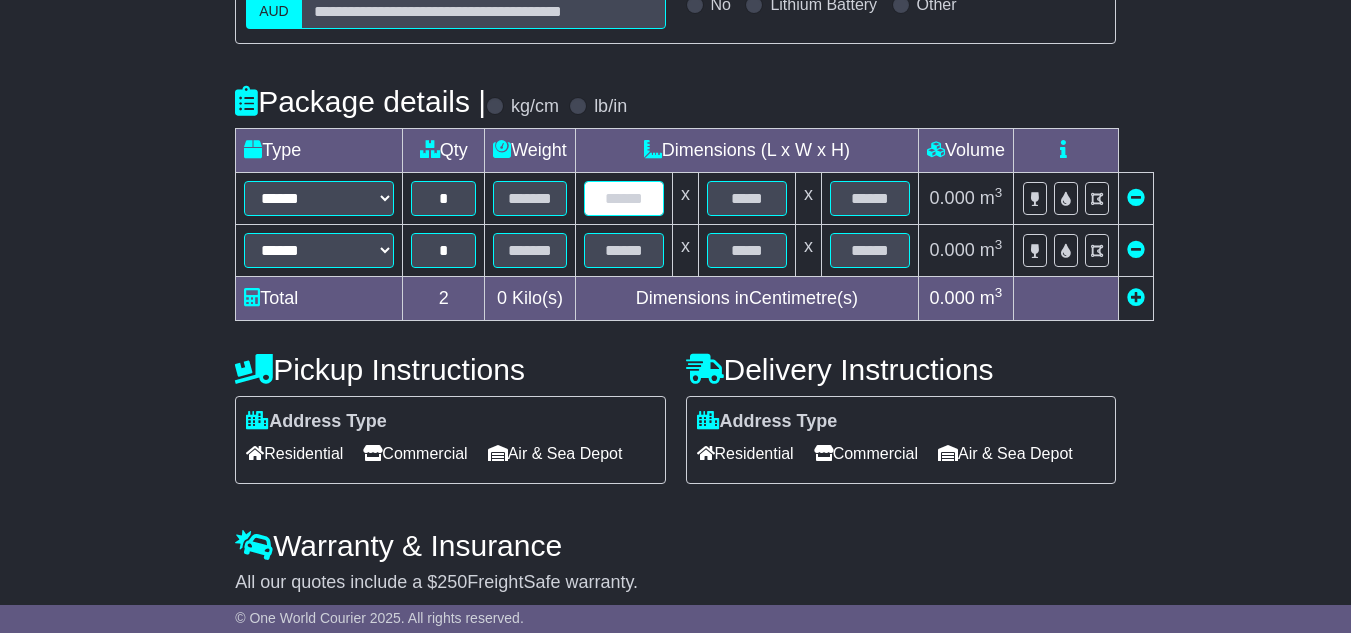 click at bounding box center [624, 198] 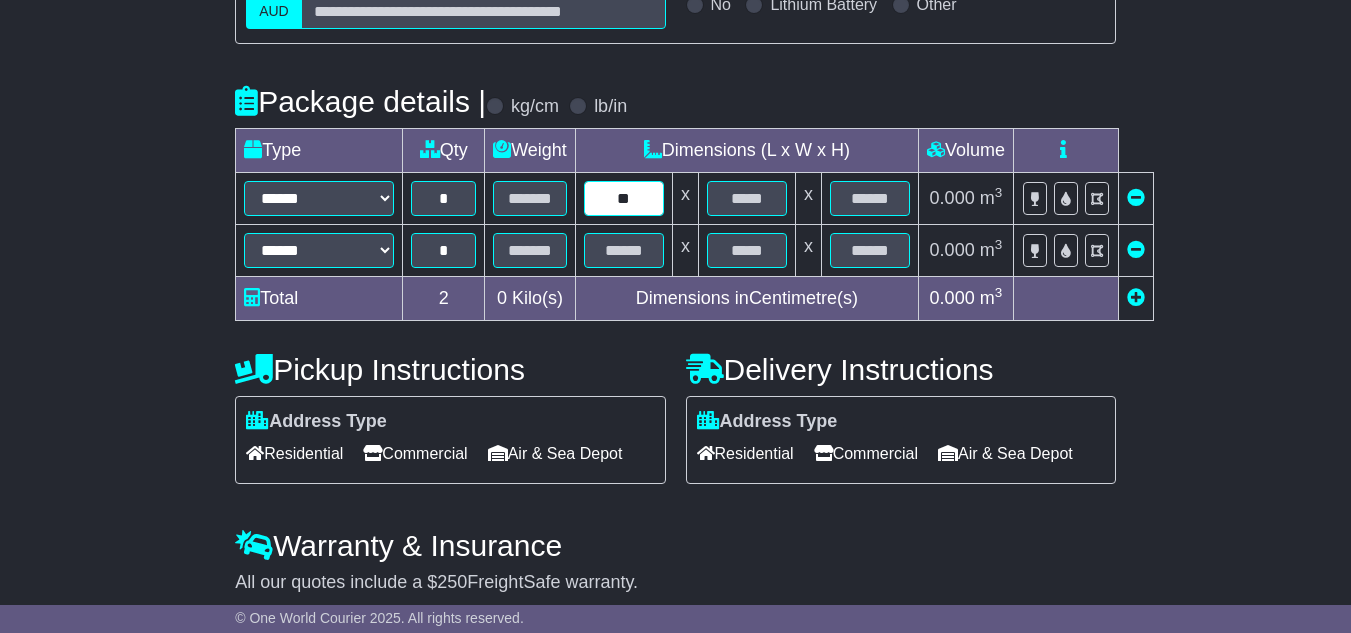 type on "**" 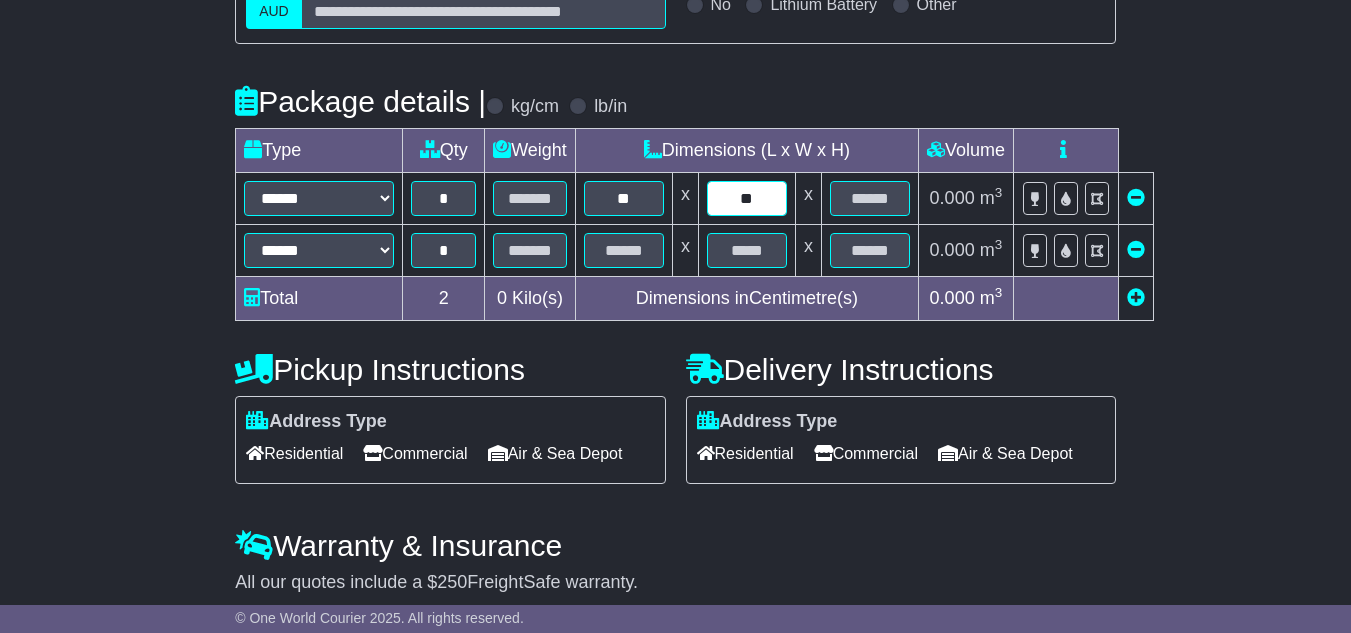 type on "**" 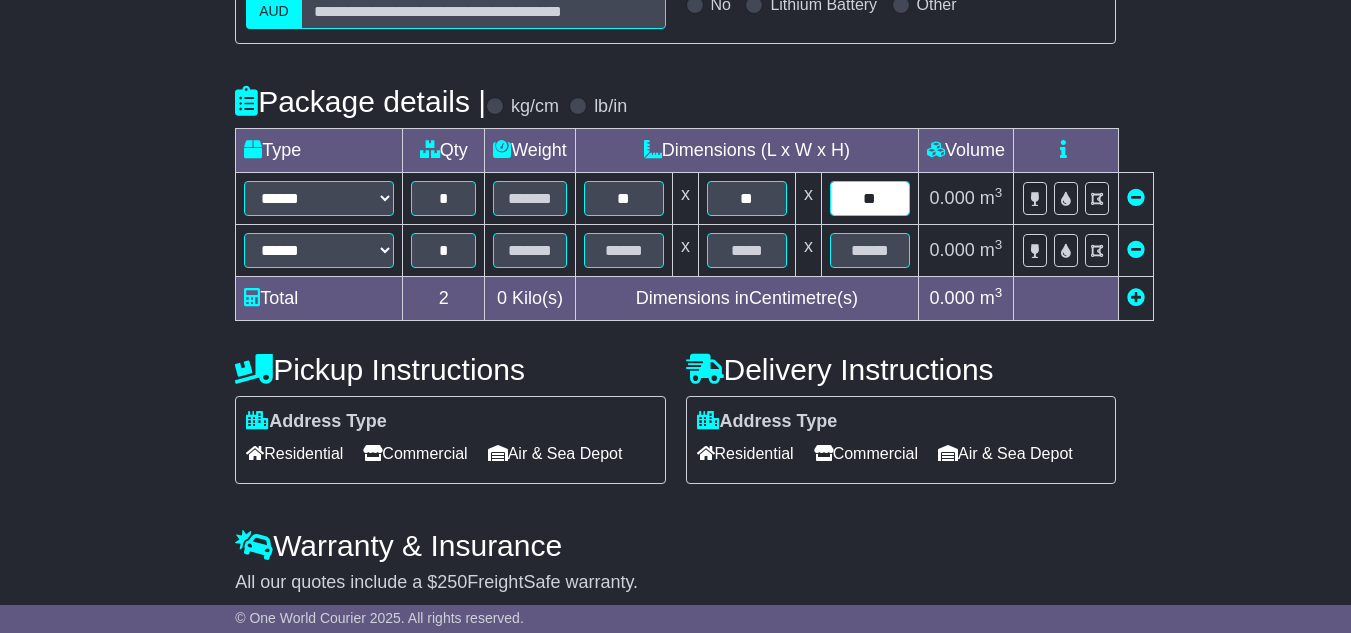 type on "**" 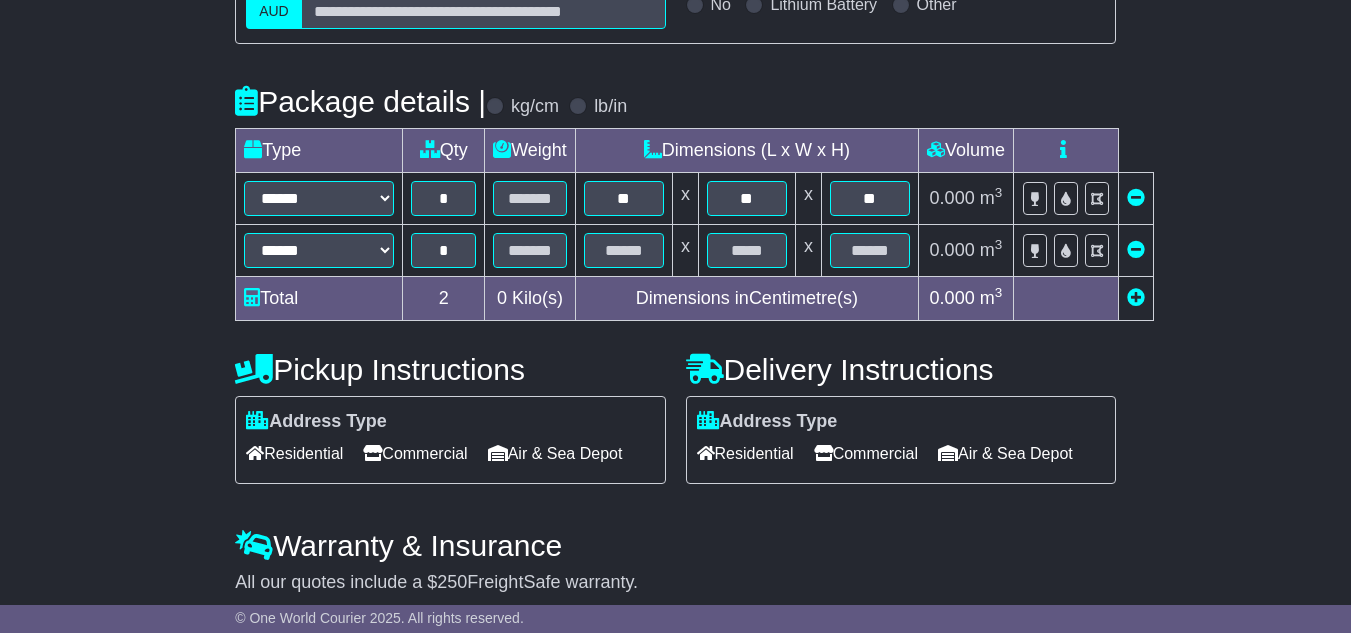 click at bounding box center [530, 199] 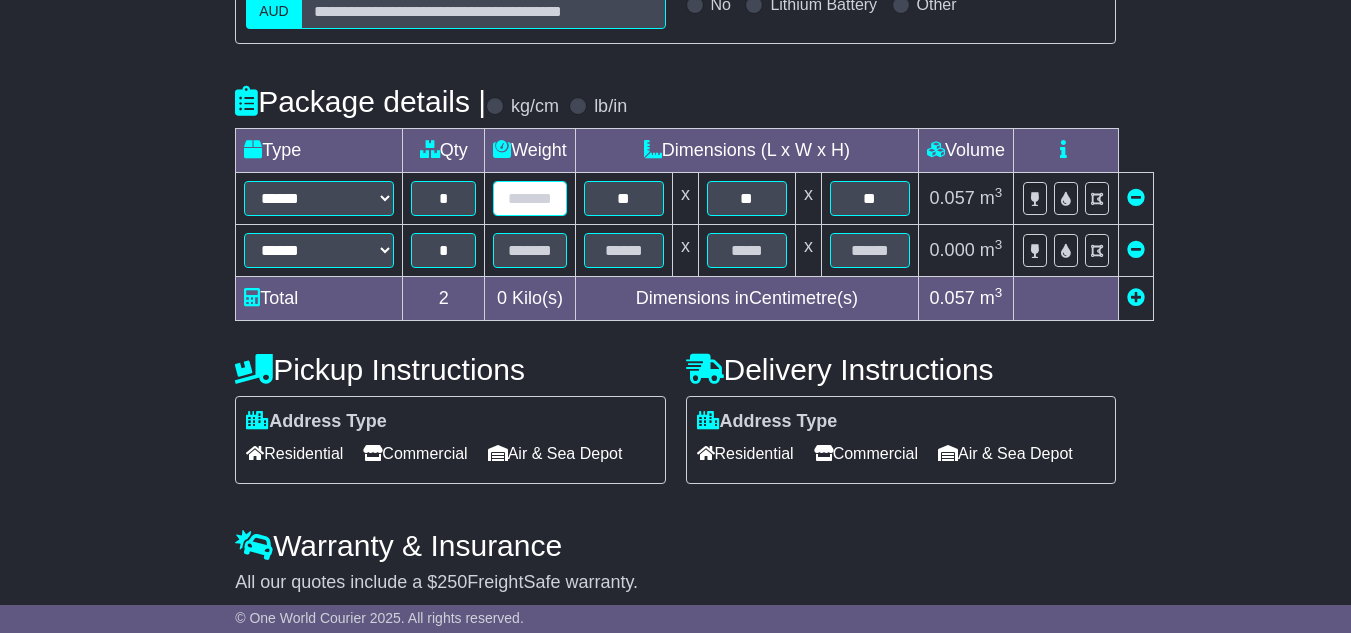 click at bounding box center [530, 198] 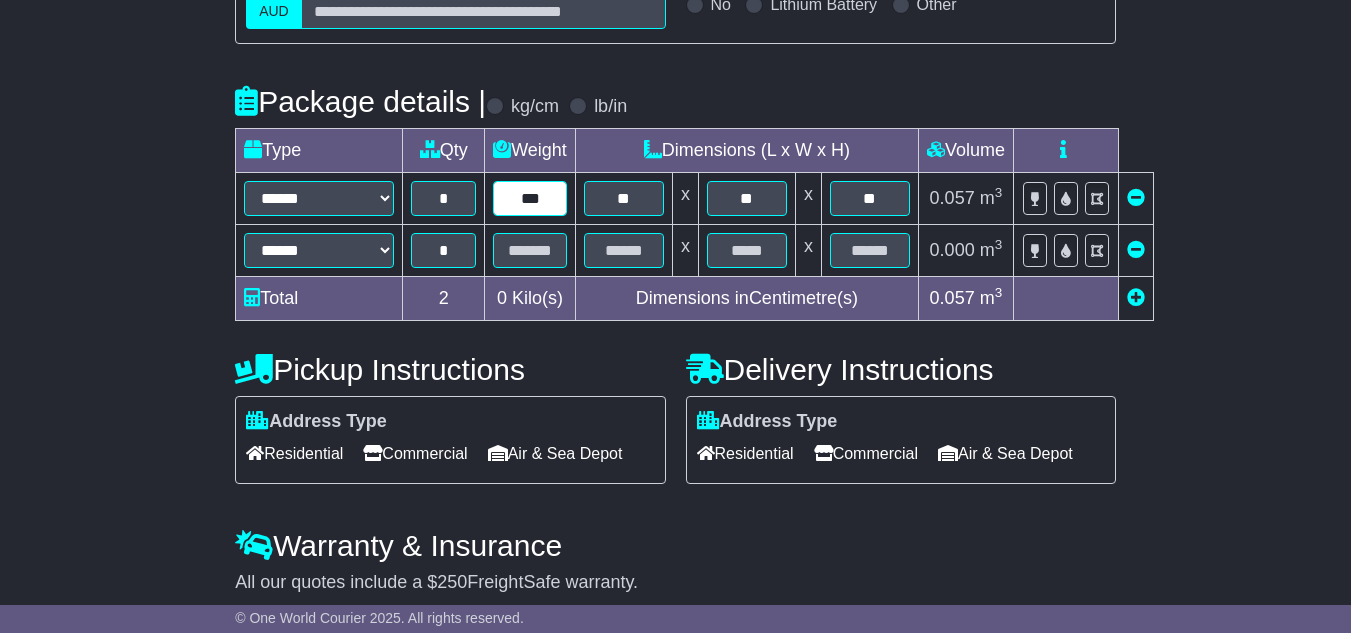 type on "***" 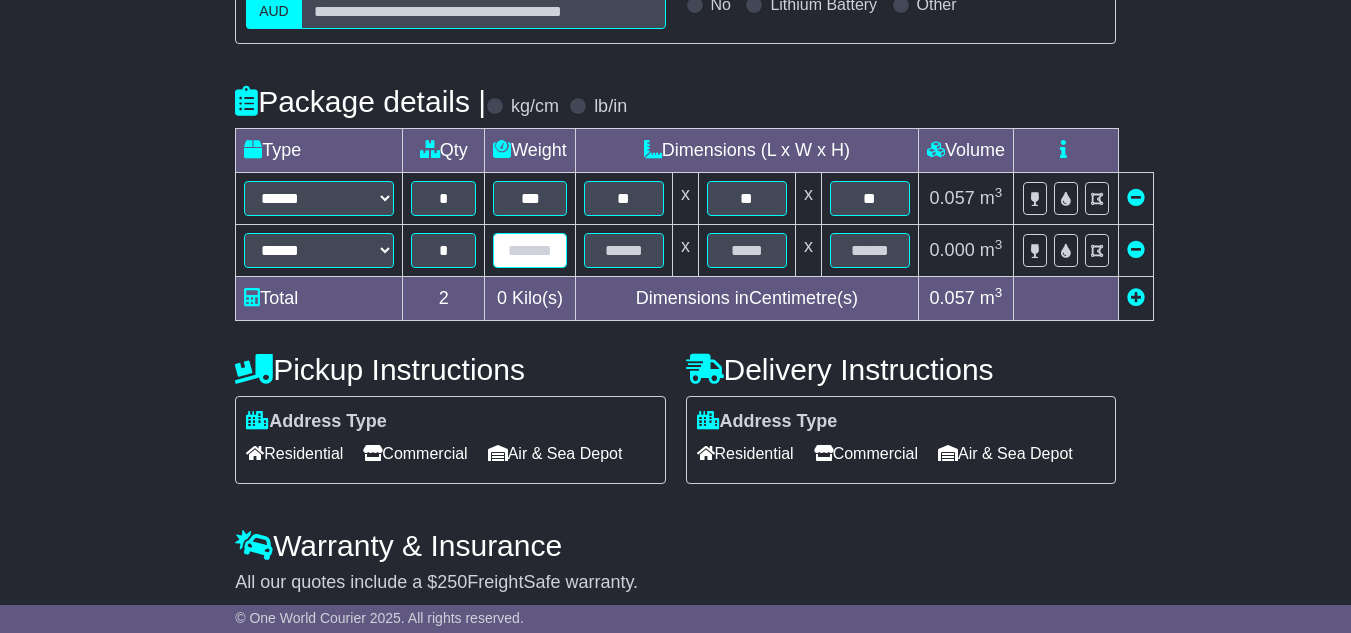 click at bounding box center (530, 250) 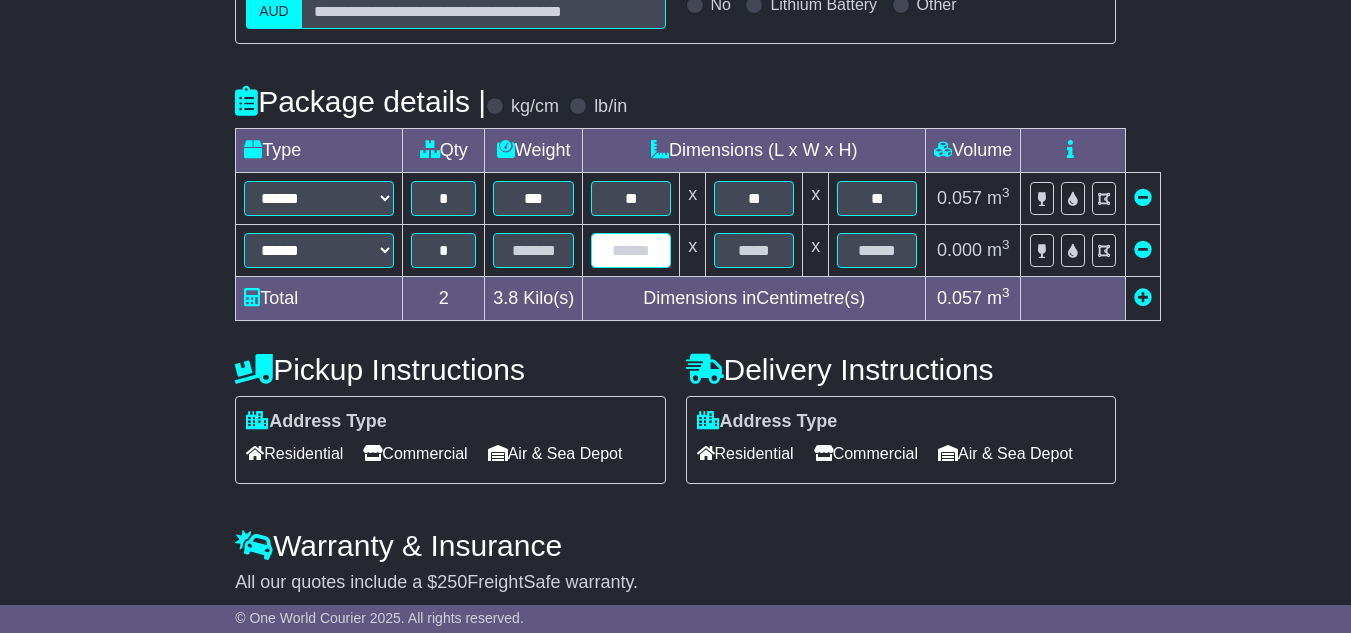 click at bounding box center (631, 250) 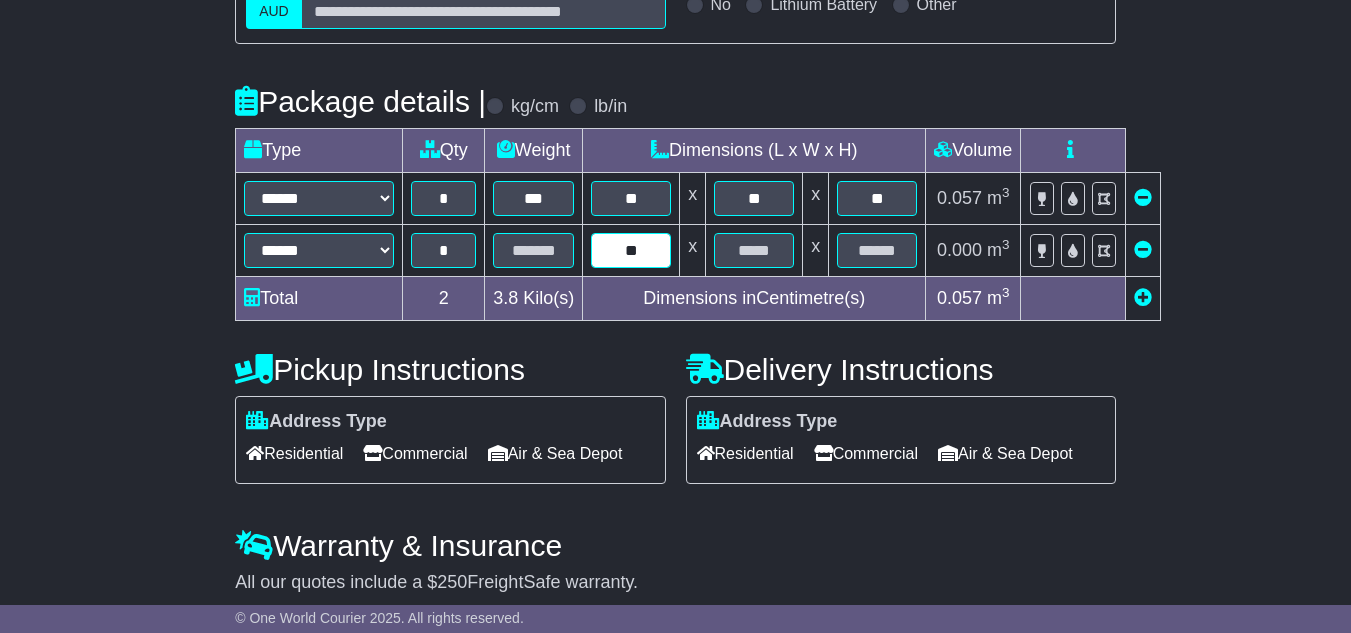 type on "**" 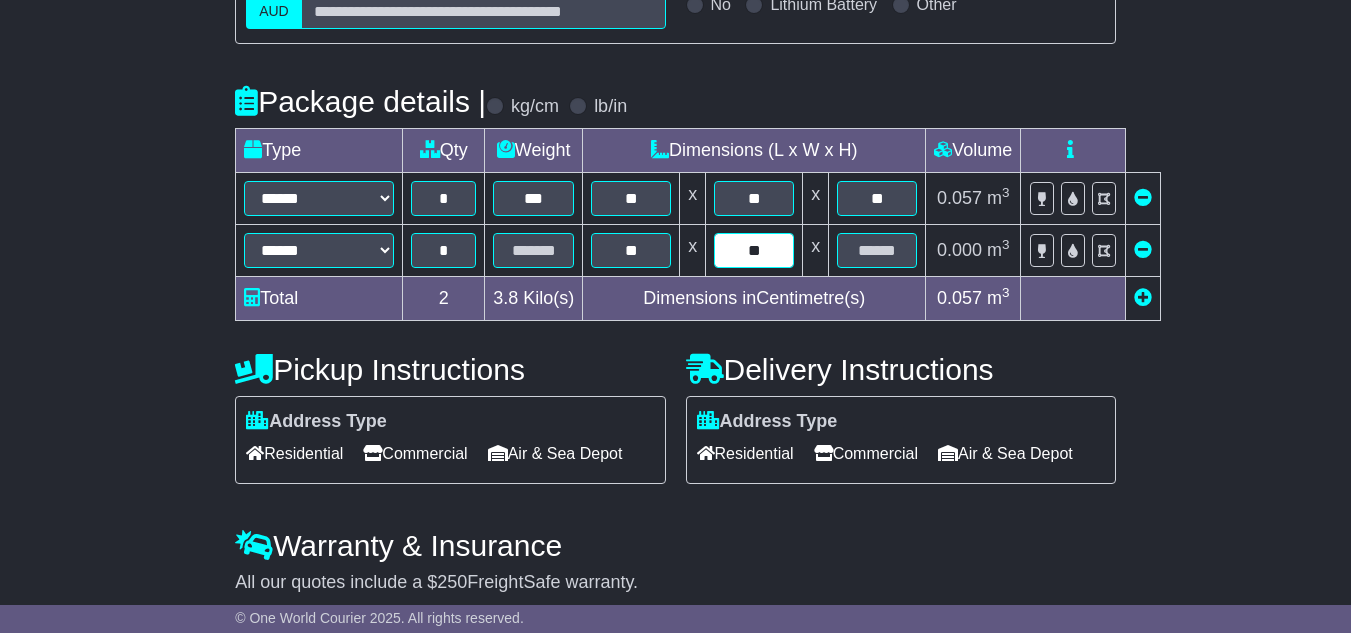 type on "**" 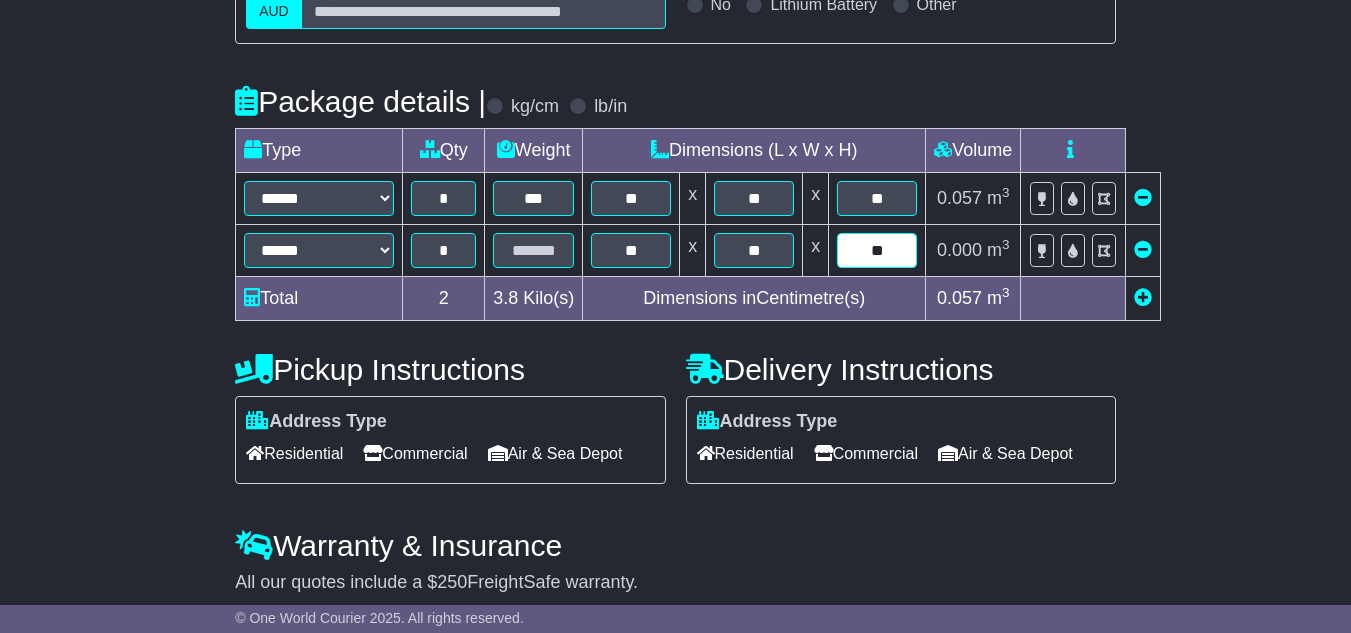 type on "**" 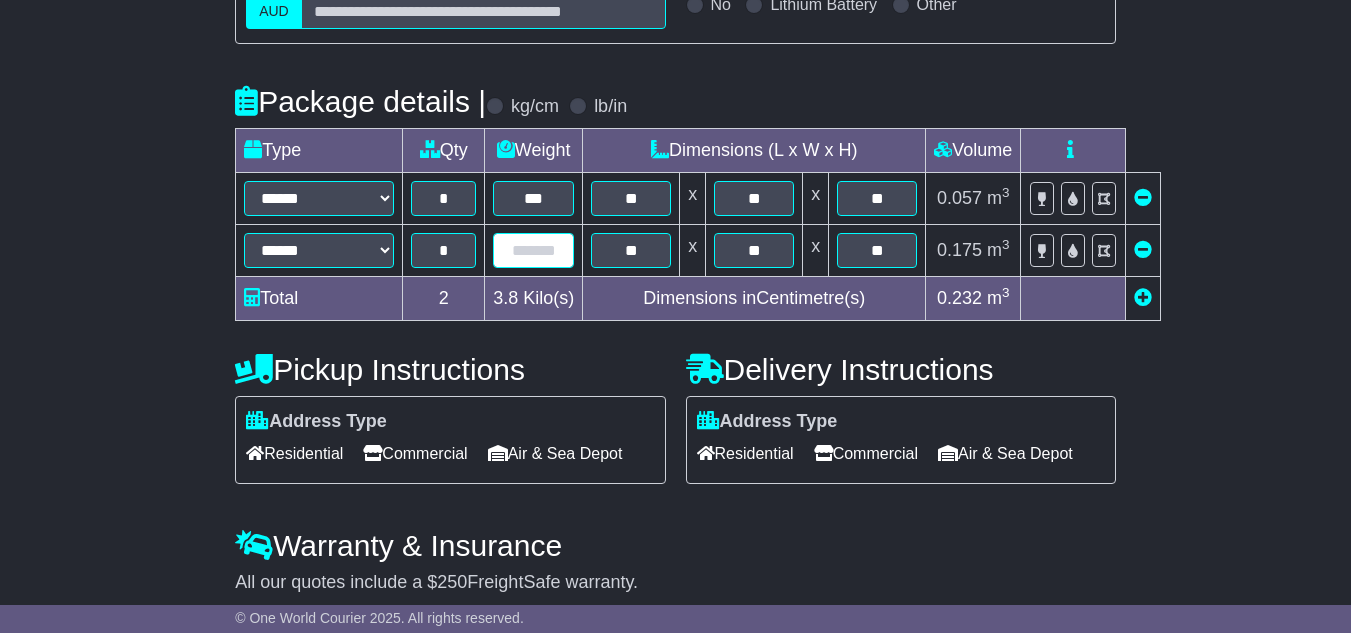 drag, startPoint x: 522, startPoint y: 298, endPoint x: 502, endPoint y: 301, distance: 20.22375 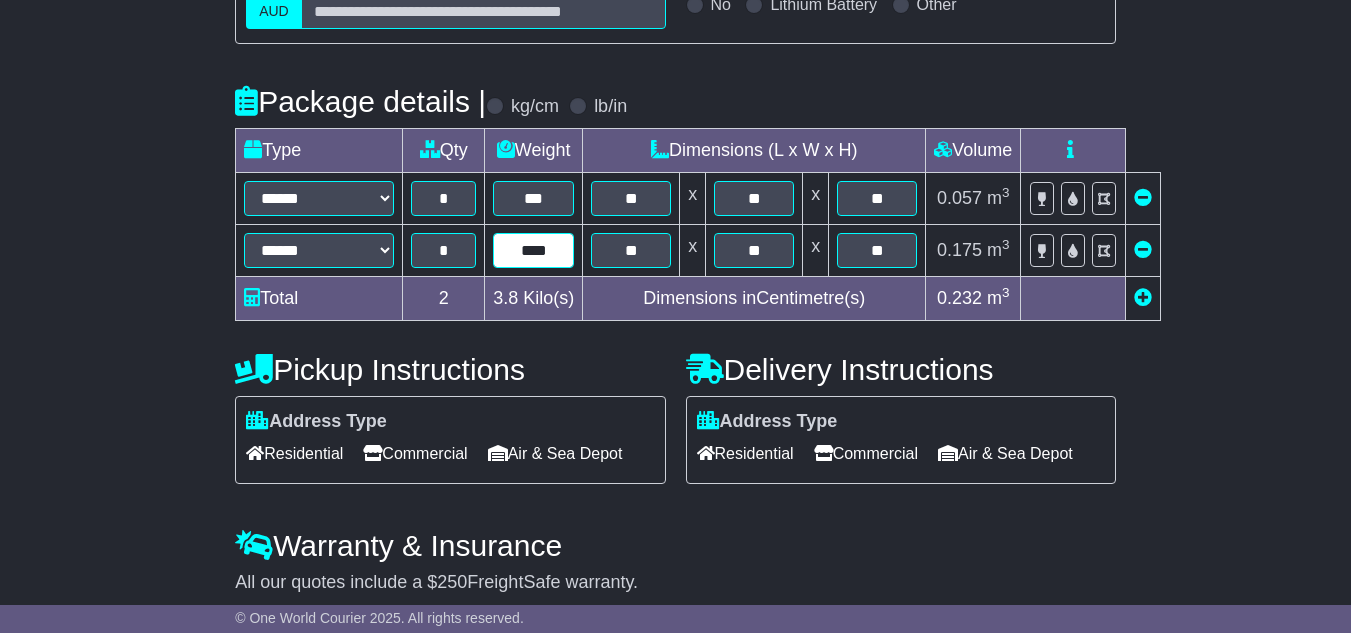 type on "****" 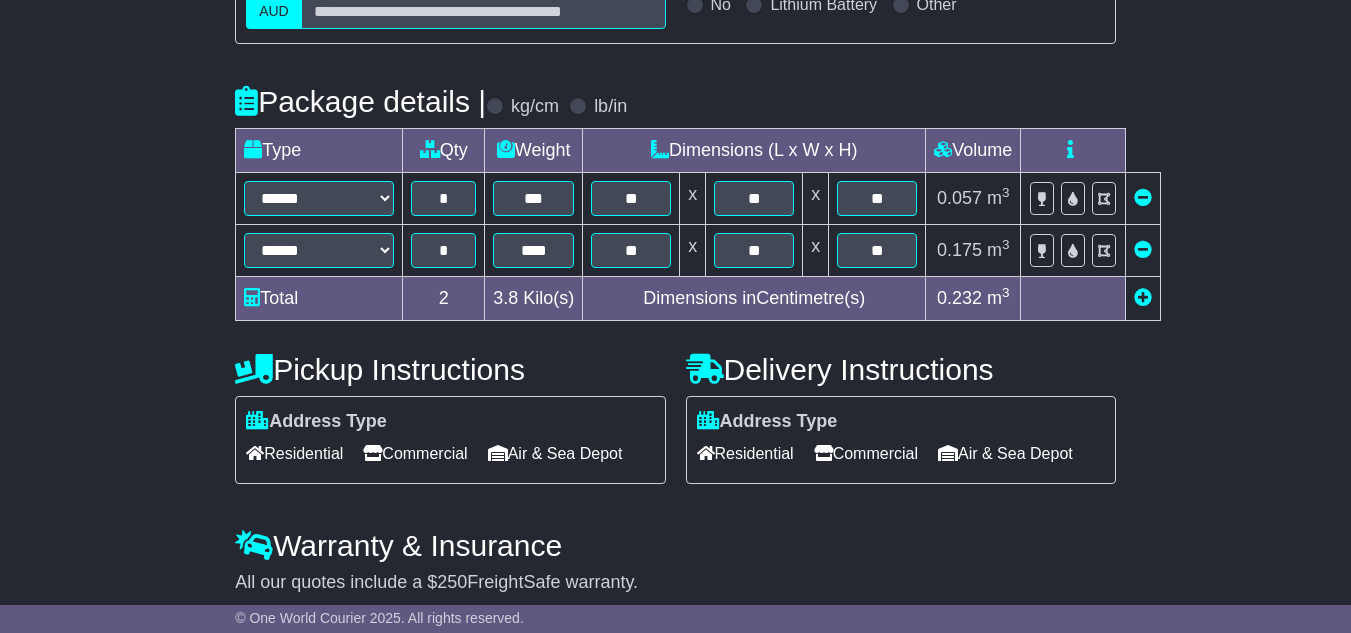 click on "**********" at bounding box center (675, 230) 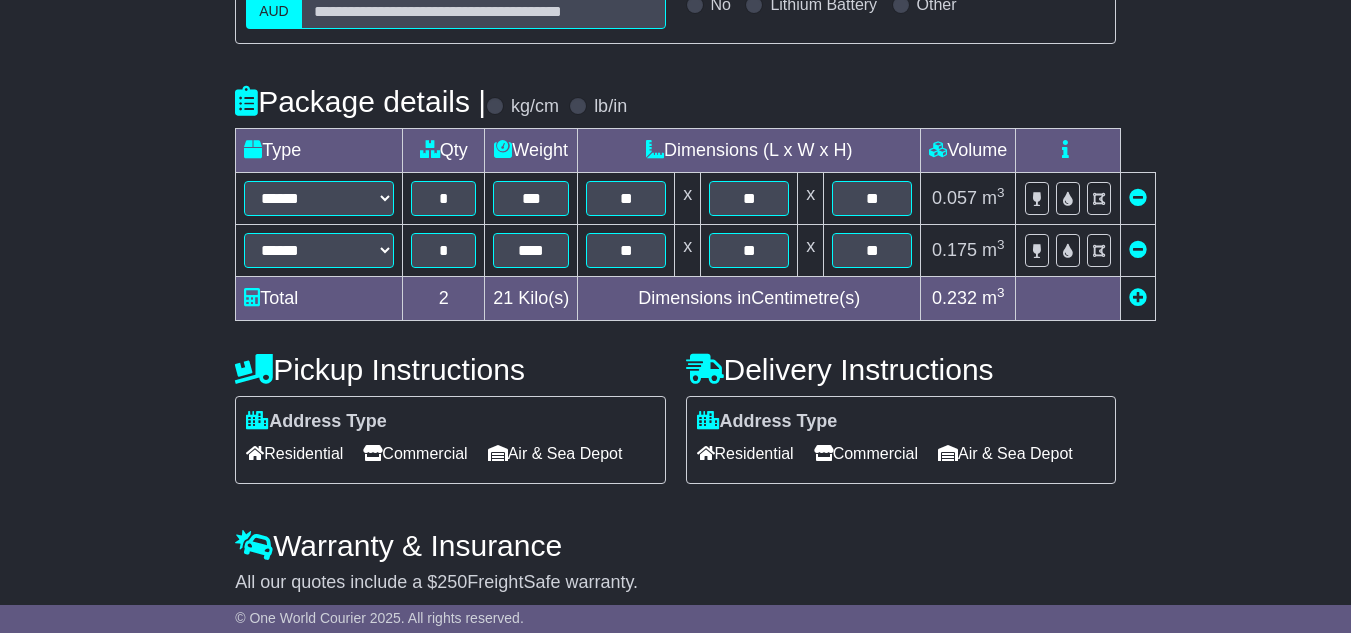 click on "Commercial" at bounding box center (415, 453) 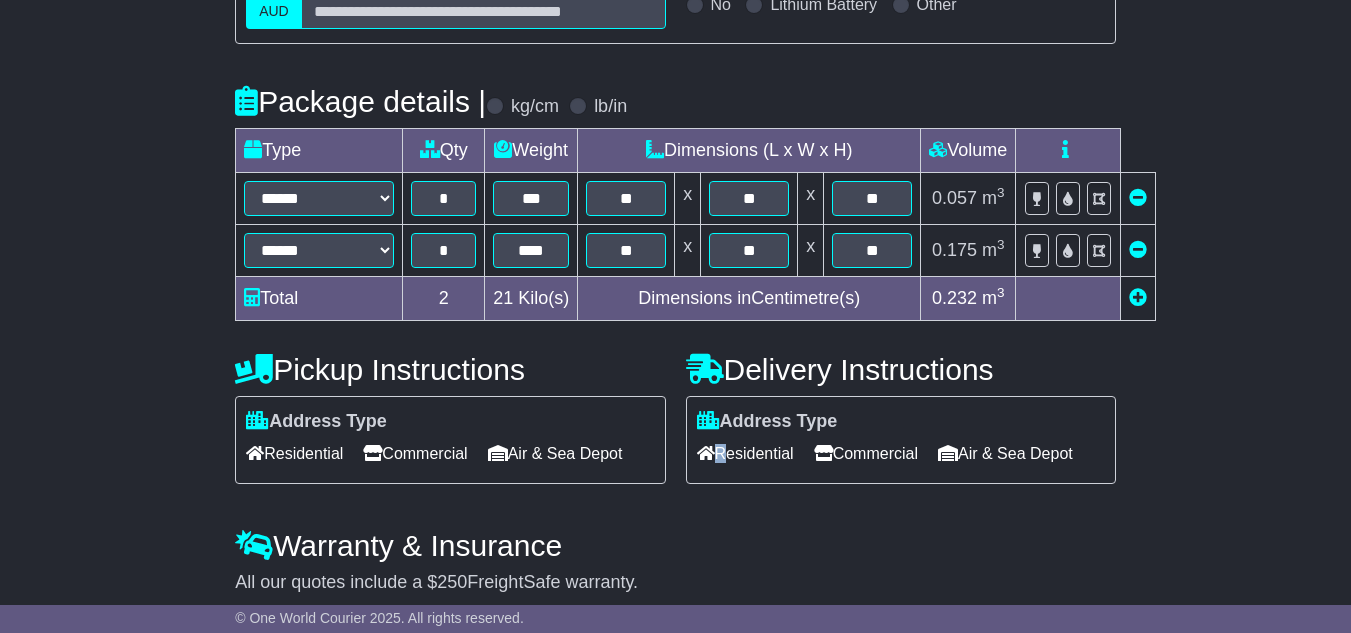 click on "Residential" at bounding box center [745, 453] 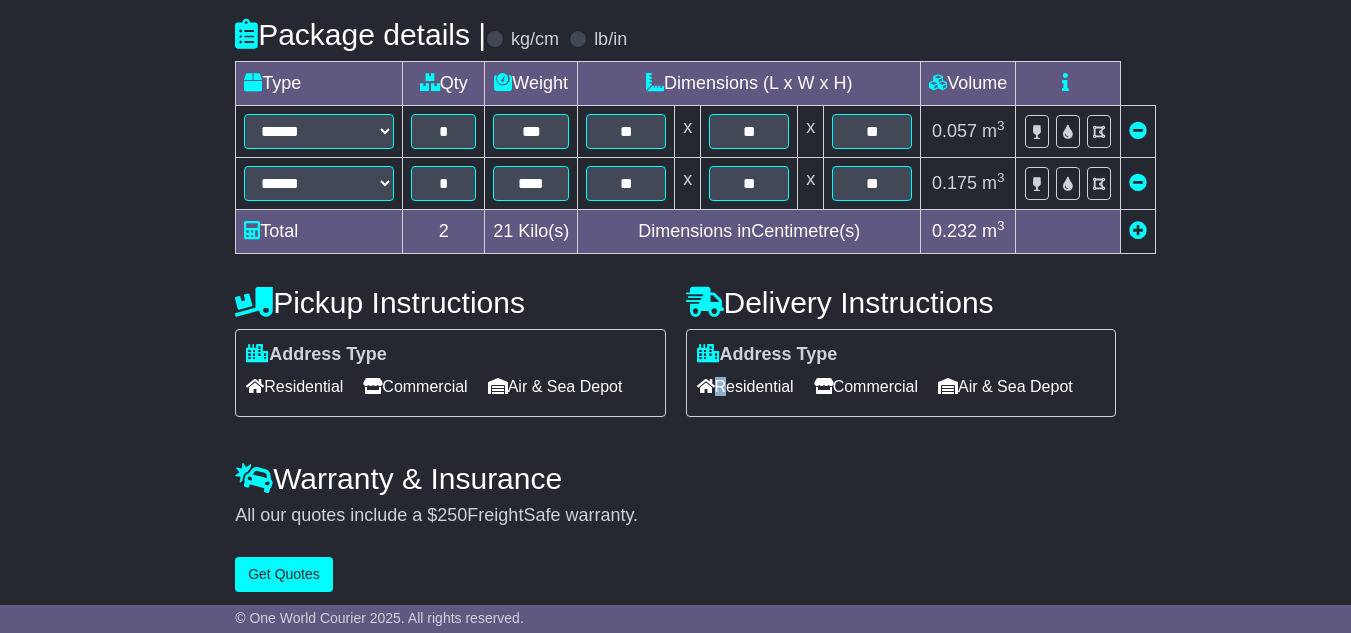 scroll, scrollTop: 528, scrollLeft: 0, axis: vertical 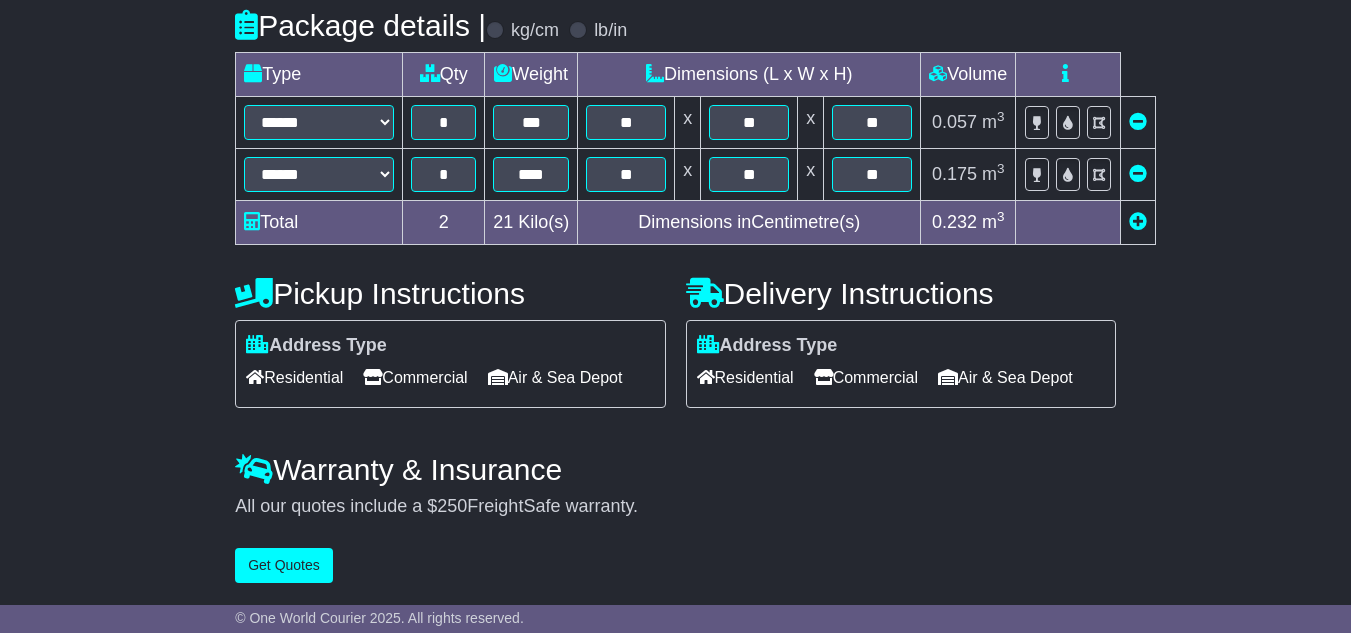 click on "Residential" at bounding box center [745, 377] 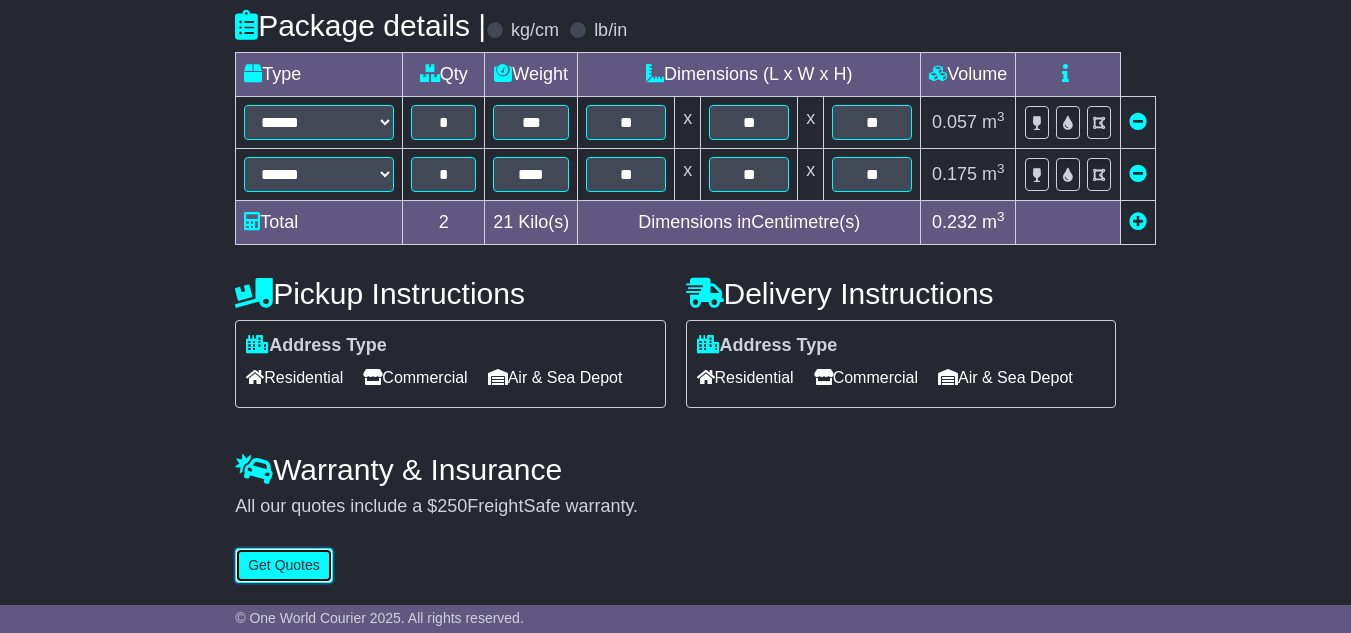click on "Get Quotes" at bounding box center (284, 565) 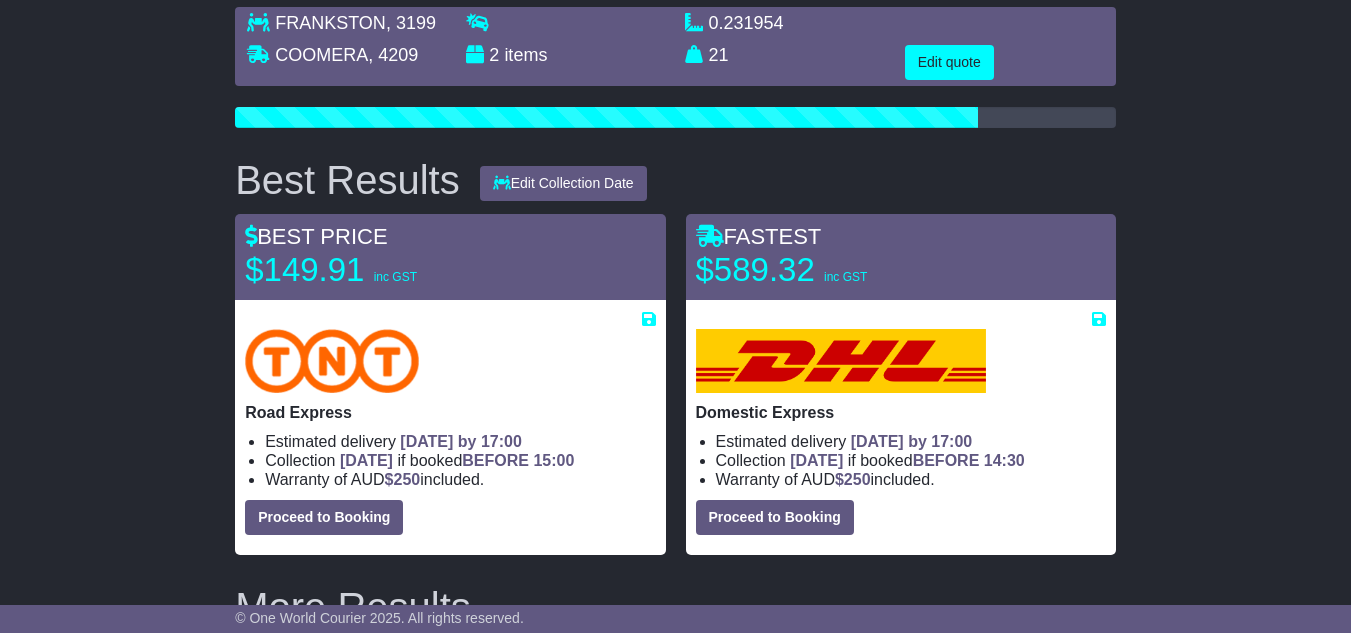 scroll, scrollTop: 200, scrollLeft: 0, axis: vertical 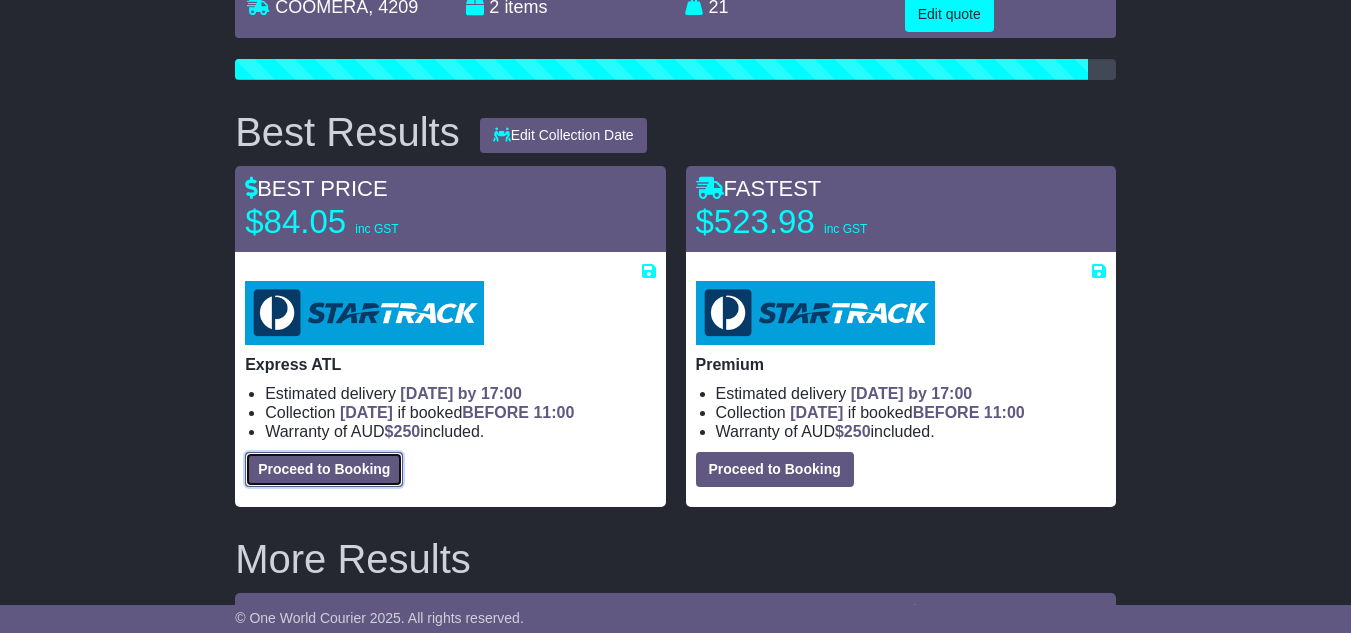 click on "Proceed to Booking" at bounding box center (324, 469) 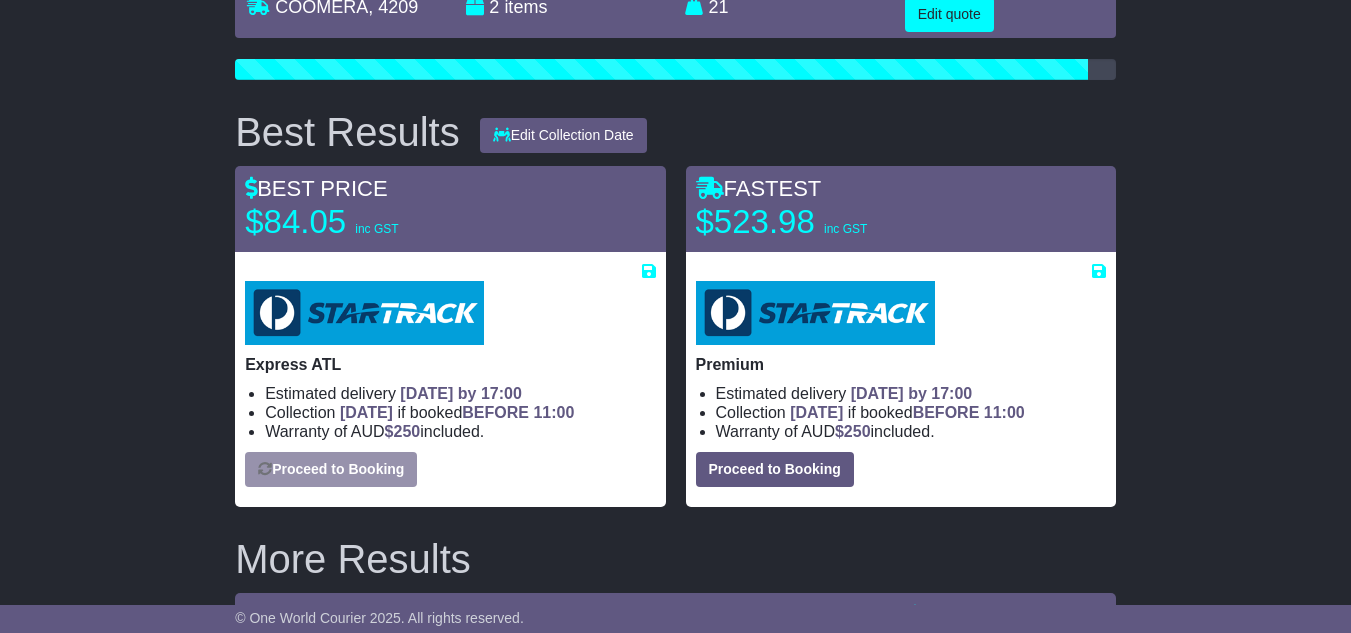 select on "**********" 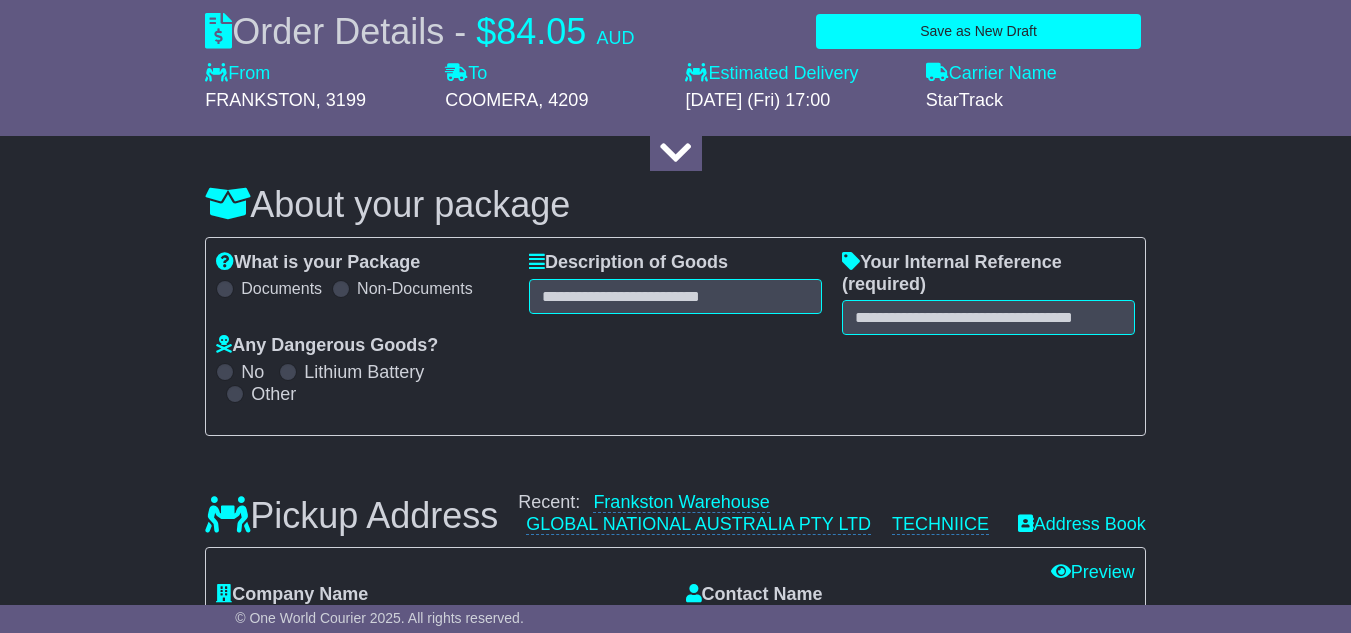 select 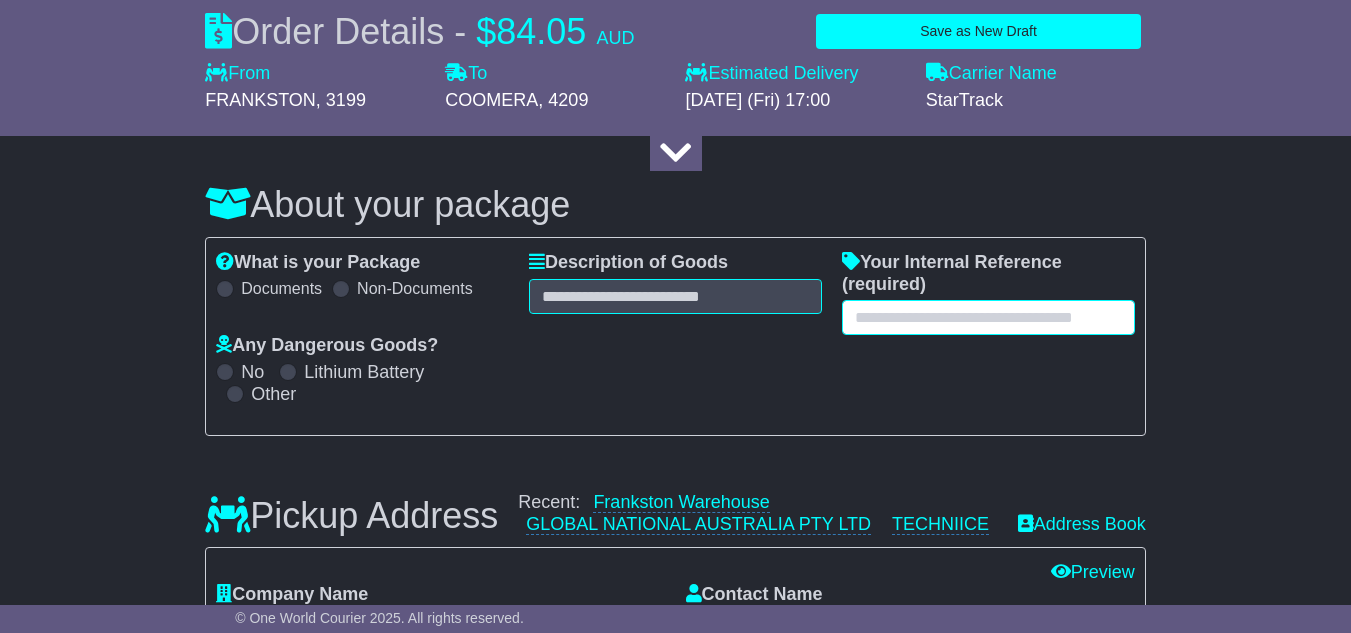 click at bounding box center [988, 317] 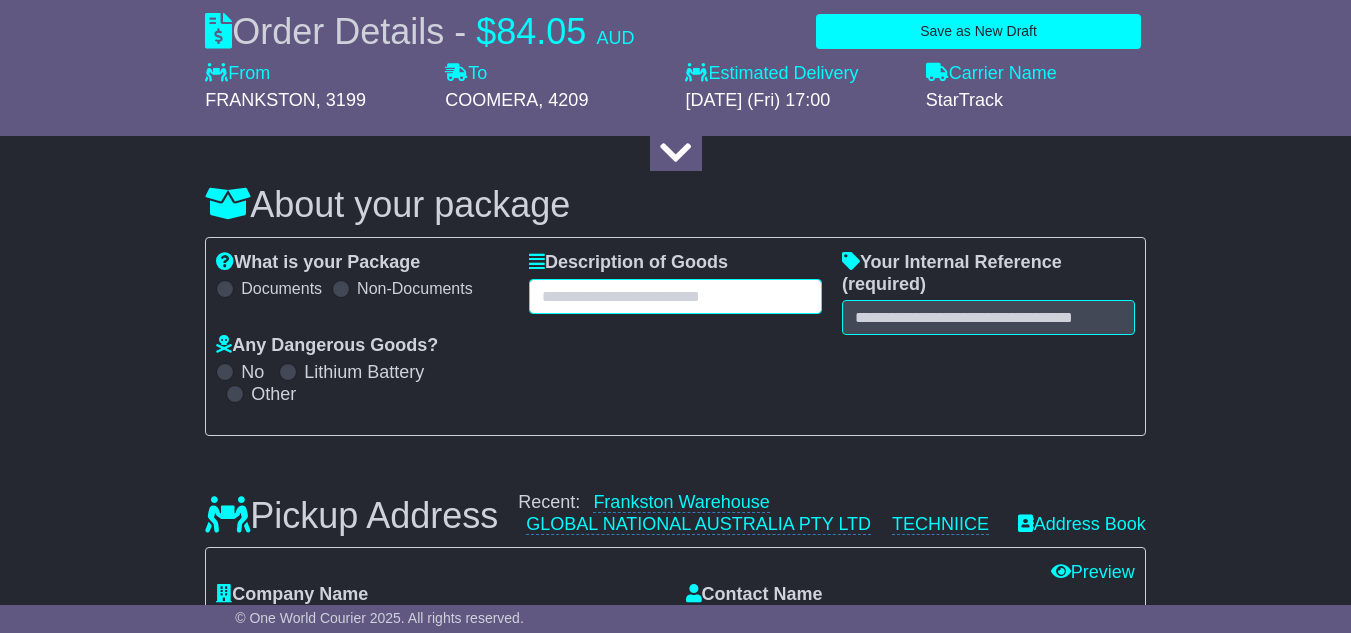click at bounding box center (675, 296) 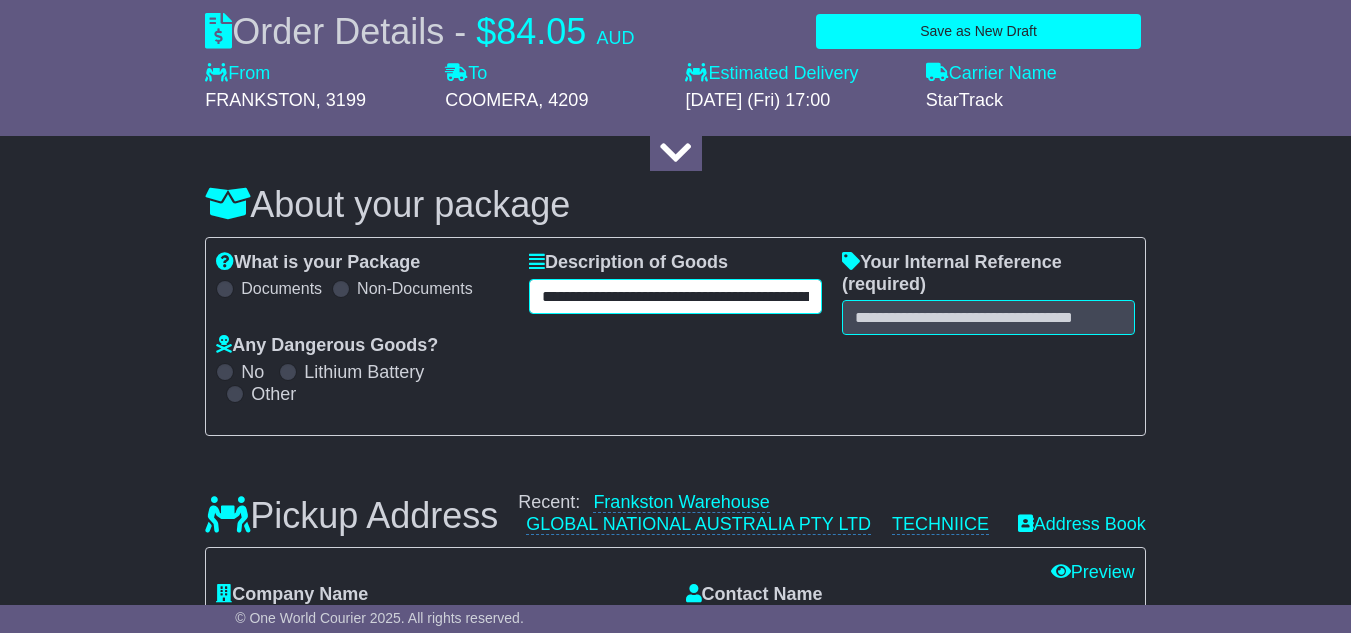 scroll, scrollTop: 0, scrollLeft: 369, axis: horizontal 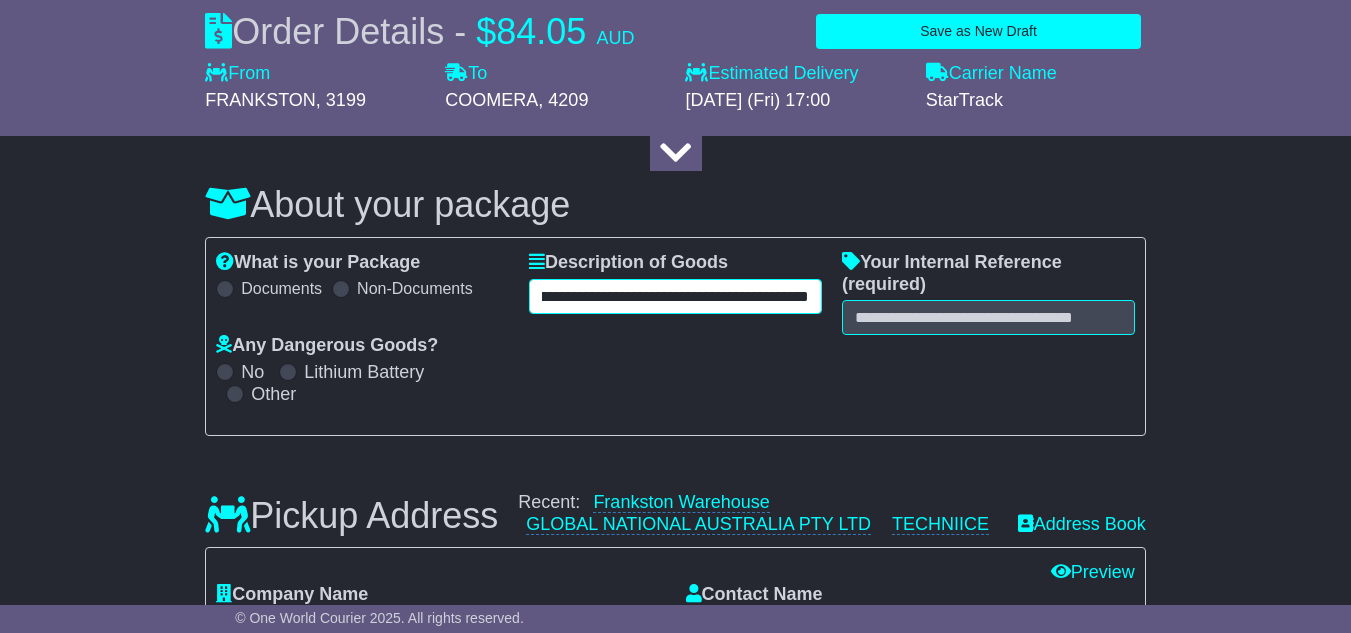click on "**********" at bounding box center [675, 296] 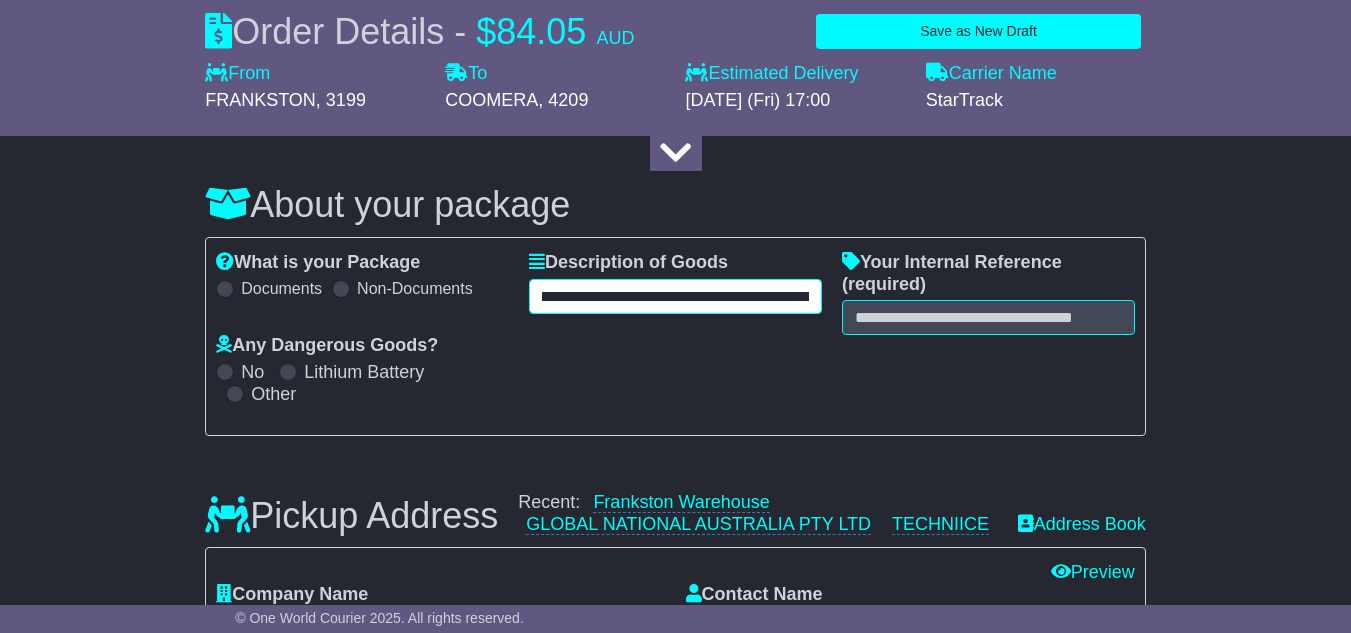 scroll, scrollTop: 0, scrollLeft: 163, axis: horizontal 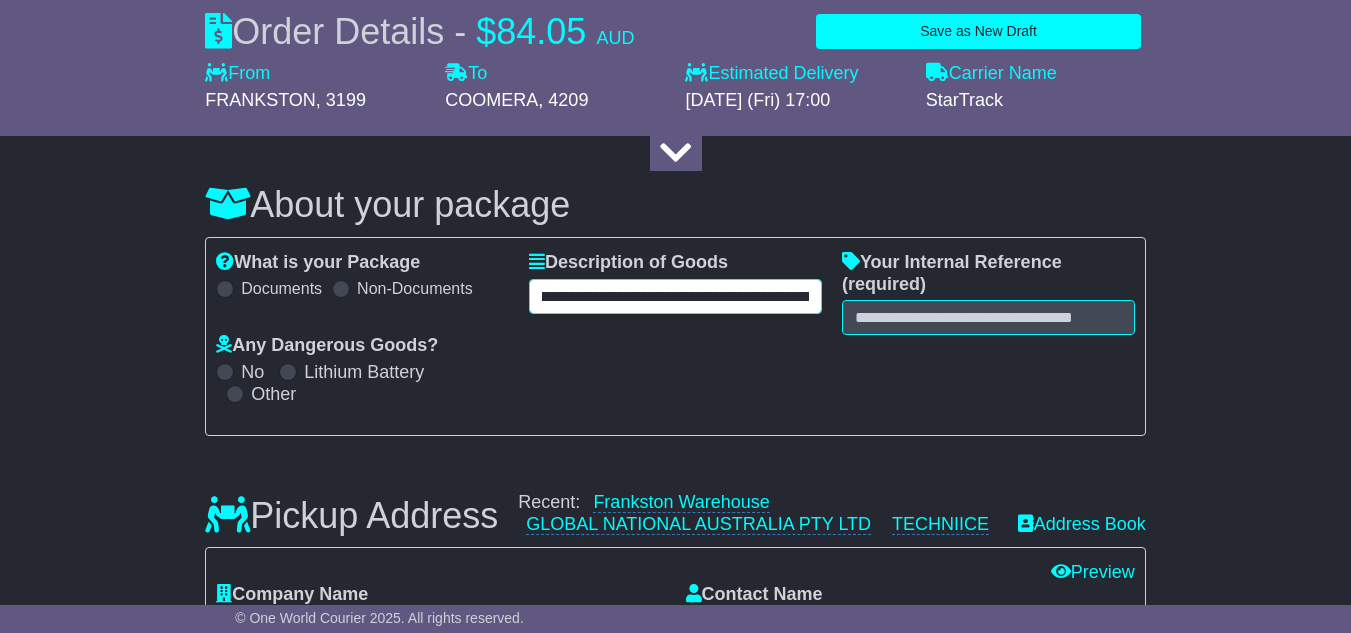 click on "**********" at bounding box center (675, 296) 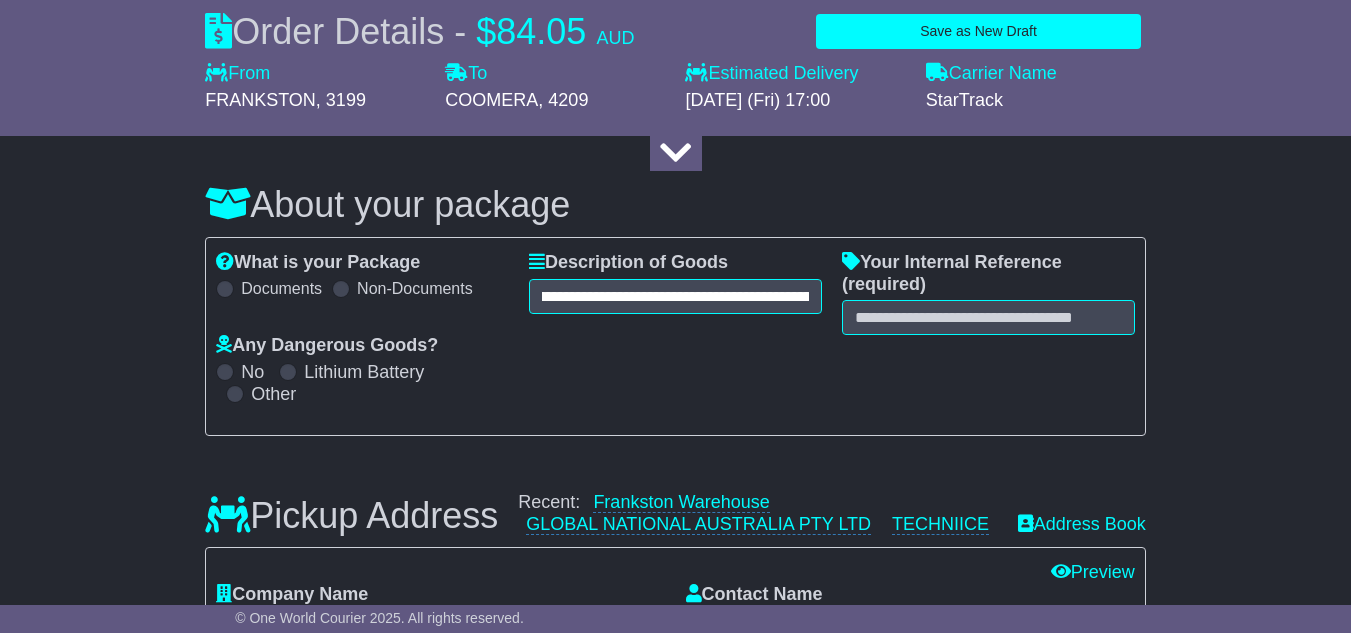 scroll, scrollTop: 0, scrollLeft: 0, axis: both 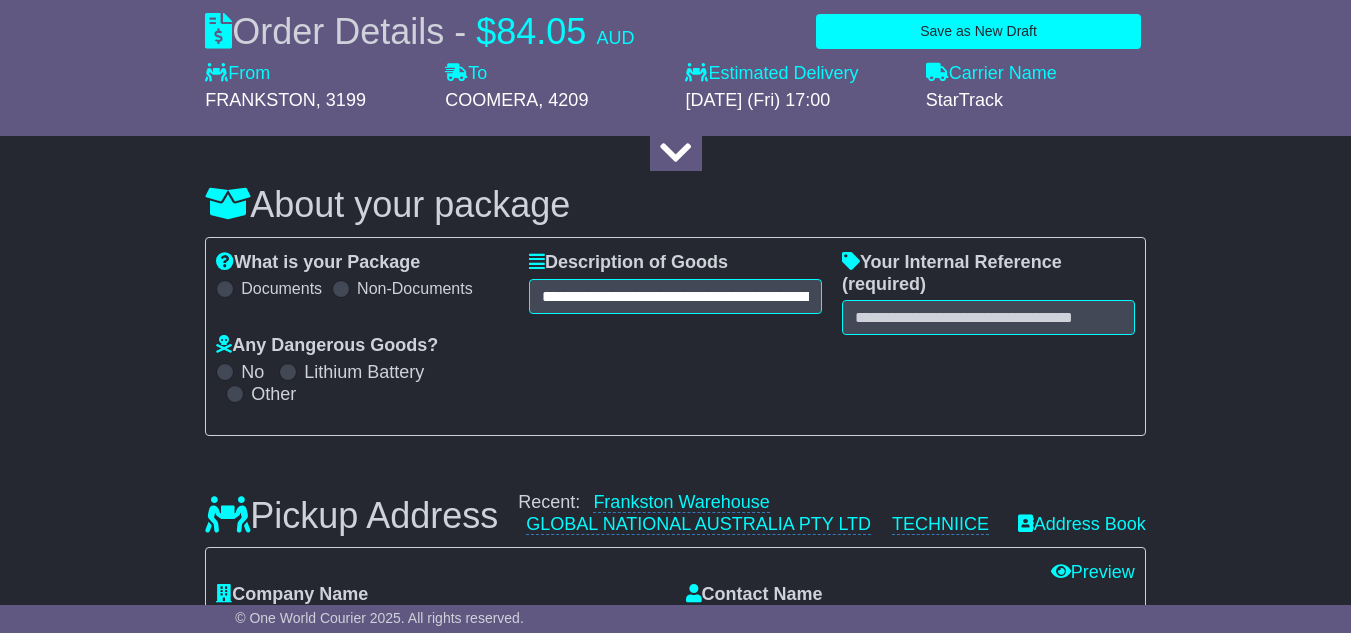 click on "**********" at bounding box center (675, 336) 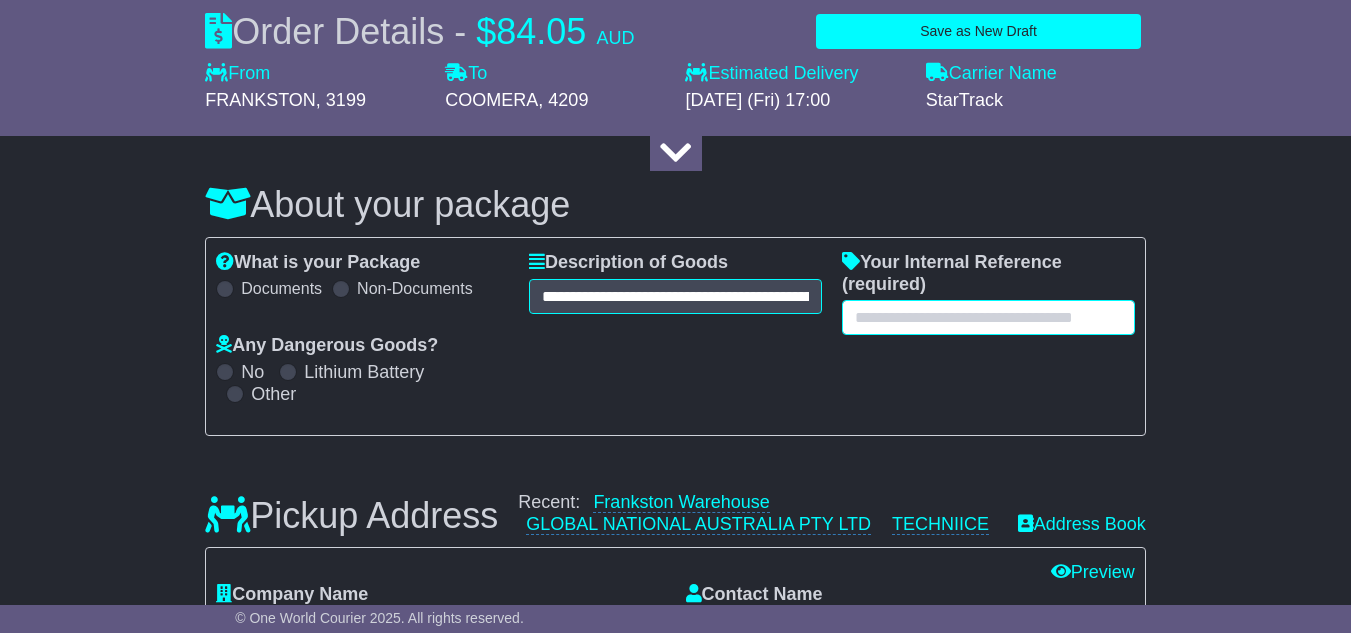 click at bounding box center (988, 317) 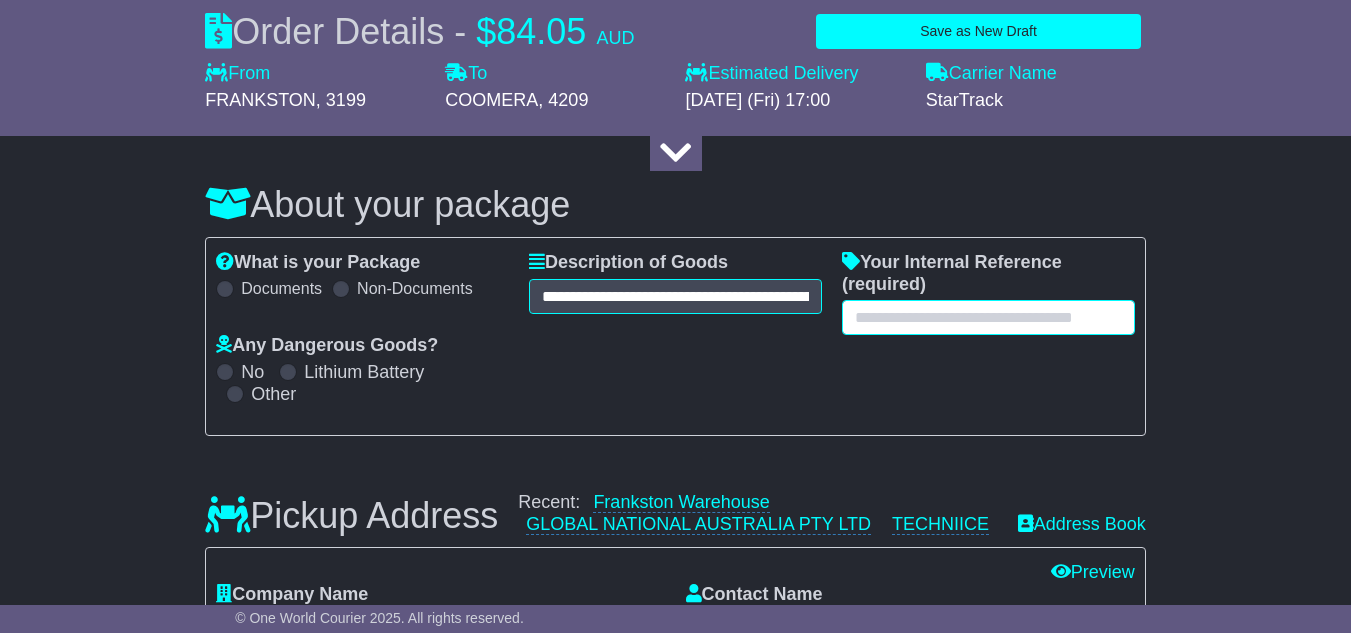 paste on "*******" 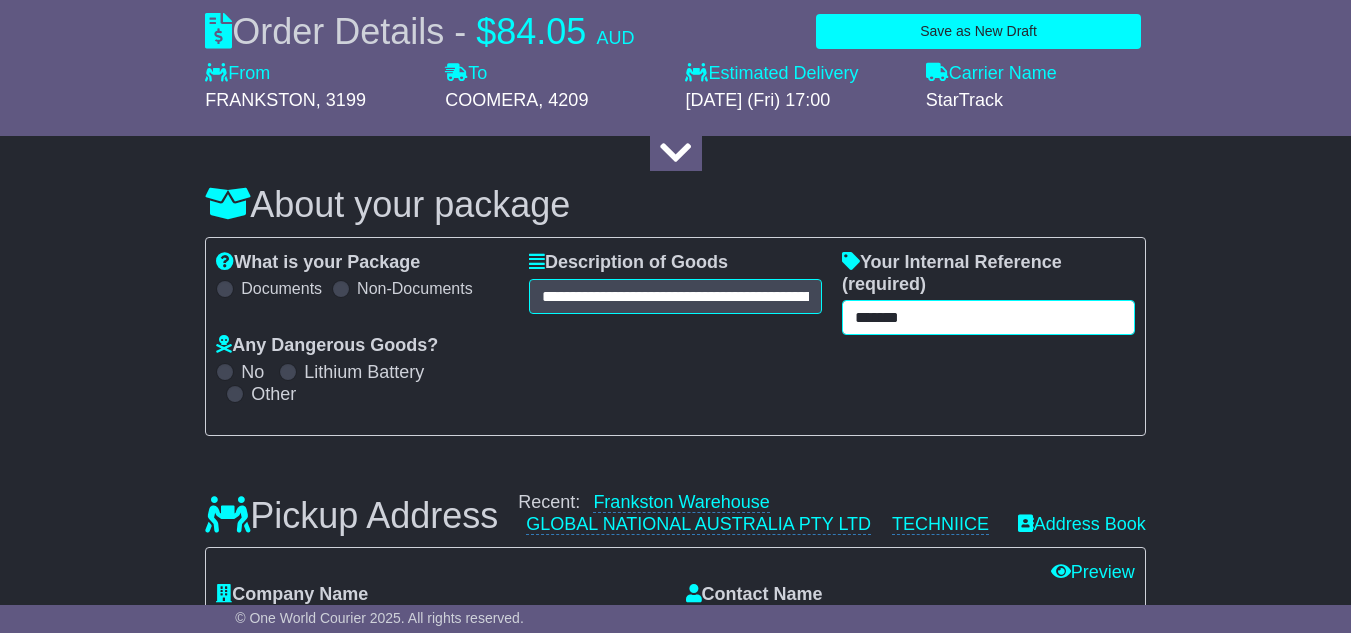 type on "*******" 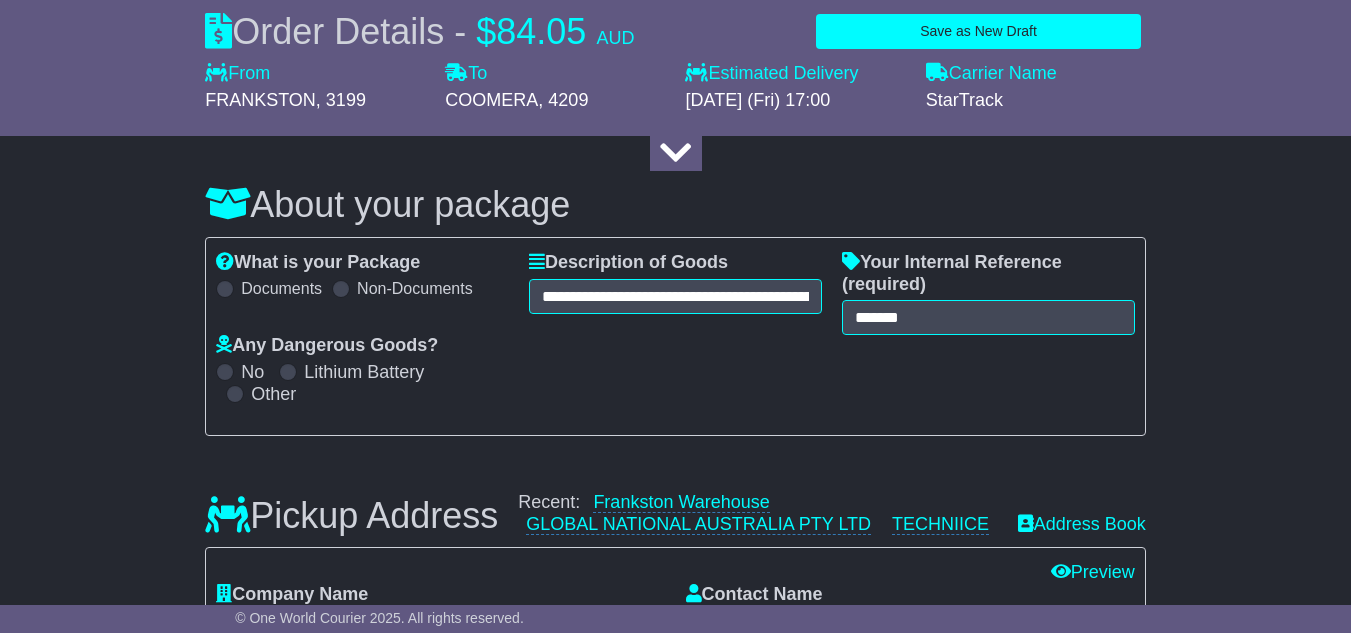 click on "**********" at bounding box center (675, 336) 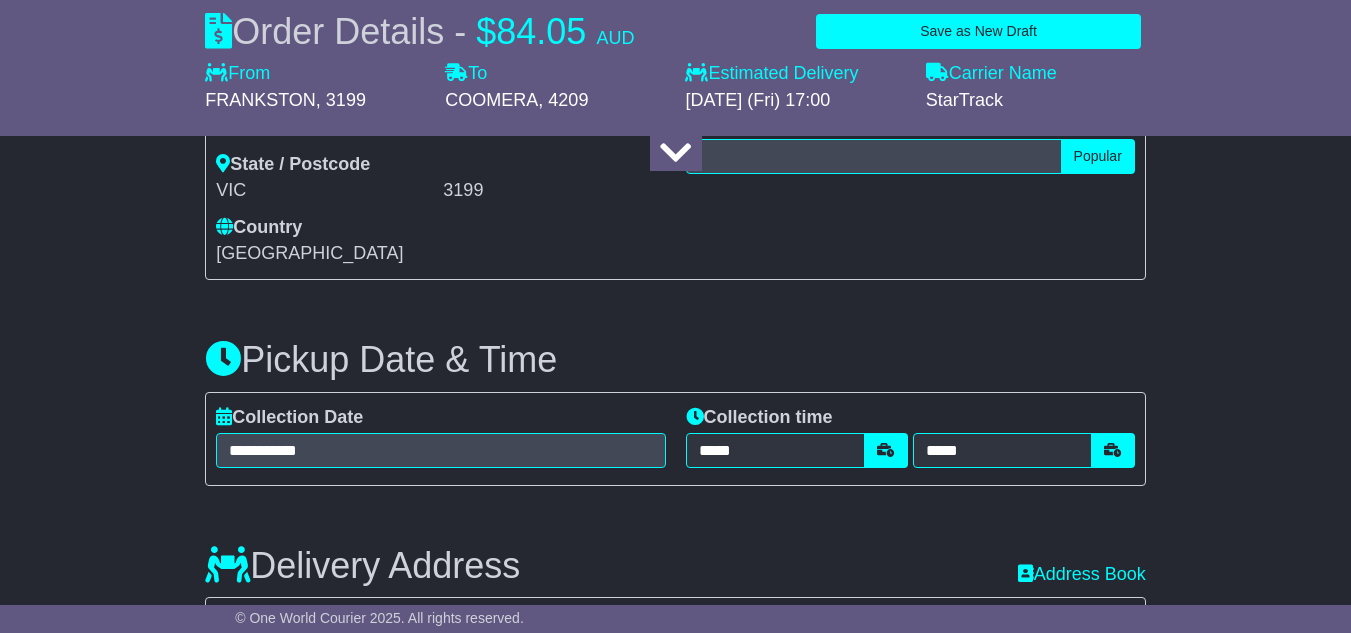 scroll, scrollTop: 600, scrollLeft: 0, axis: vertical 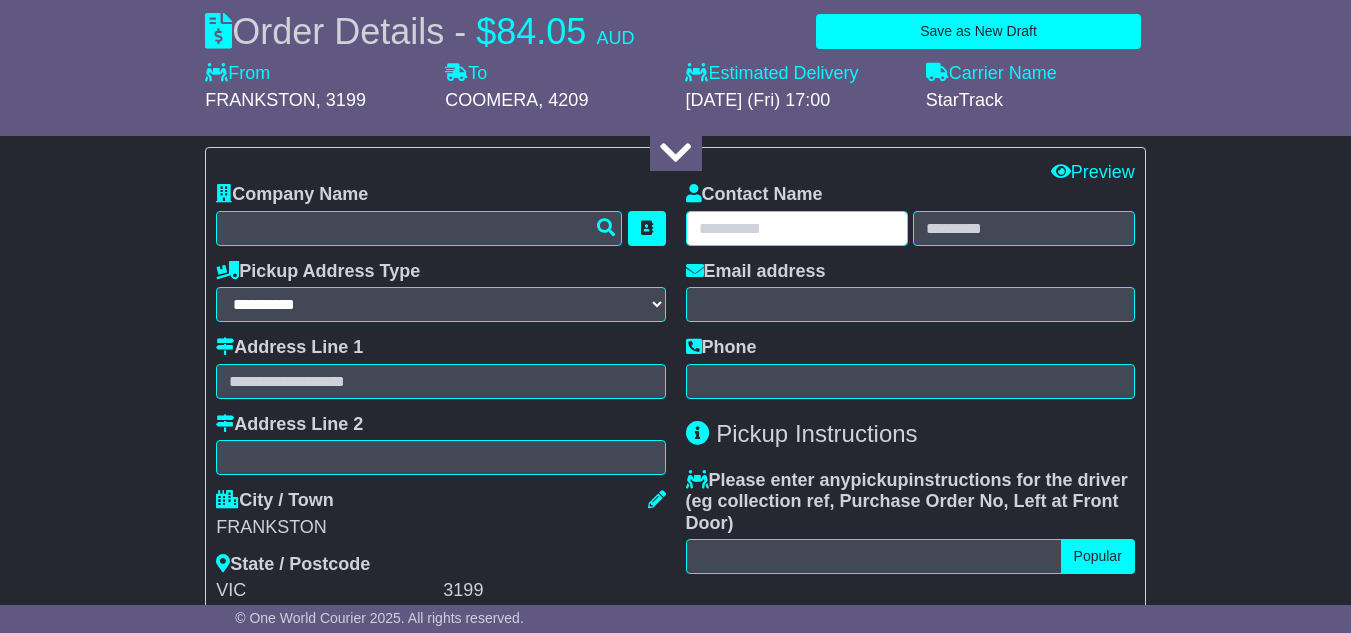 click at bounding box center (797, 228) 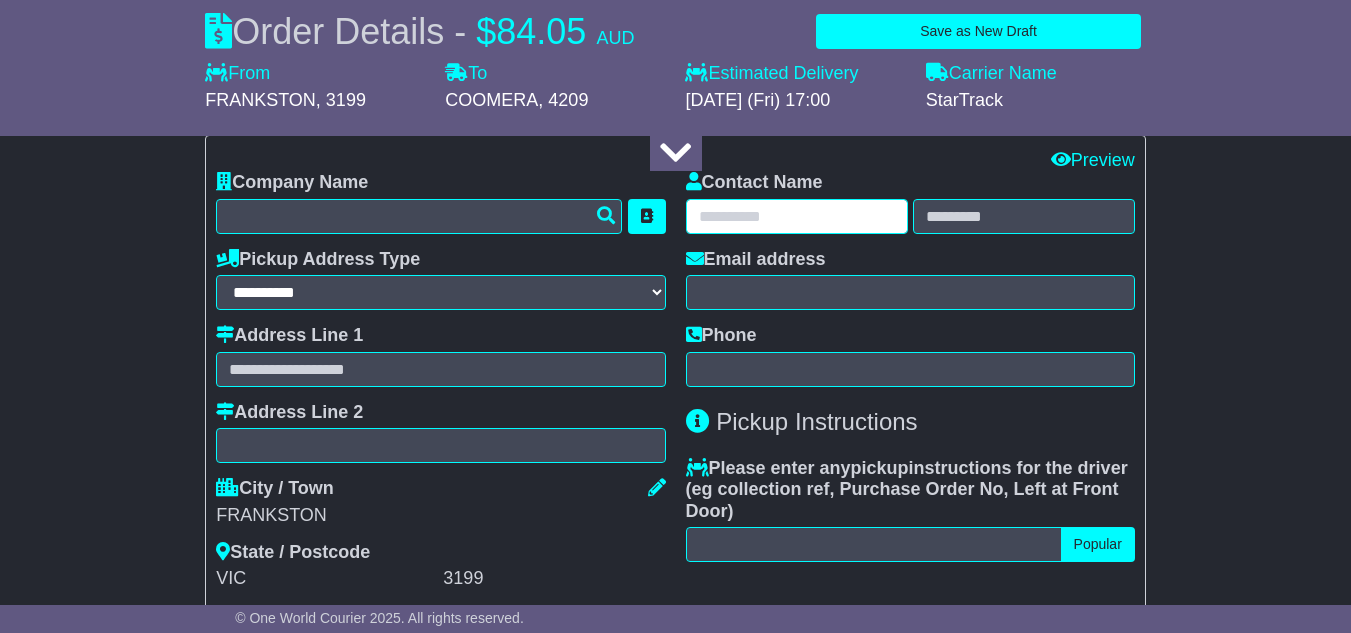 scroll, scrollTop: 400, scrollLeft: 0, axis: vertical 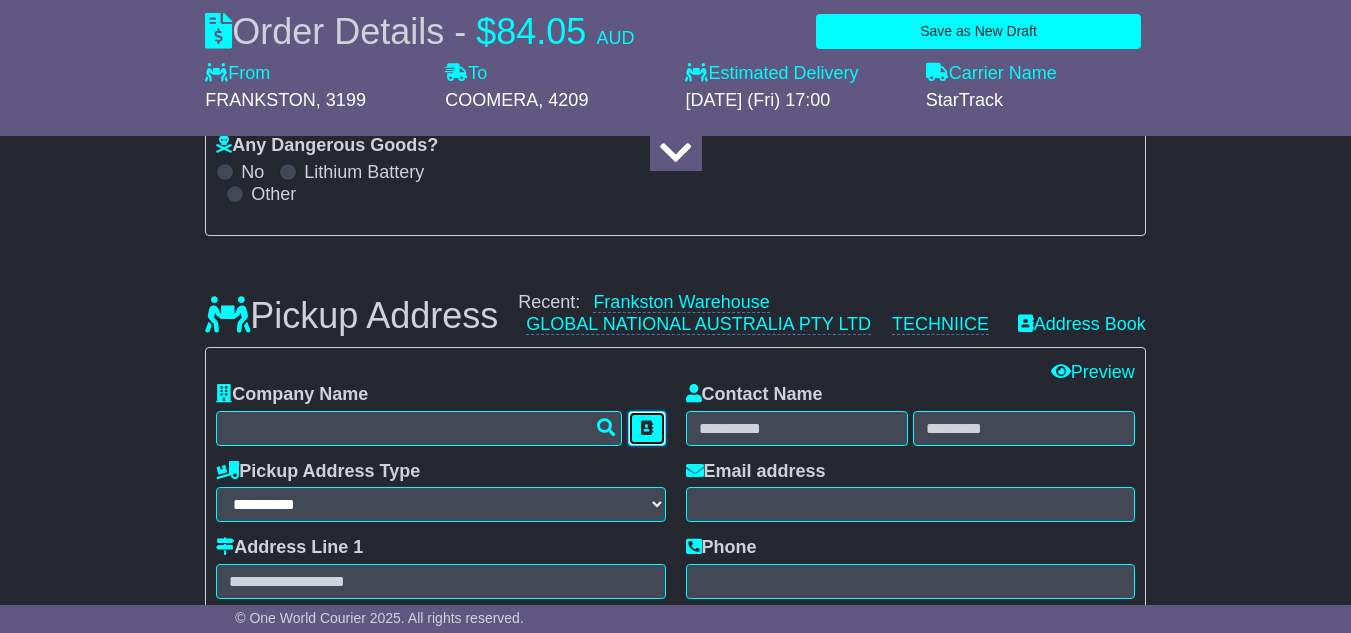 click at bounding box center [647, 428] 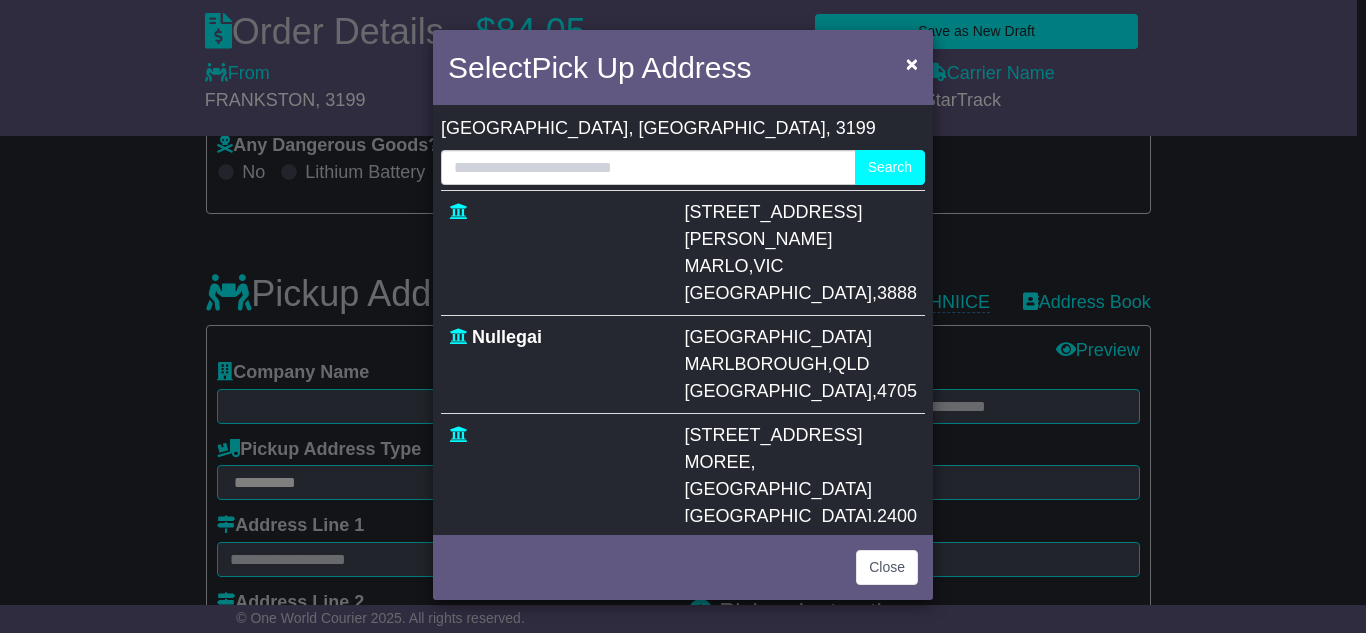 click on "Select  Pick Up   Address
×
Afghanistan
Albania
Algeria
American Samoa
Andorra
Angola
Anguilla
Antigua
Argentina
Armenia
Aruba
Australia
Austria
Azerbaijan
Bahamas
Bahrain
Bangladesh
Barbados
Belarus
Belgium
Belize Chad" at bounding box center [683, 316] 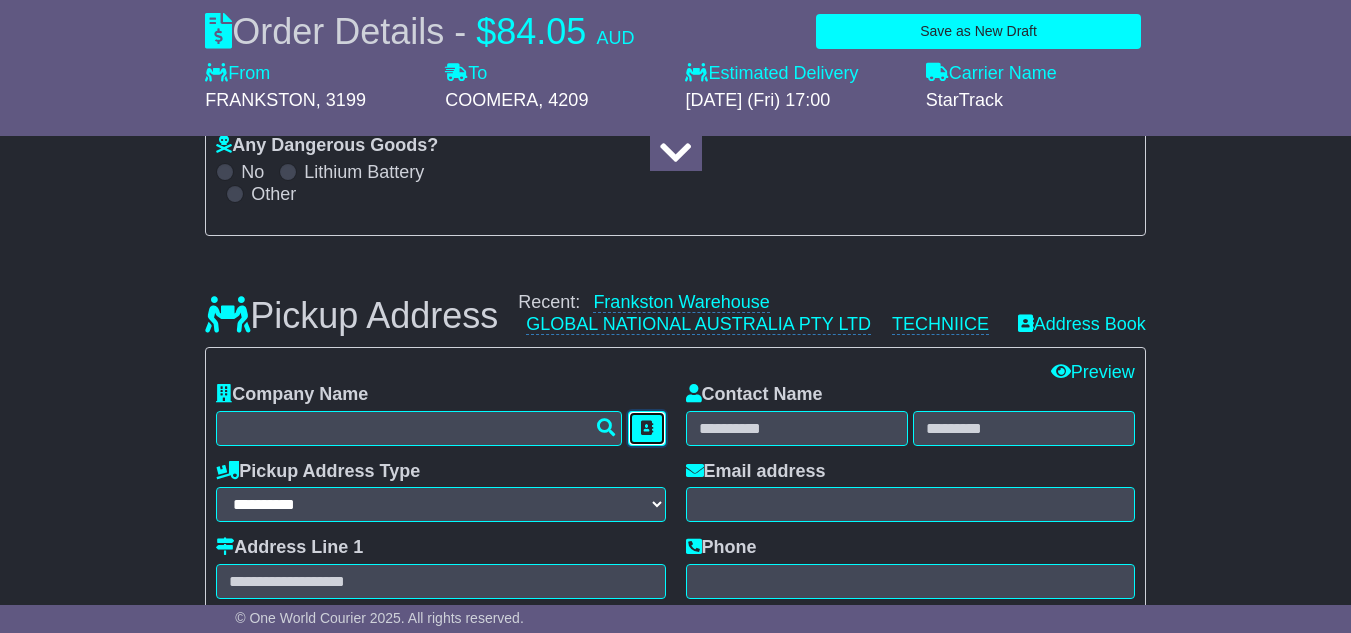 click at bounding box center (647, 428) 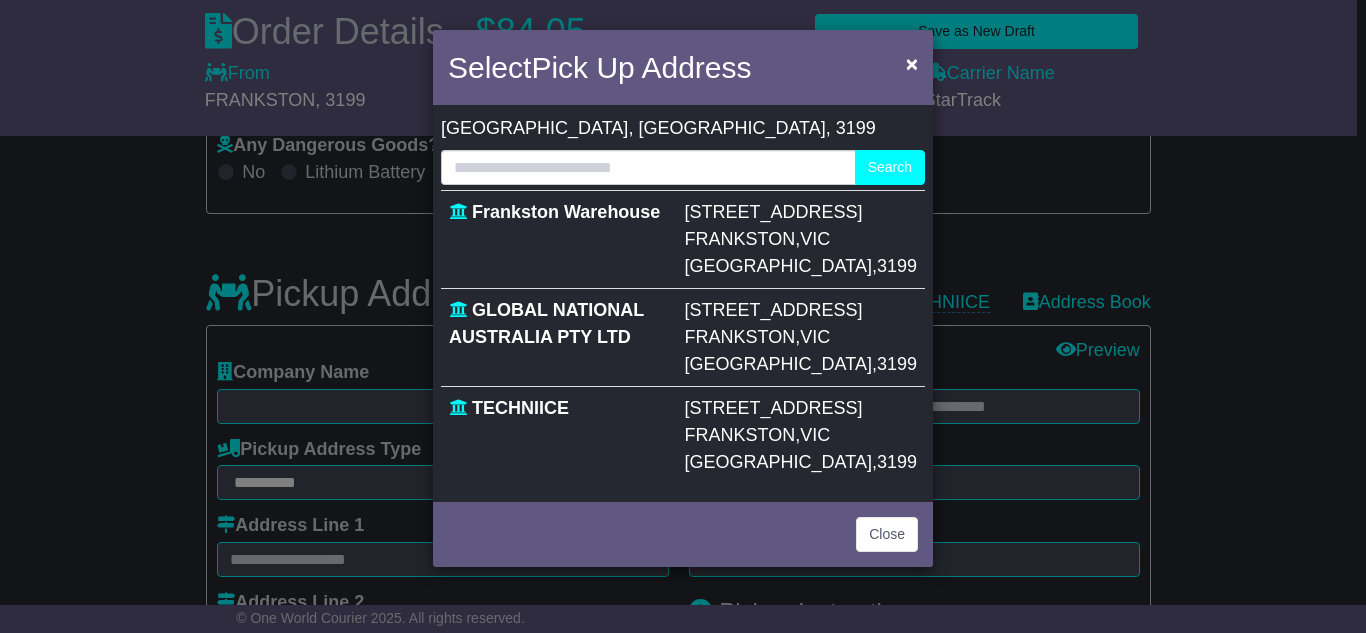 click on "[STREET_ADDRESS]" at bounding box center [774, 408] 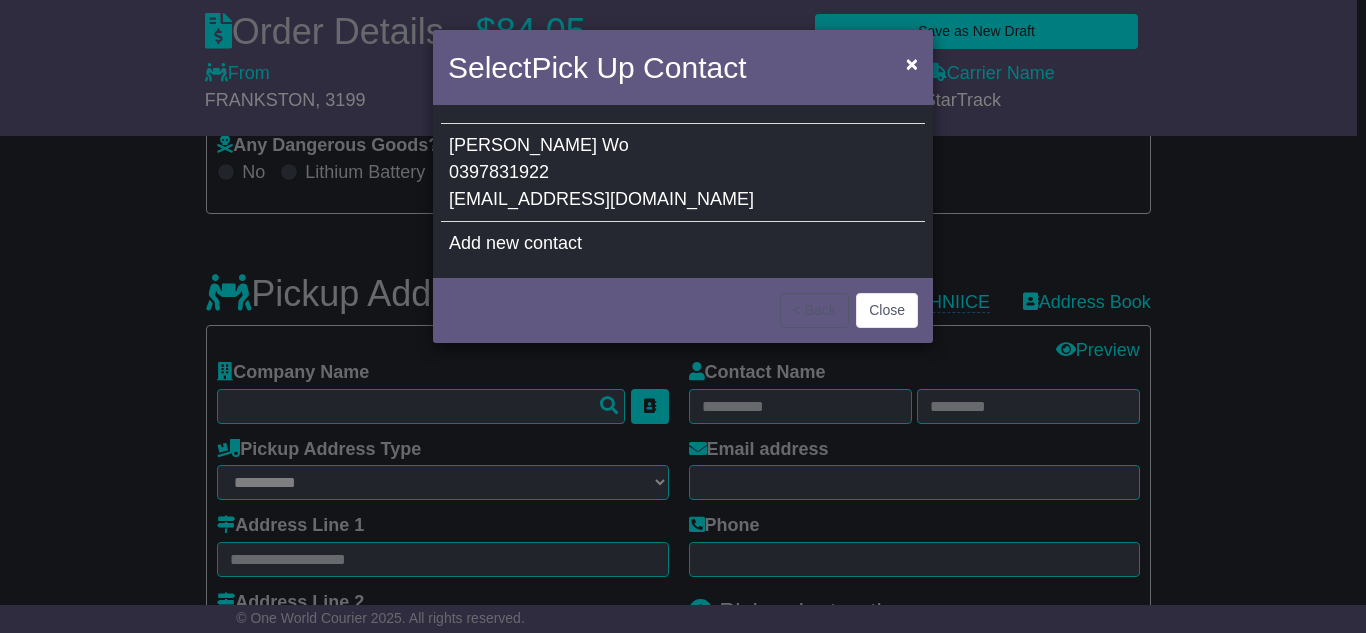 click on "Pam   Wo
0397831922
support@techniice.com" at bounding box center [683, 173] 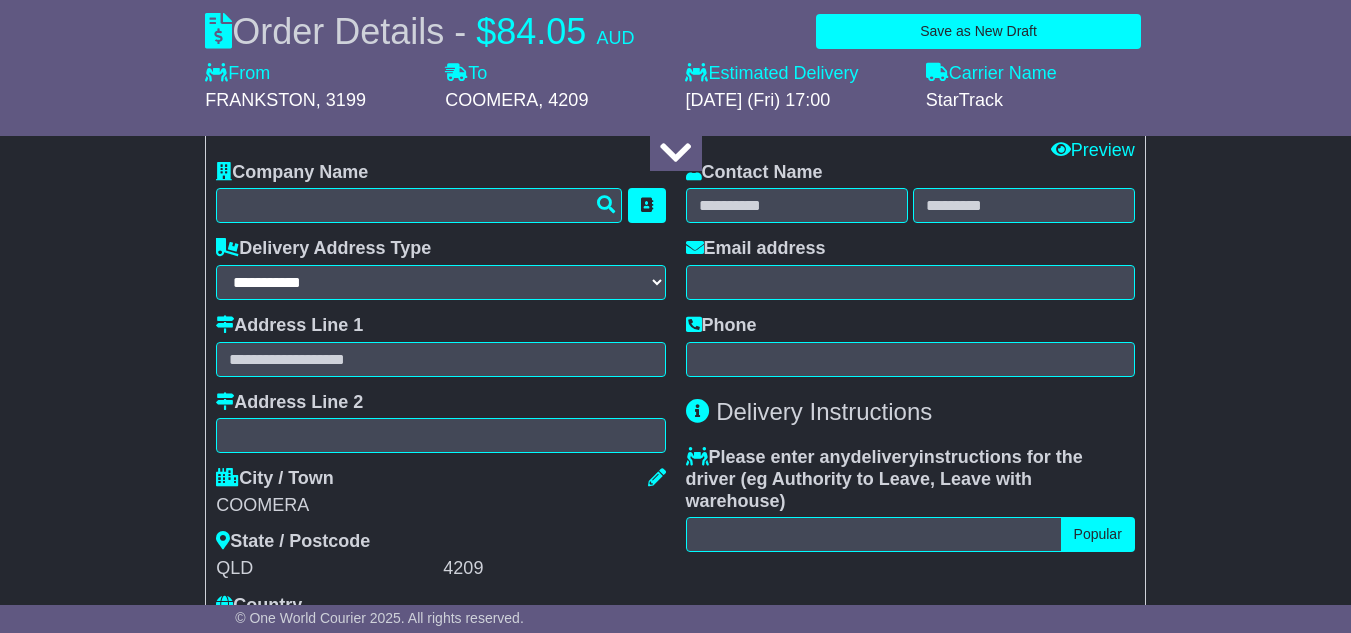 scroll, scrollTop: 1400, scrollLeft: 0, axis: vertical 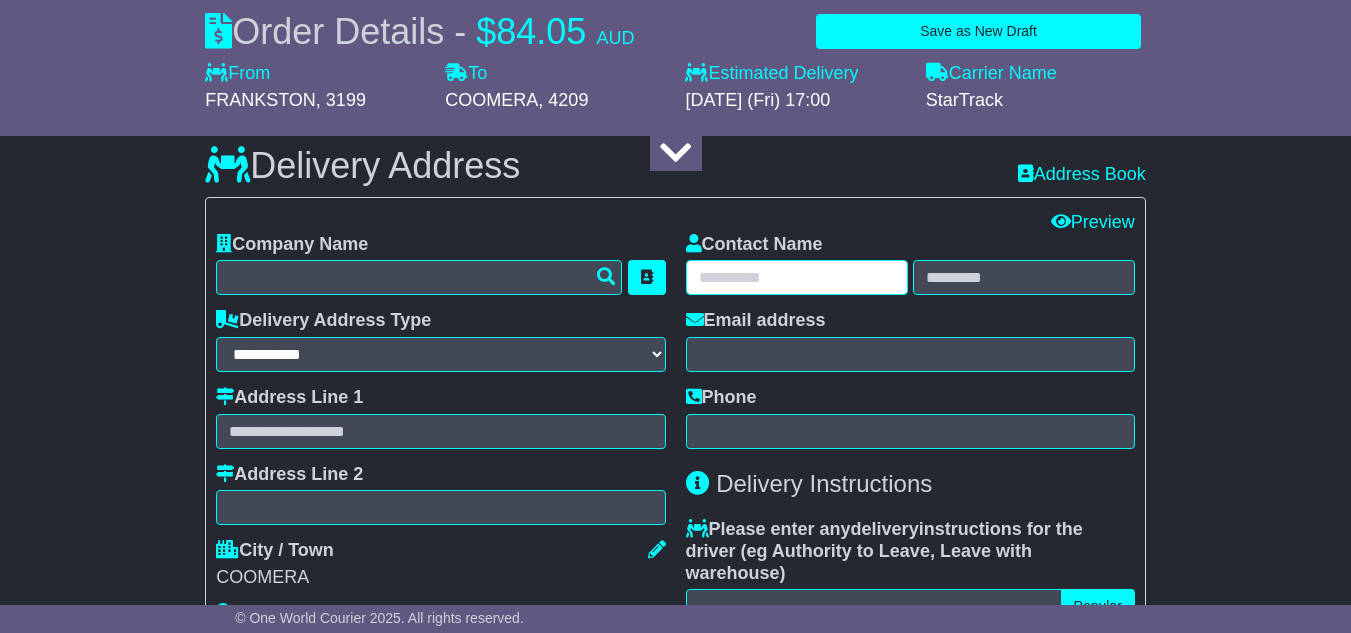click at bounding box center [797, 277] 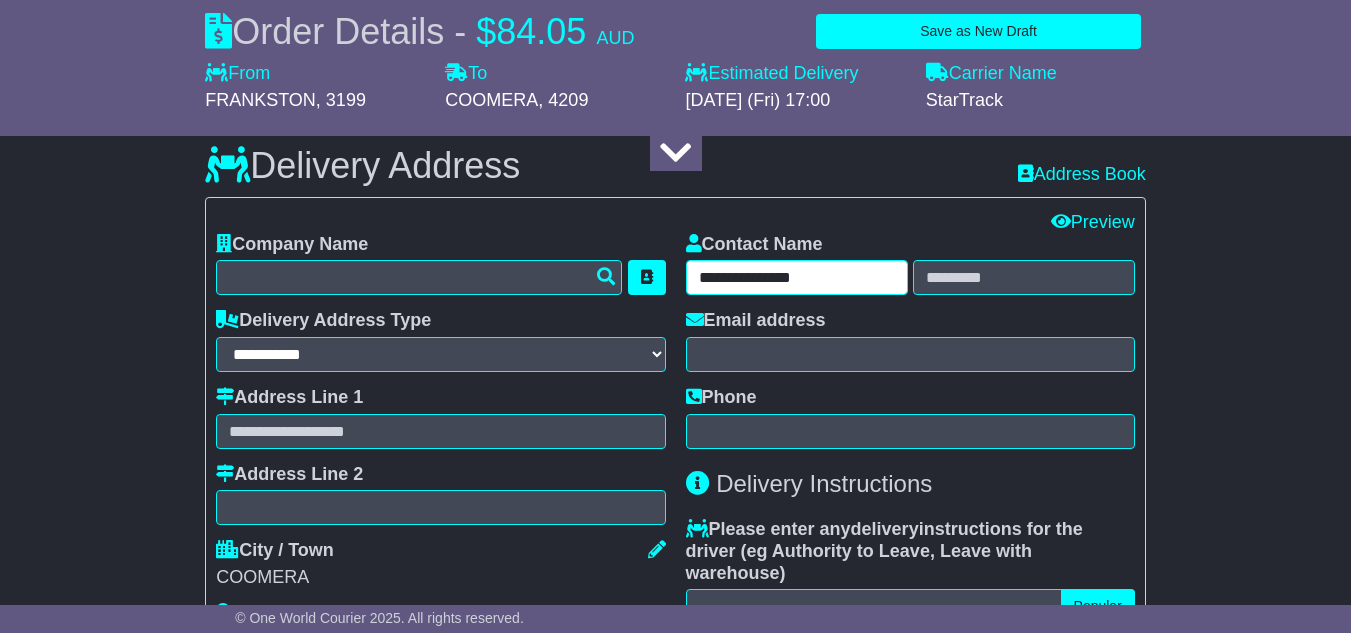 click on "**********" at bounding box center (797, 277) 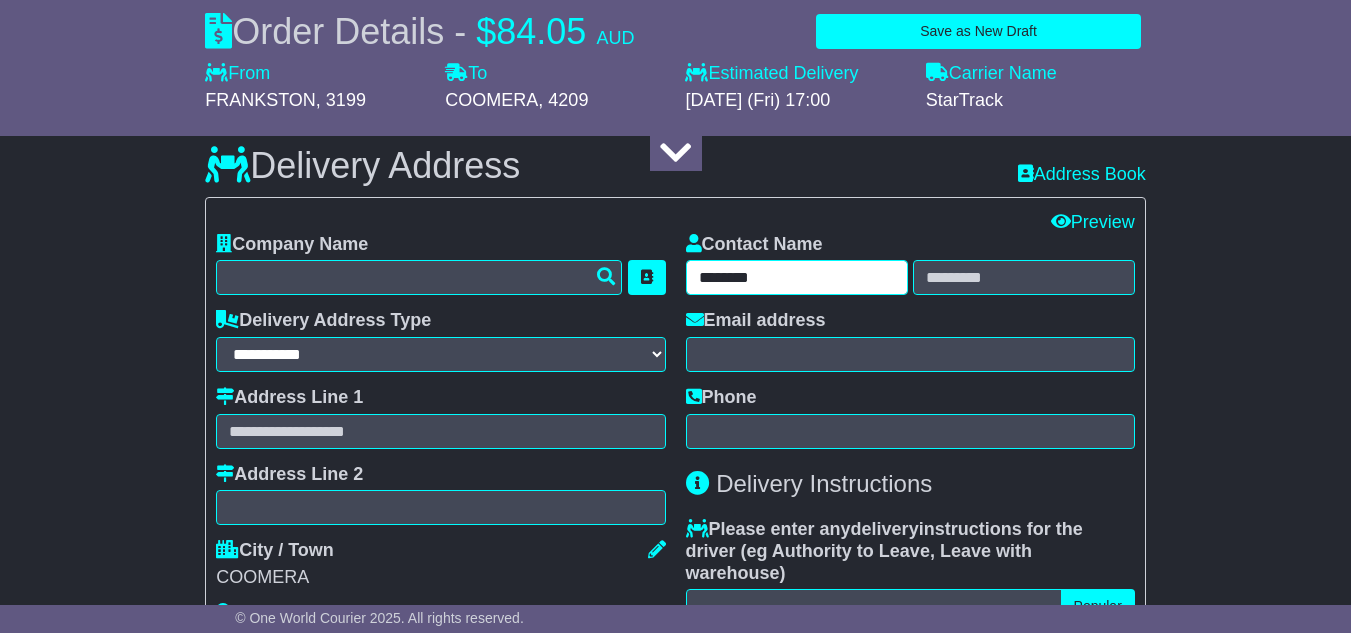 type on "*******" 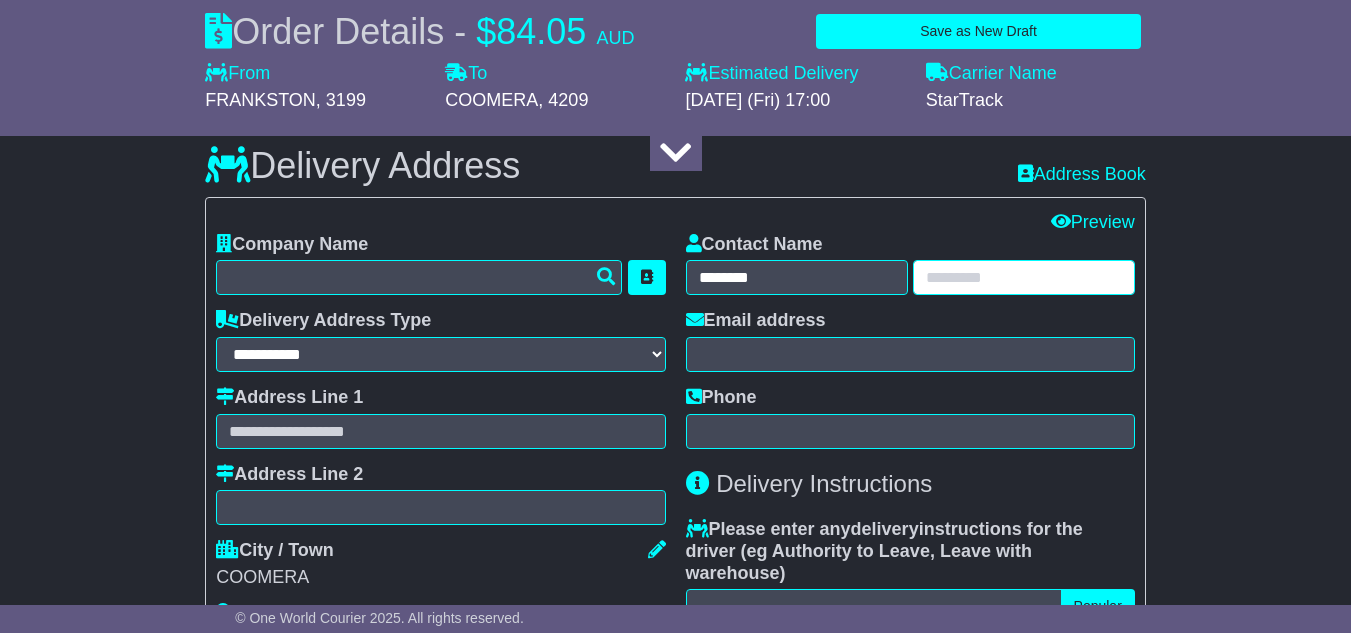 click at bounding box center (1024, 277) 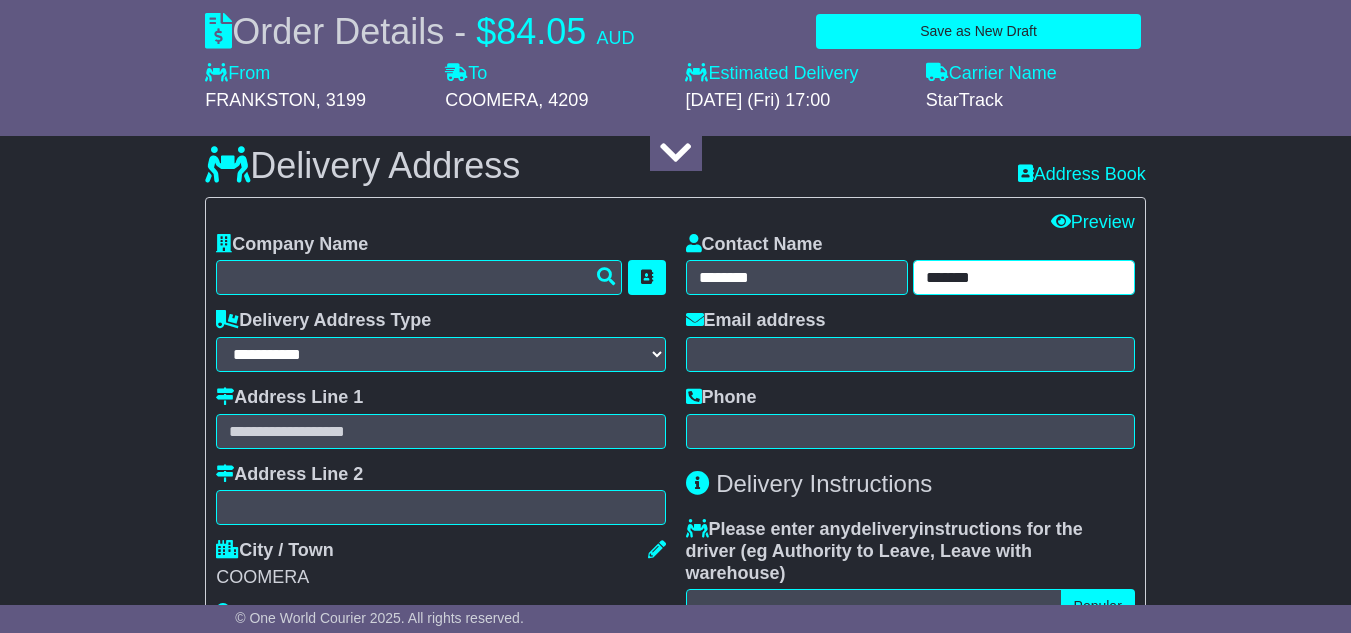 type on "*******" 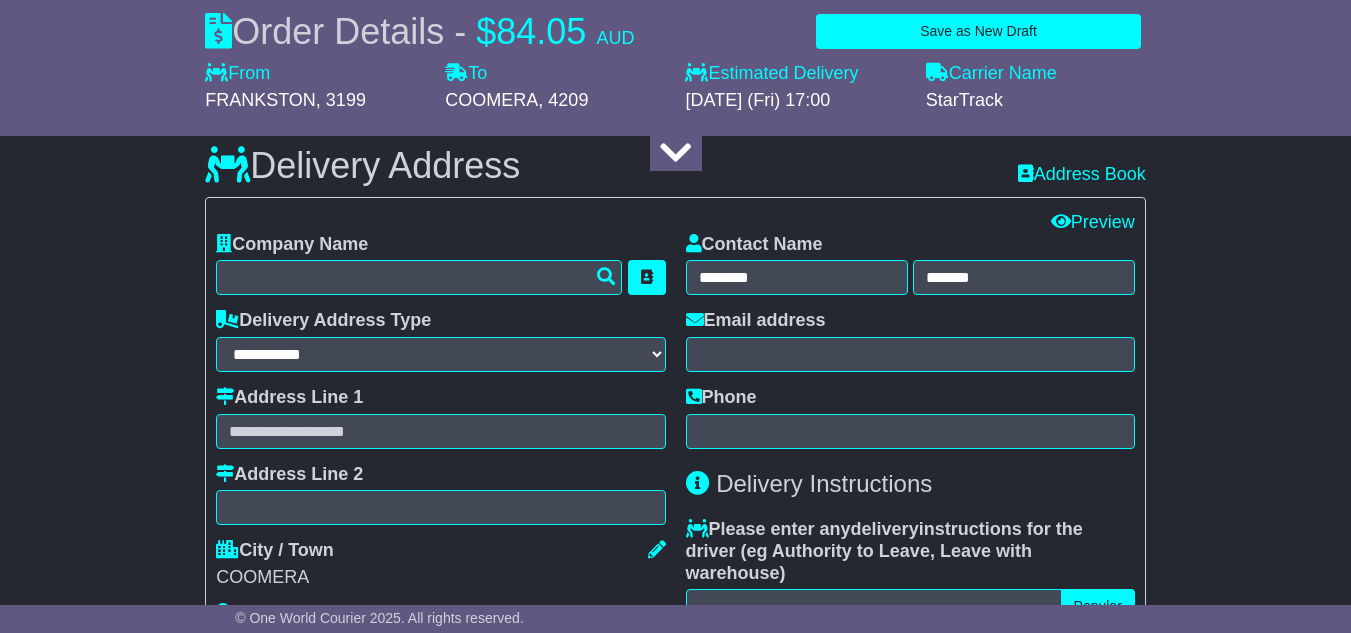 click on "Delivery Address
Recent:
Address Book" at bounding box center [675, 151] 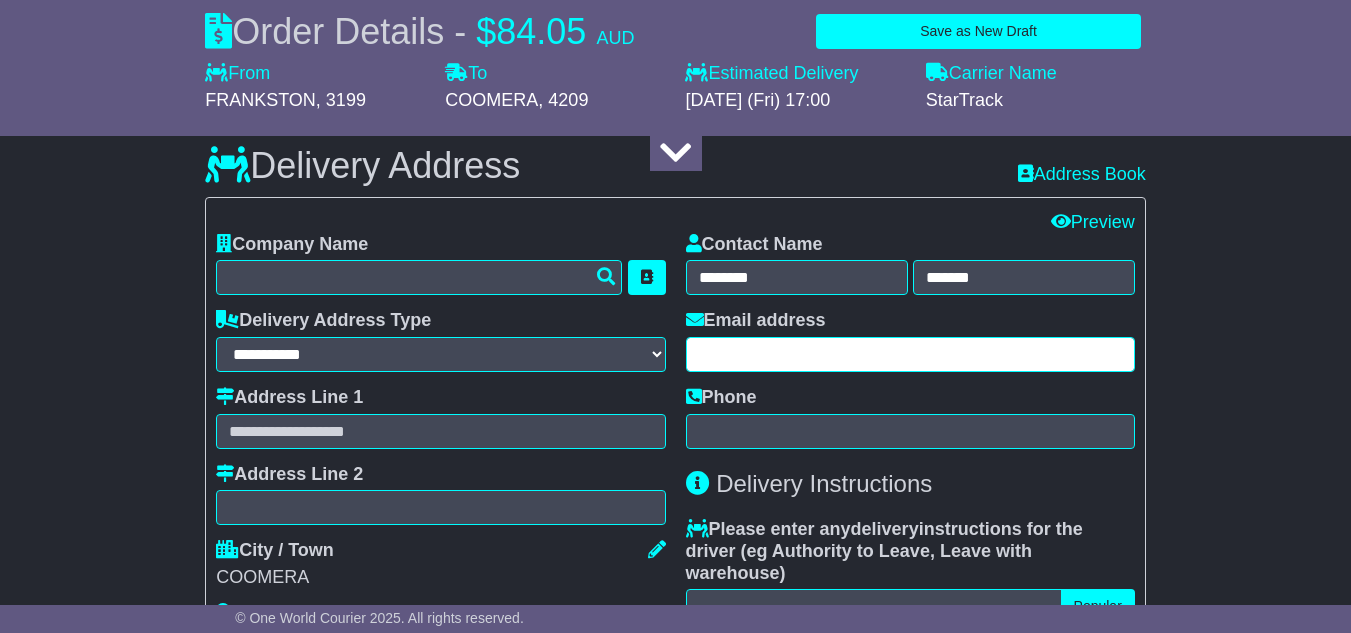 click at bounding box center (910, 354) 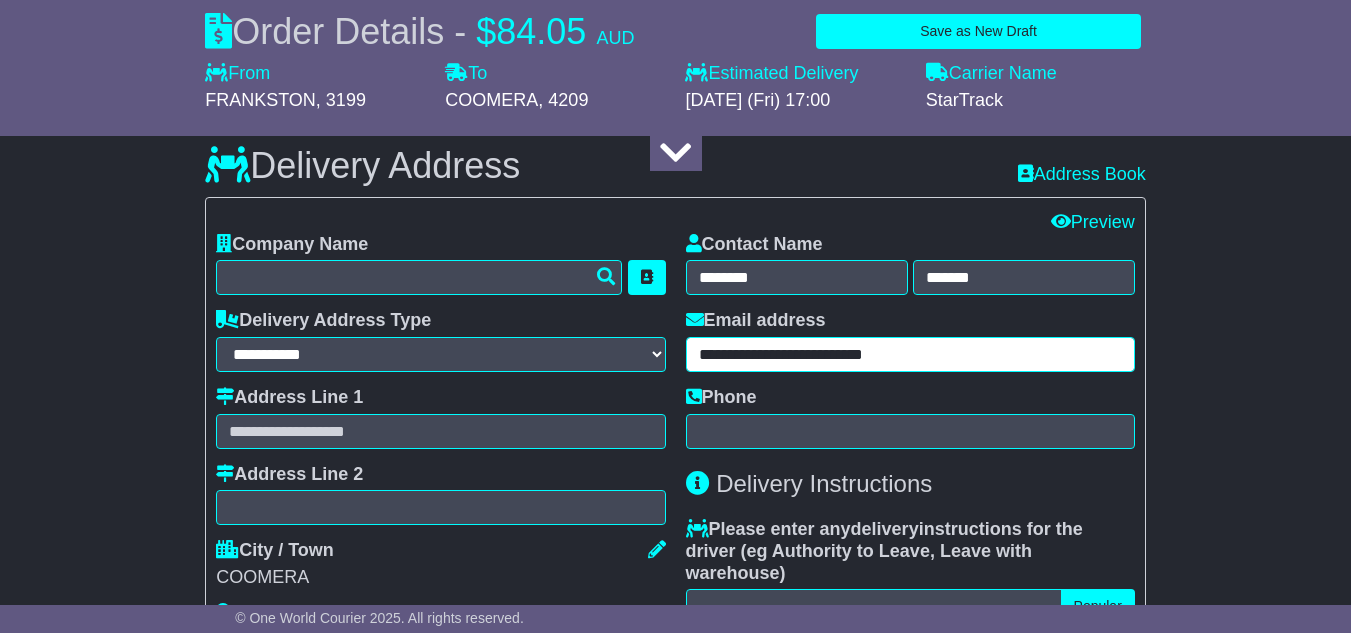 type on "**********" 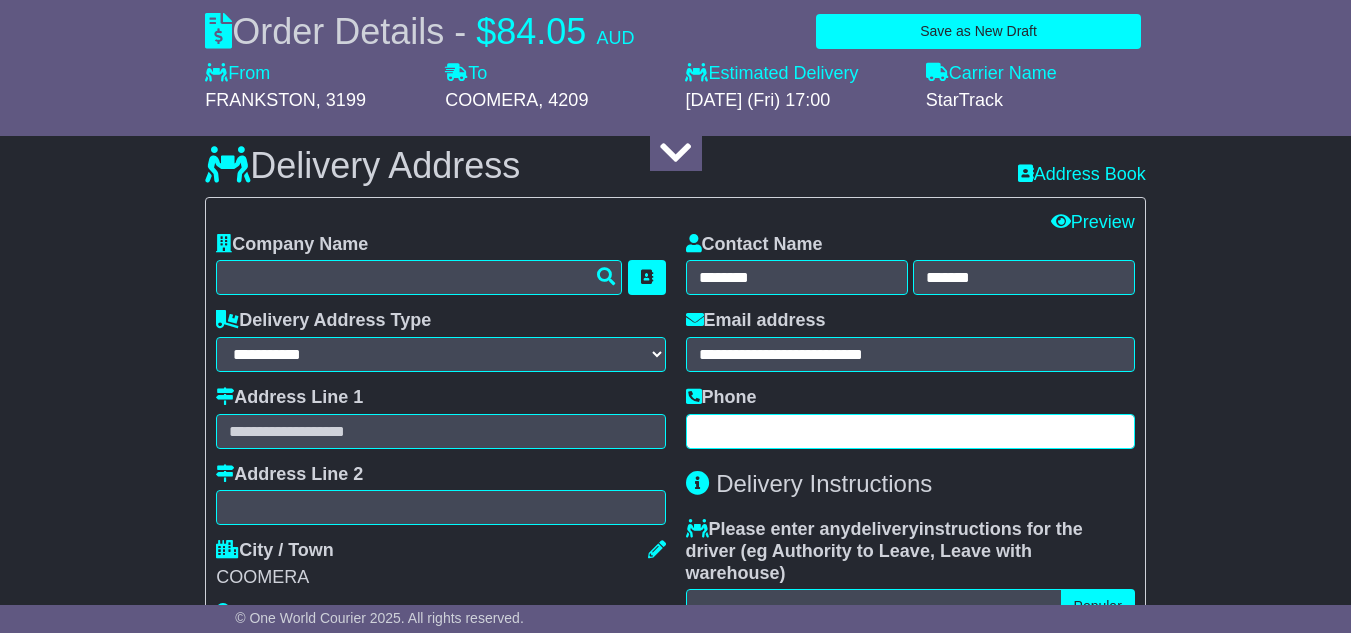 click at bounding box center (910, 431) 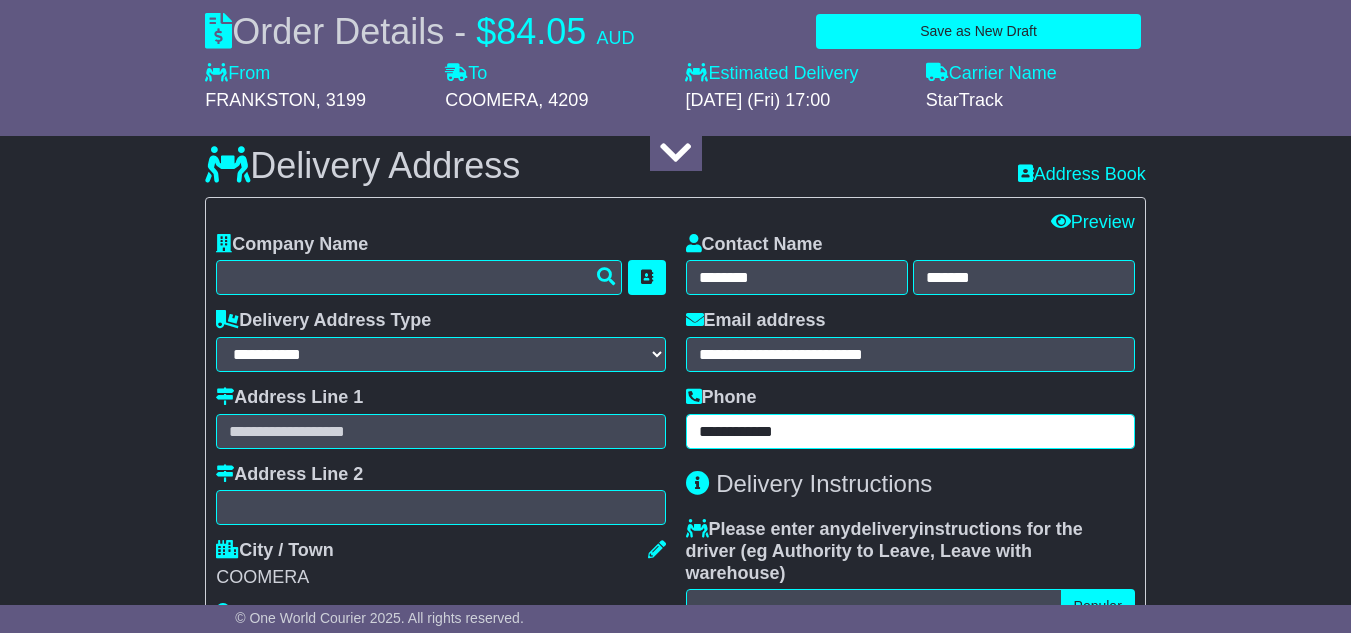 type on "**********" 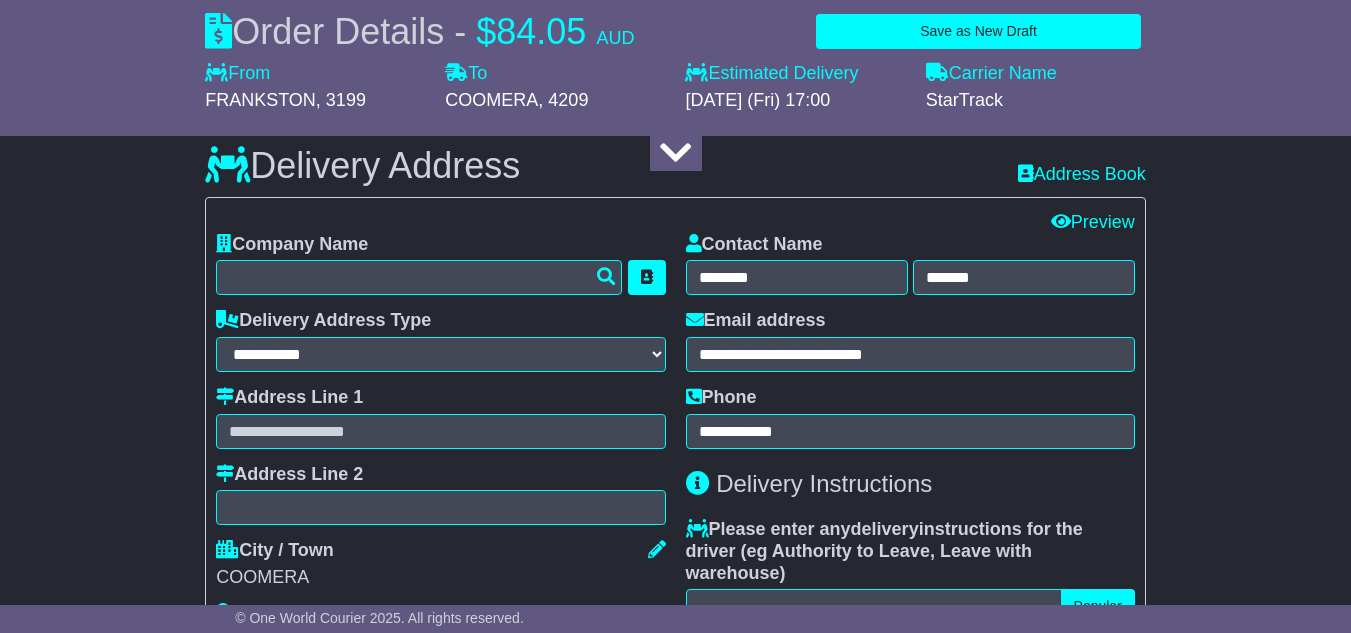 click on "Edit All
Edit Contact
Preview" at bounding box center [675, 223] 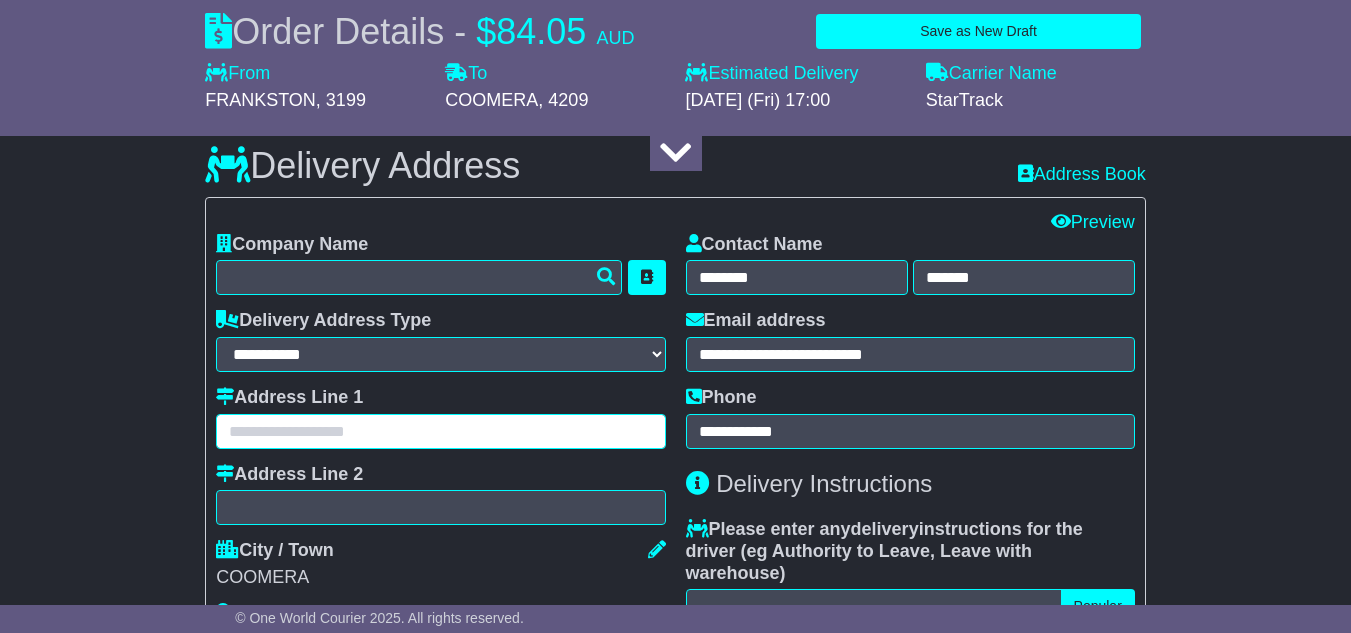click at bounding box center (440, 431) 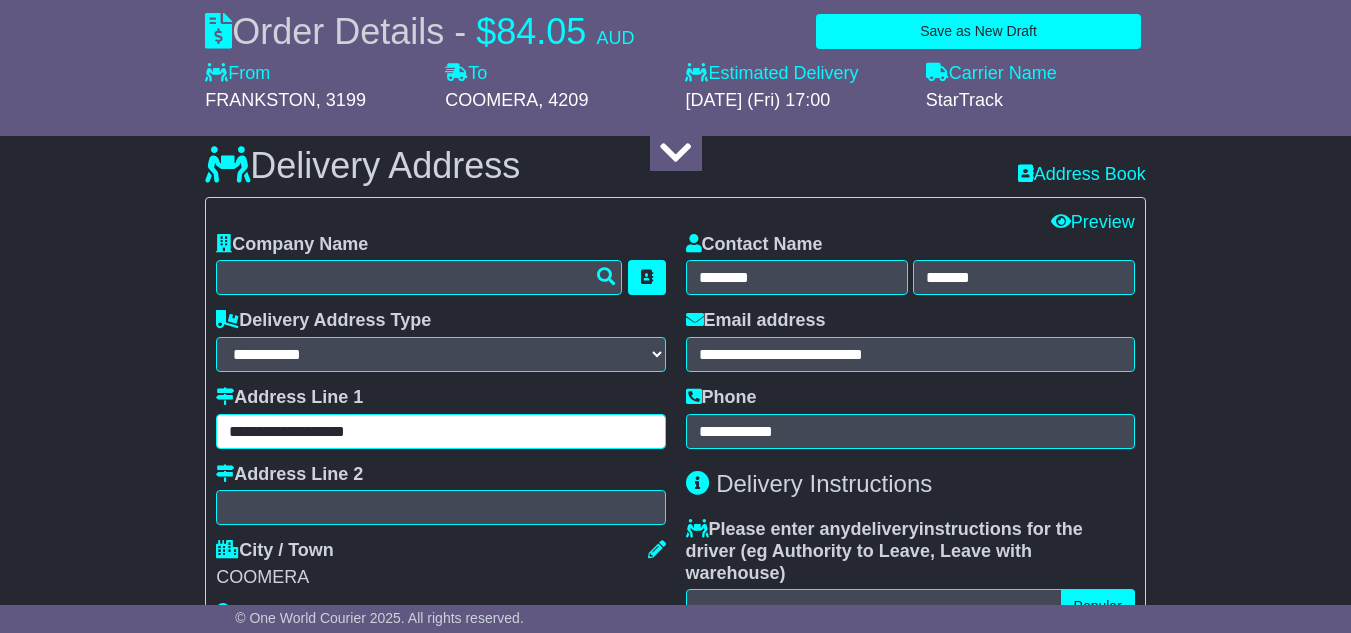 type on "**********" 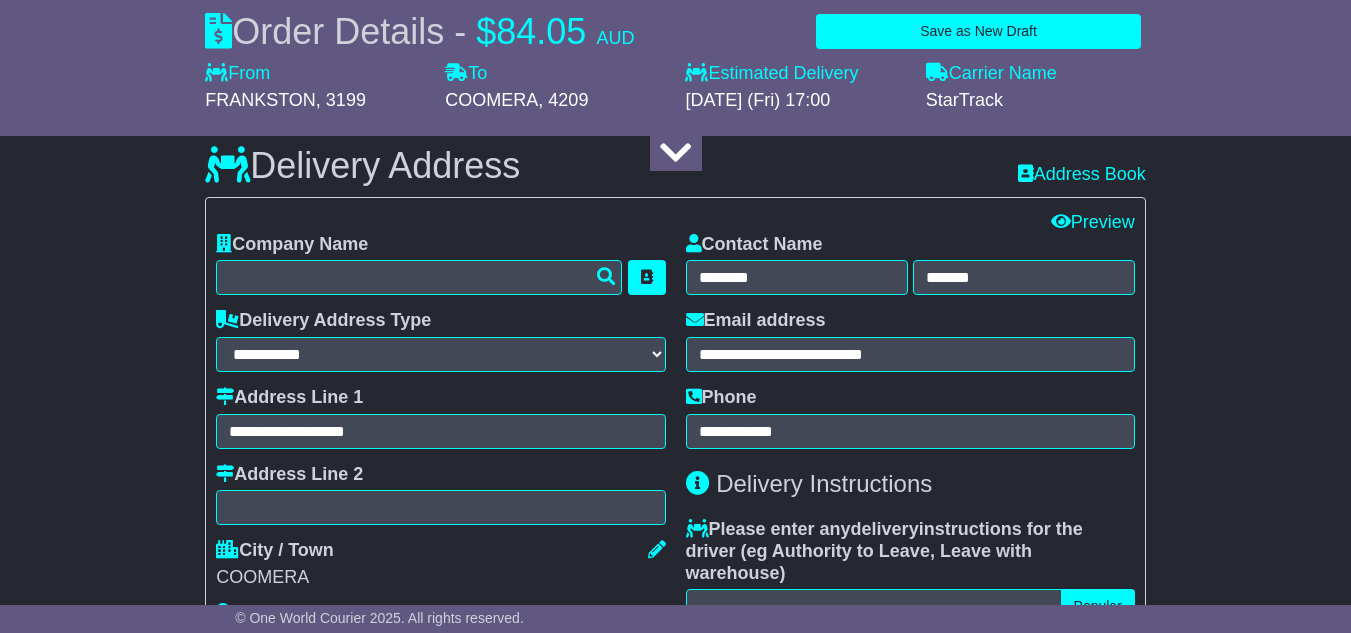 drag, startPoint x: 585, startPoint y: 227, endPoint x: 587, endPoint y: 237, distance: 10.198039 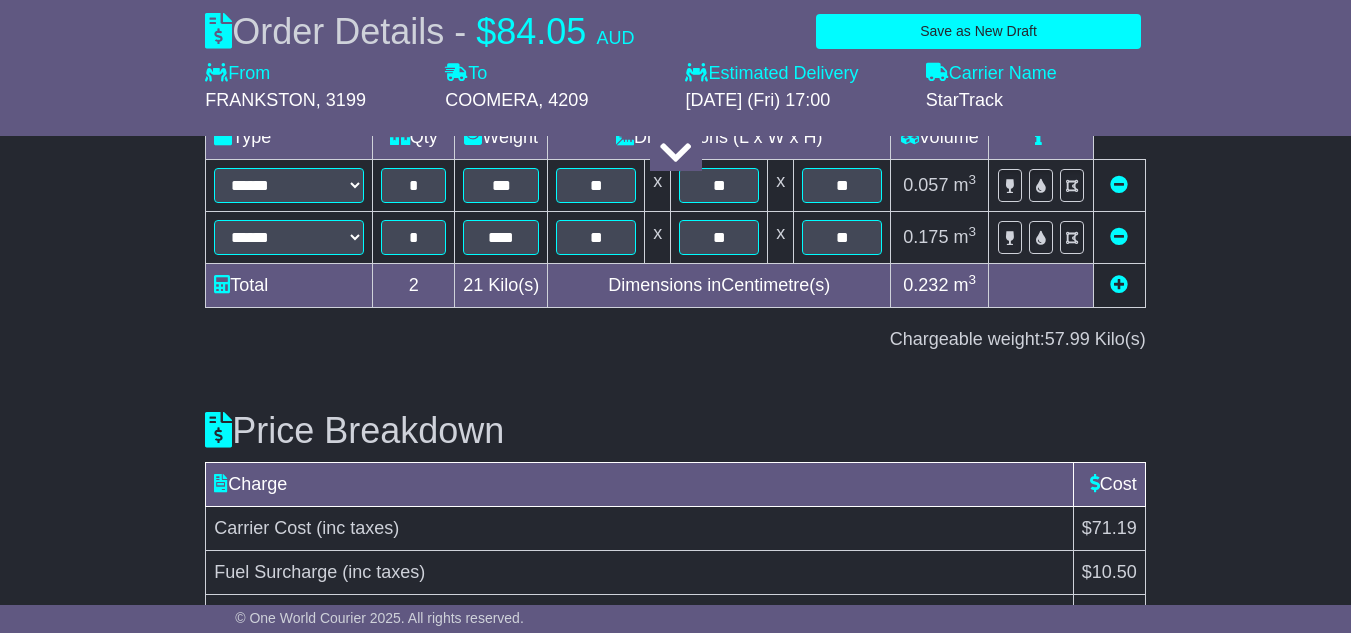 scroll, scrollTop: 2698, scrollLeft: 0, axis: vertical 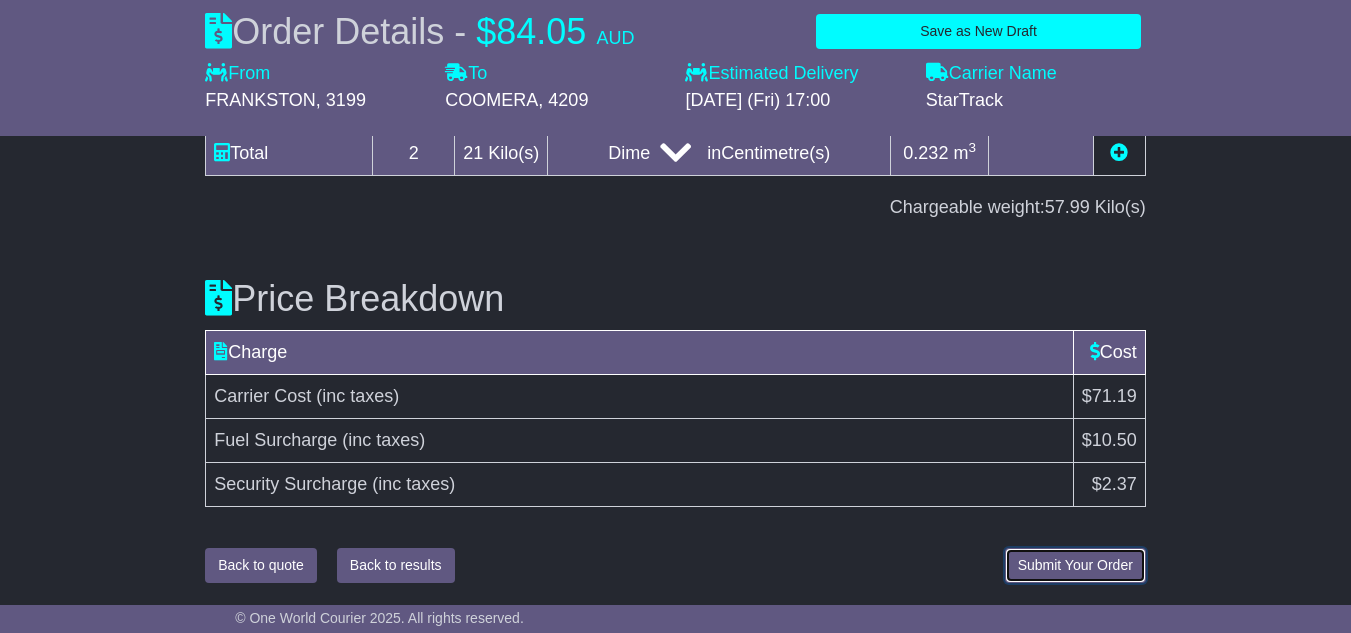 click on "Submit Your Order" at bounding box center [1075, 565] 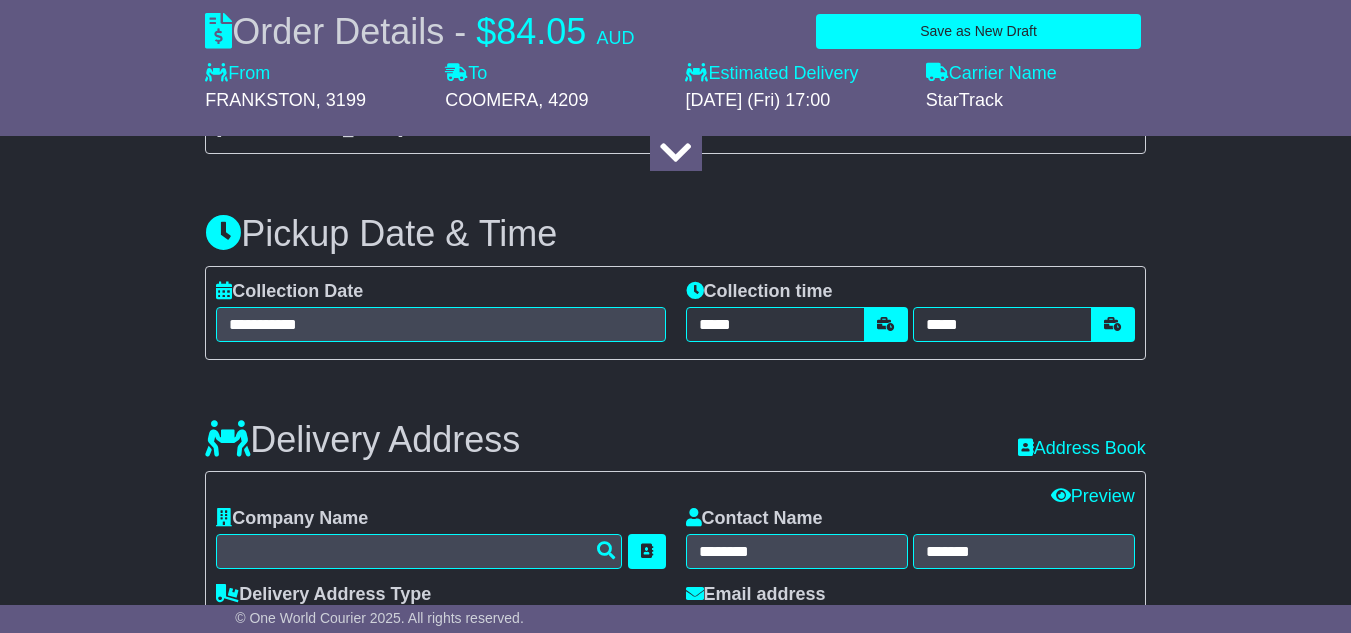 scroll, scrollTop: 1294, scrollLeft: 0, axis: vertical 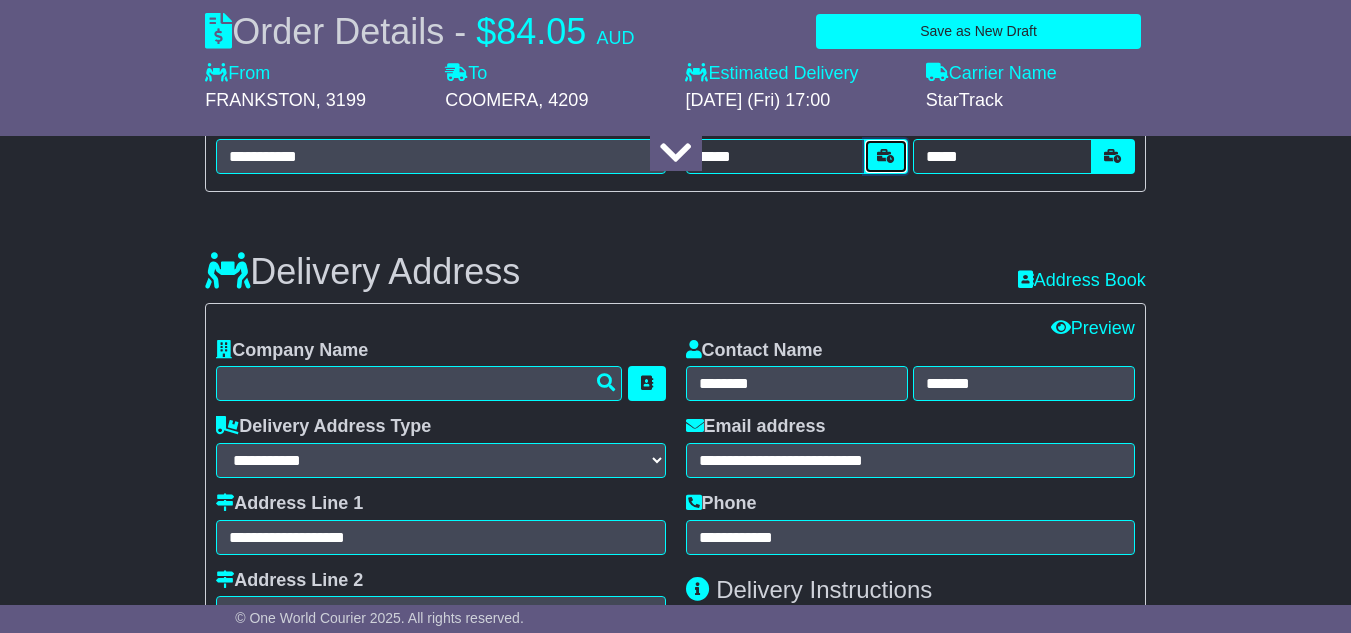 click at bounding box center [886, 156] 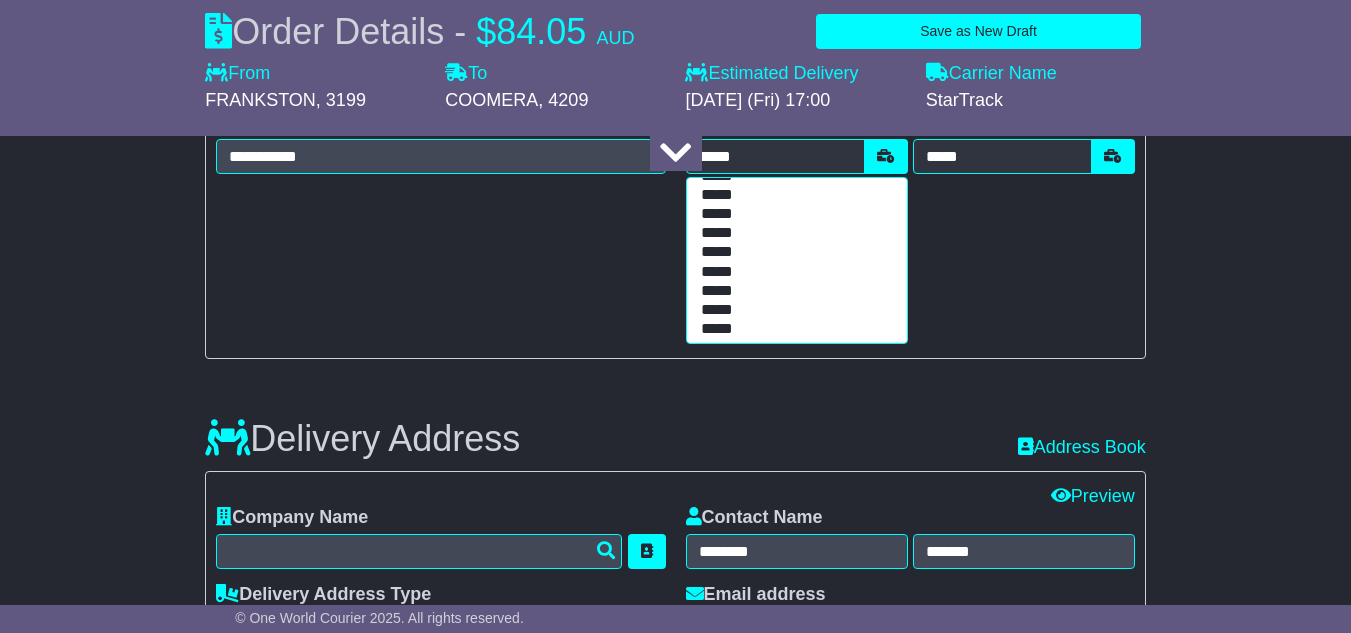 scroll, scrollTop: 600, scrollLeft: 0, axis: vertical 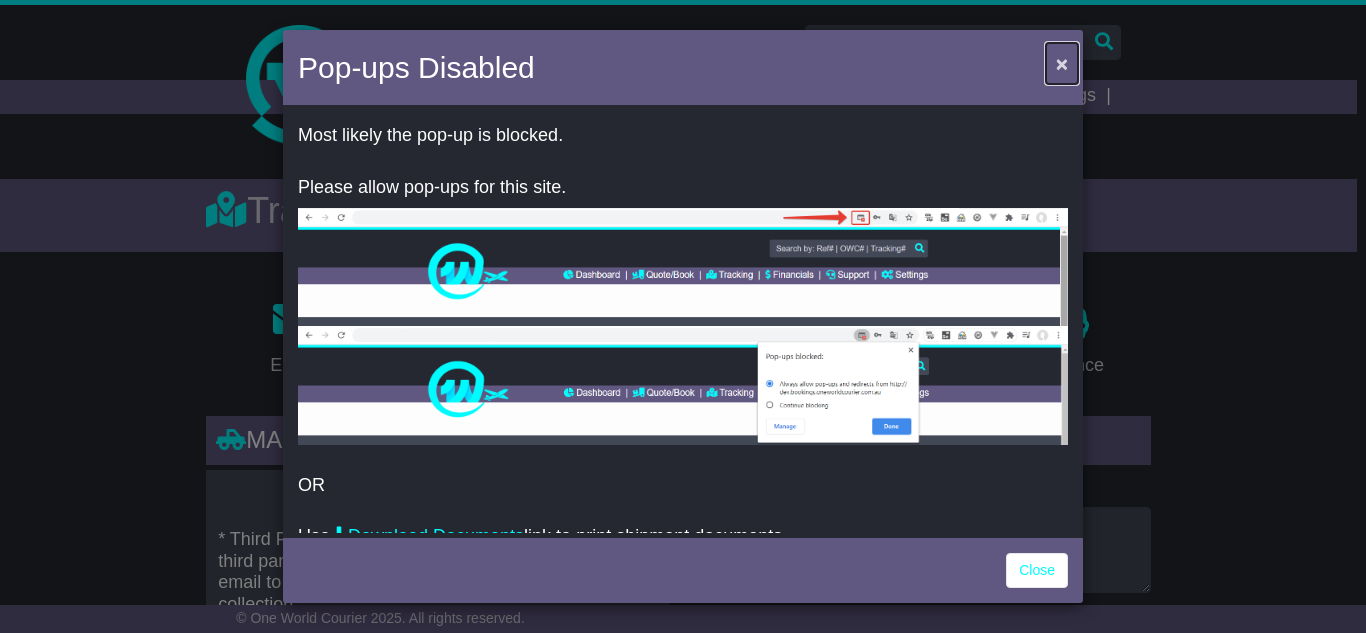 click on "×" at bounding box center (1062, 63) 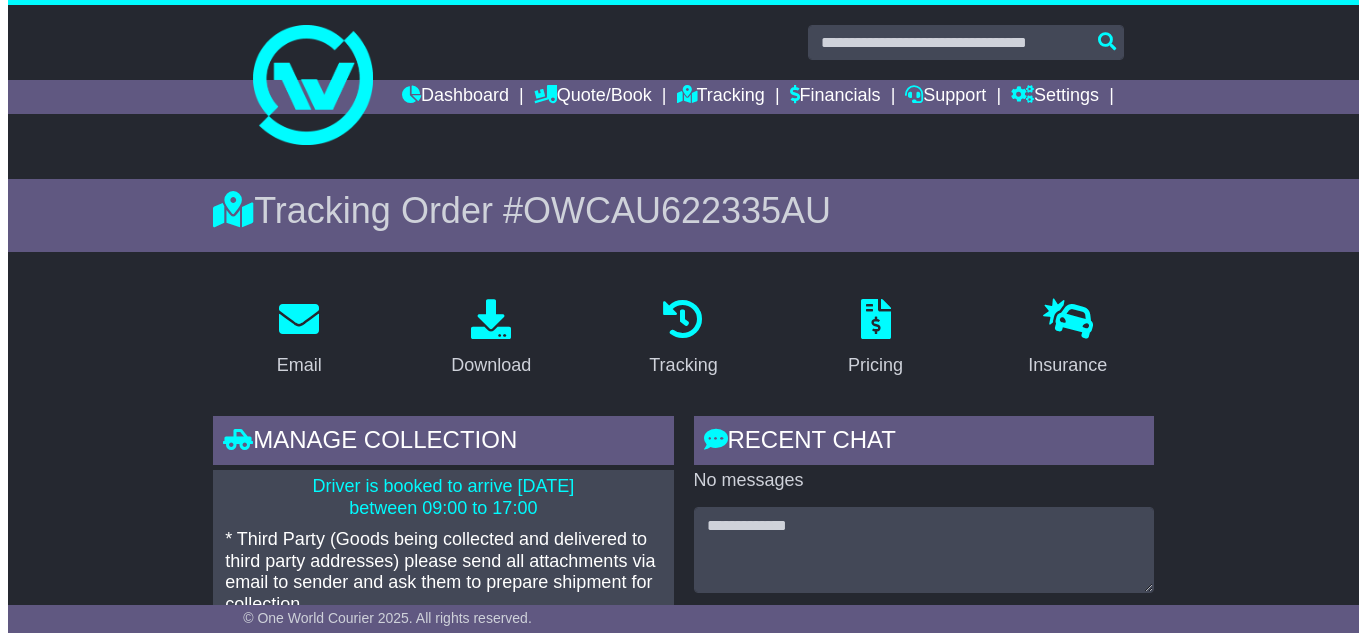 scroll, scrollTop: 400, scrollLeft: 0, axis: vertical 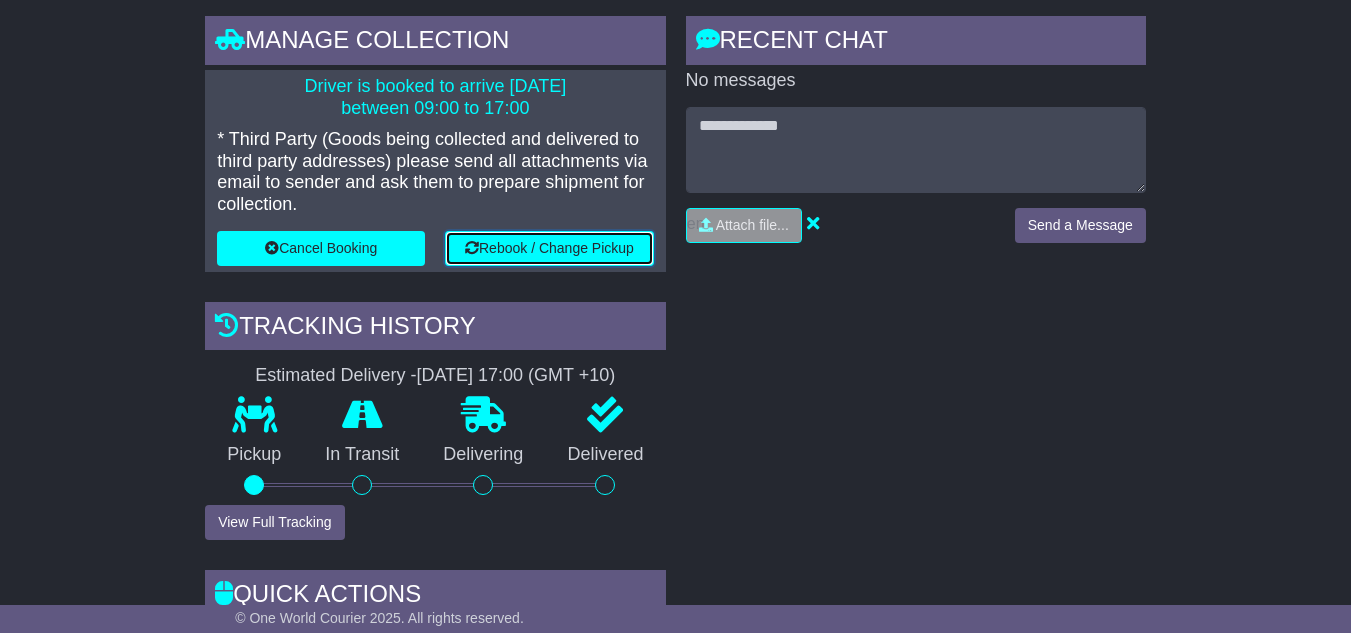 click on "Rebook / Change Pickup" at bounding box center [549, 248] 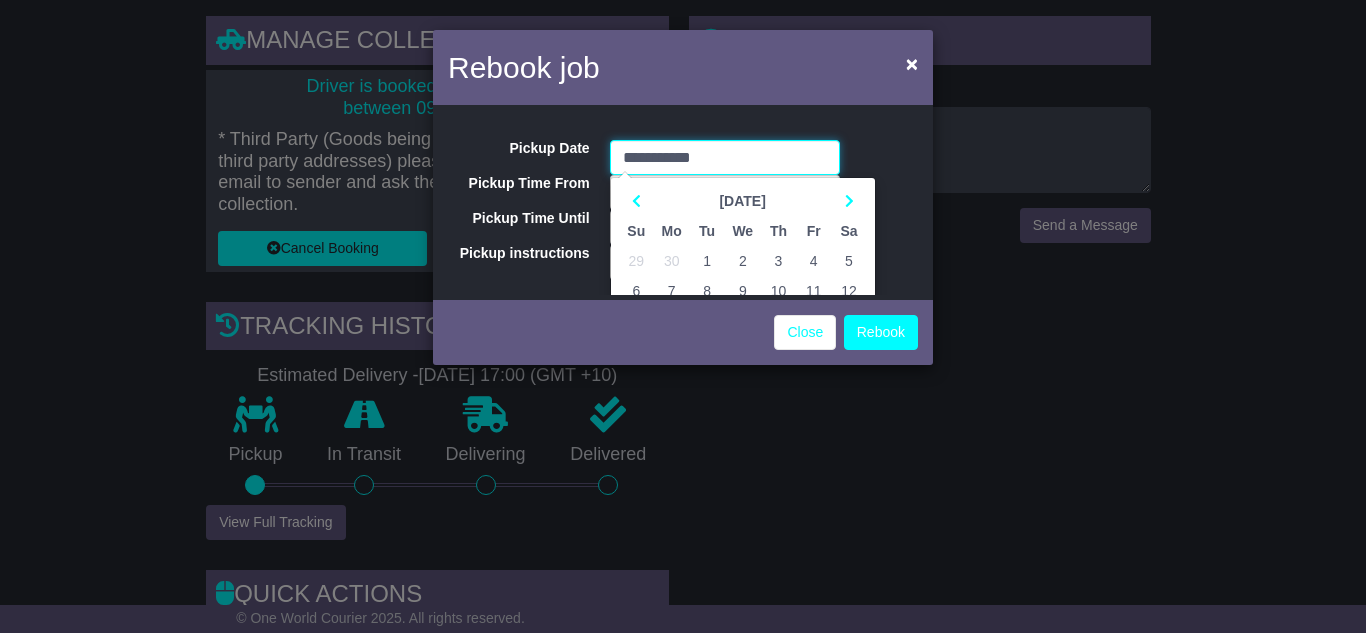 scroll, scrollTop: 140, scrollLeft: 0, axis: vertical 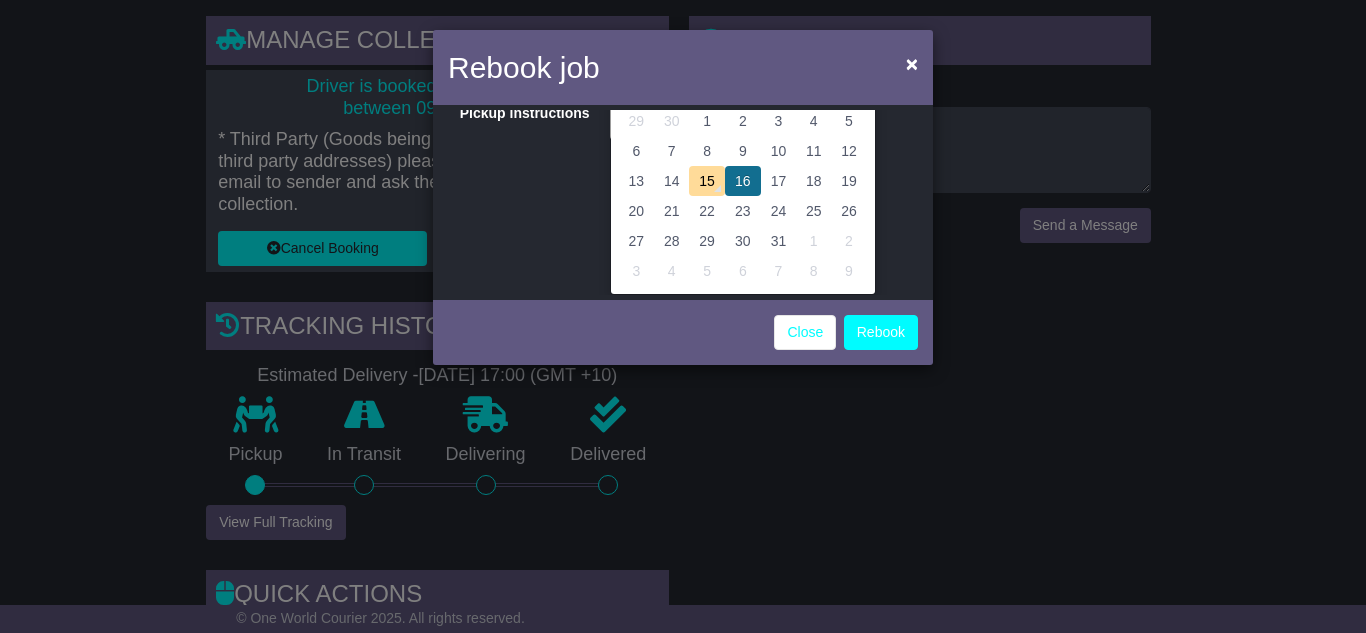 click on "16" at bounding box center [743, 181] 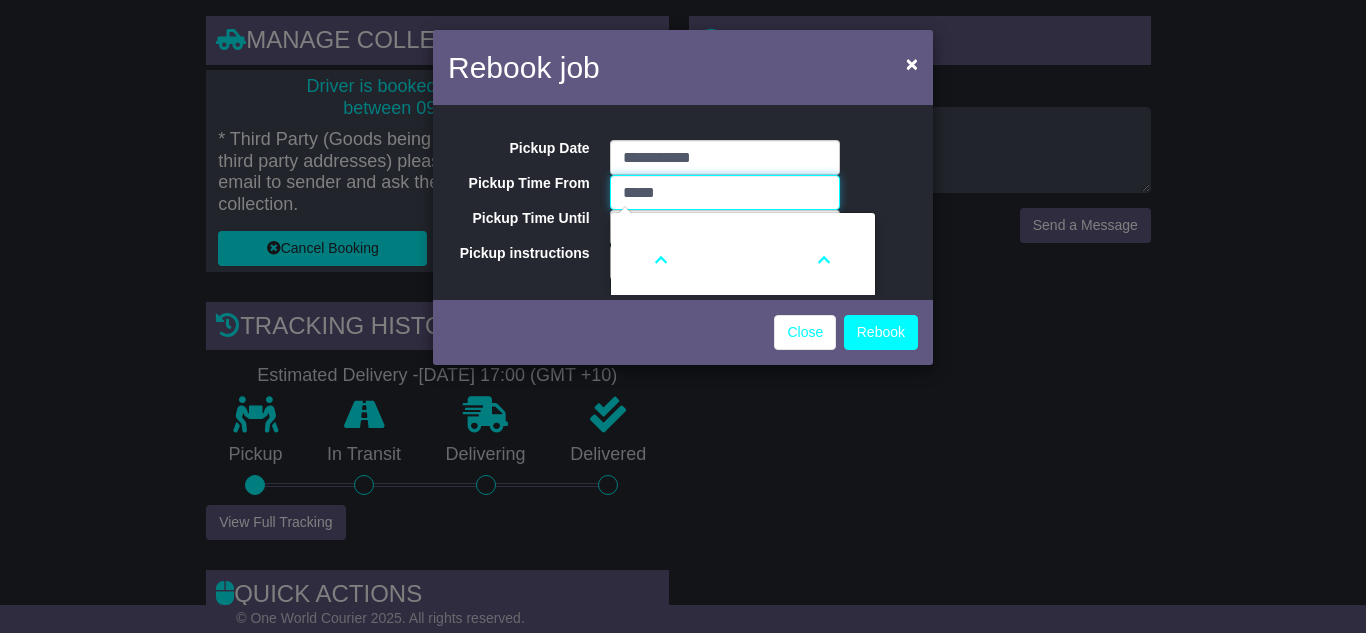 click on "*****" at bounding box center [725, 192] 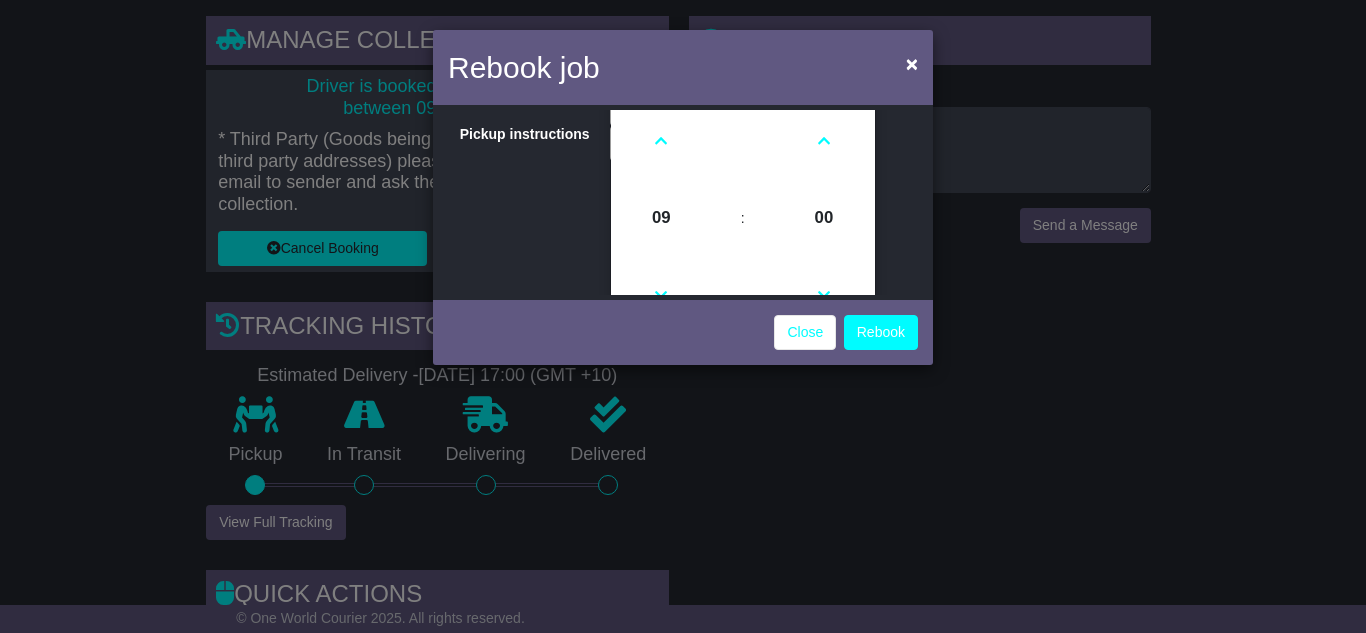 scroll, scrollTop: 167, scrollLeft: 0, axis: vertical 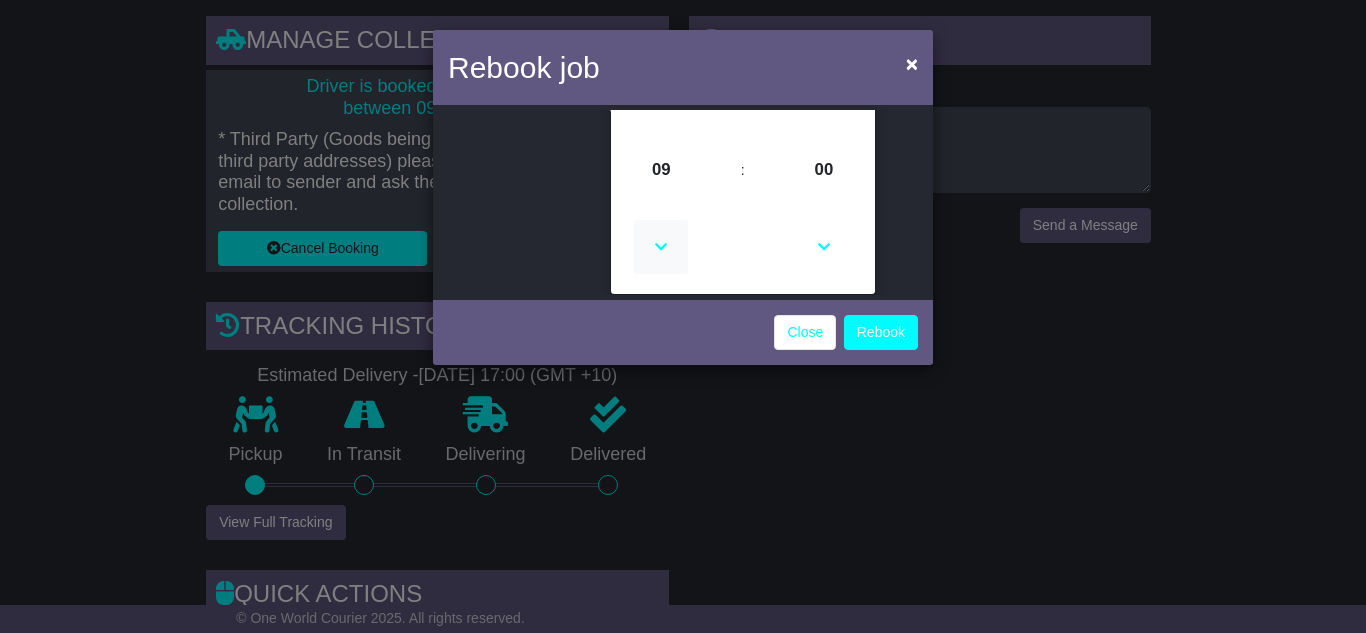 click at bounding box center (661, 247) 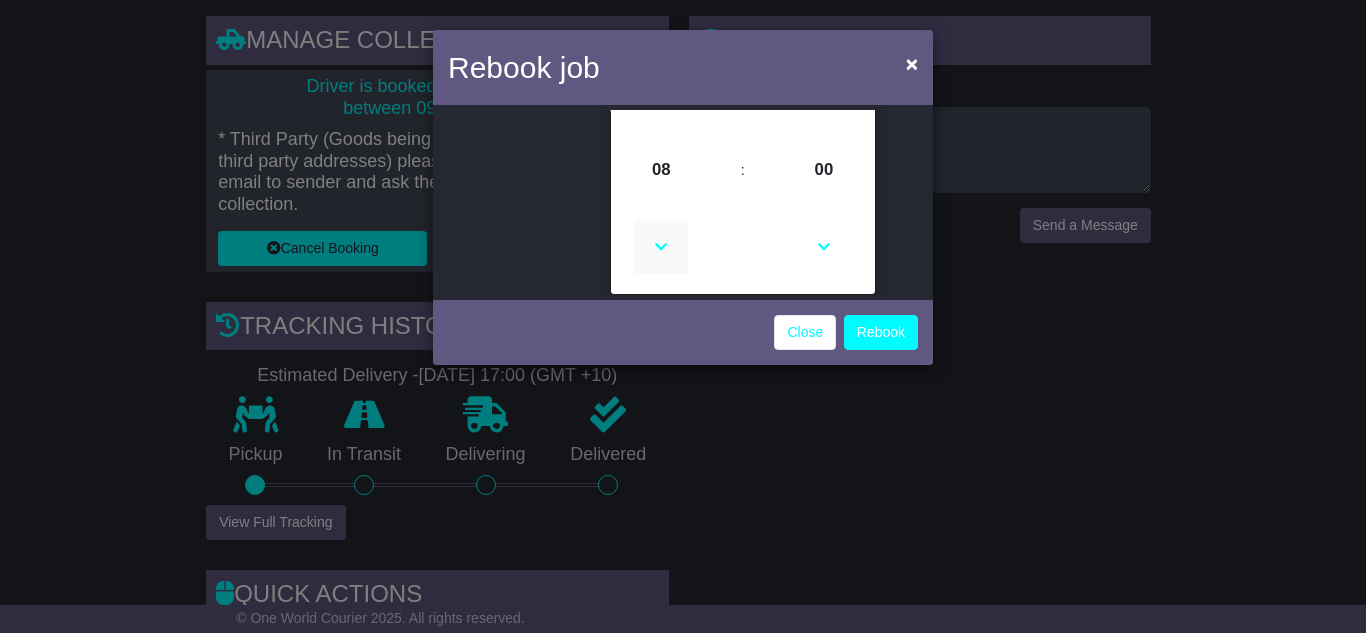 click at bounding box center (661, 247) 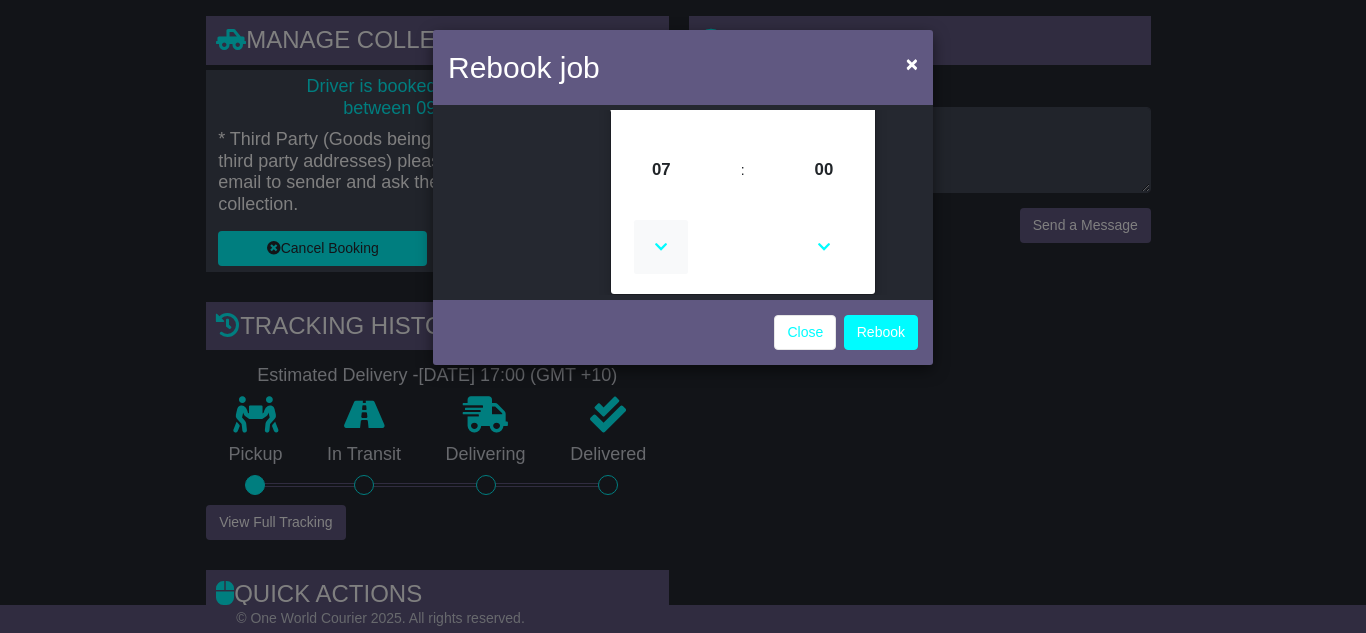 click at bounding box center [661, 247] 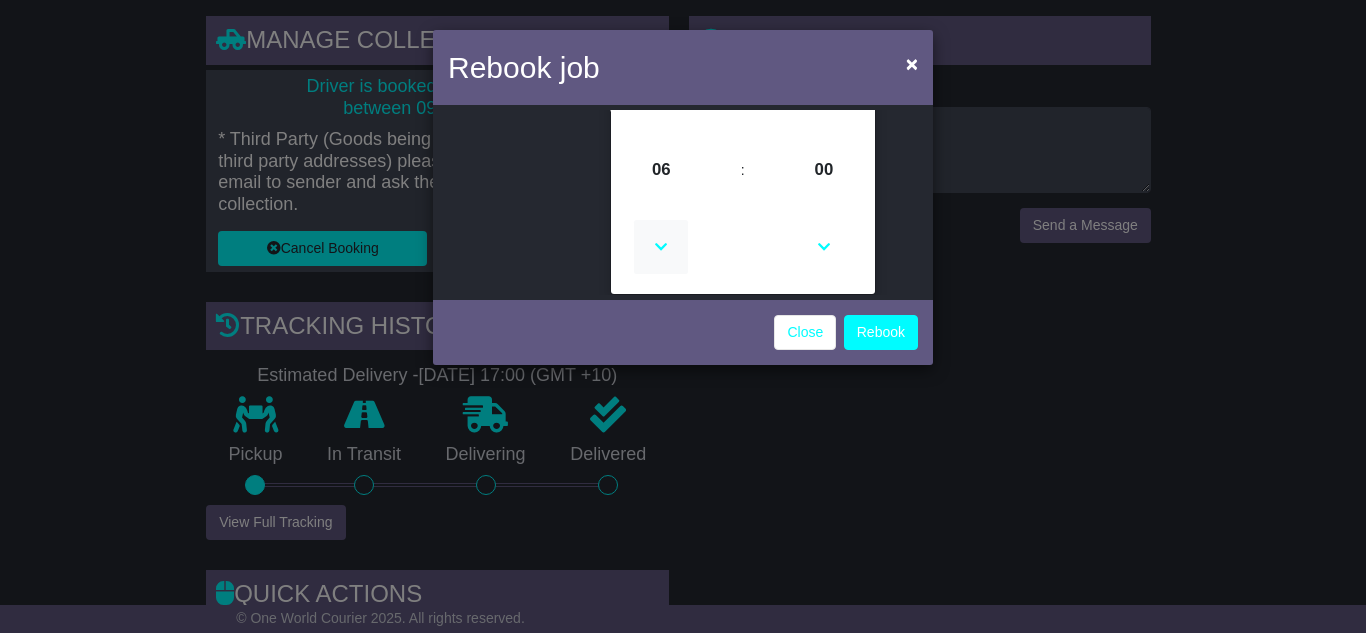 click at bounding box center [661, 247] 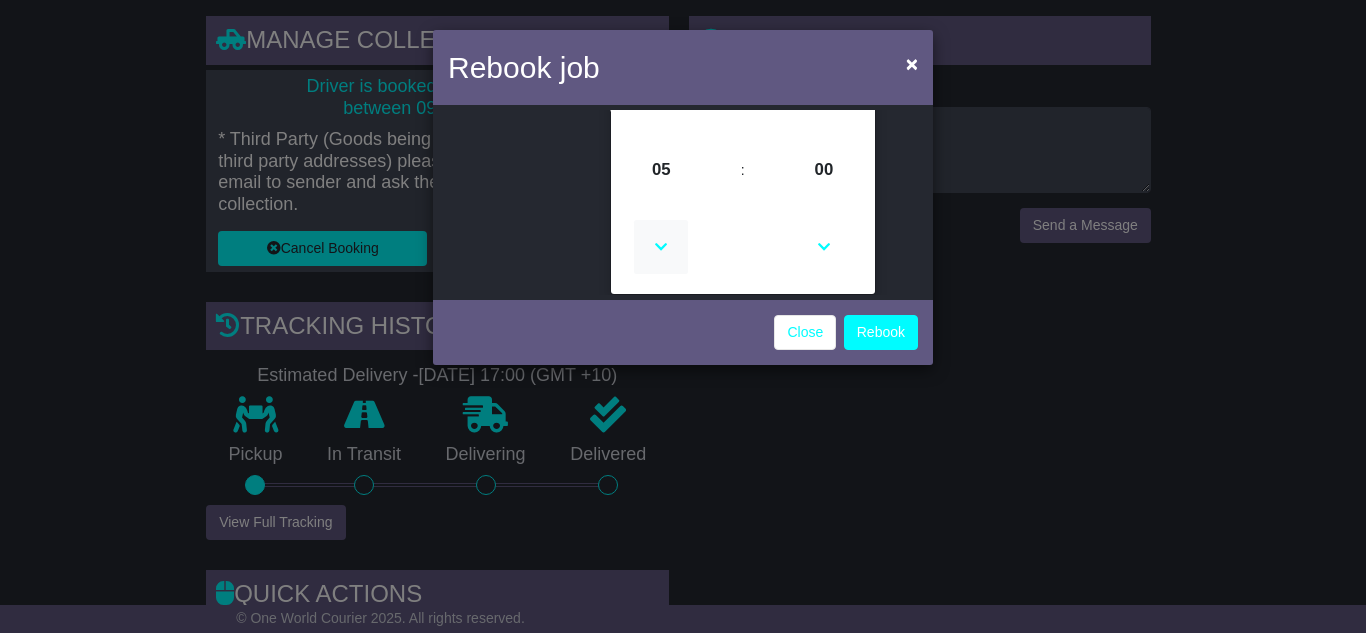 click at bounding box center (661, 247) 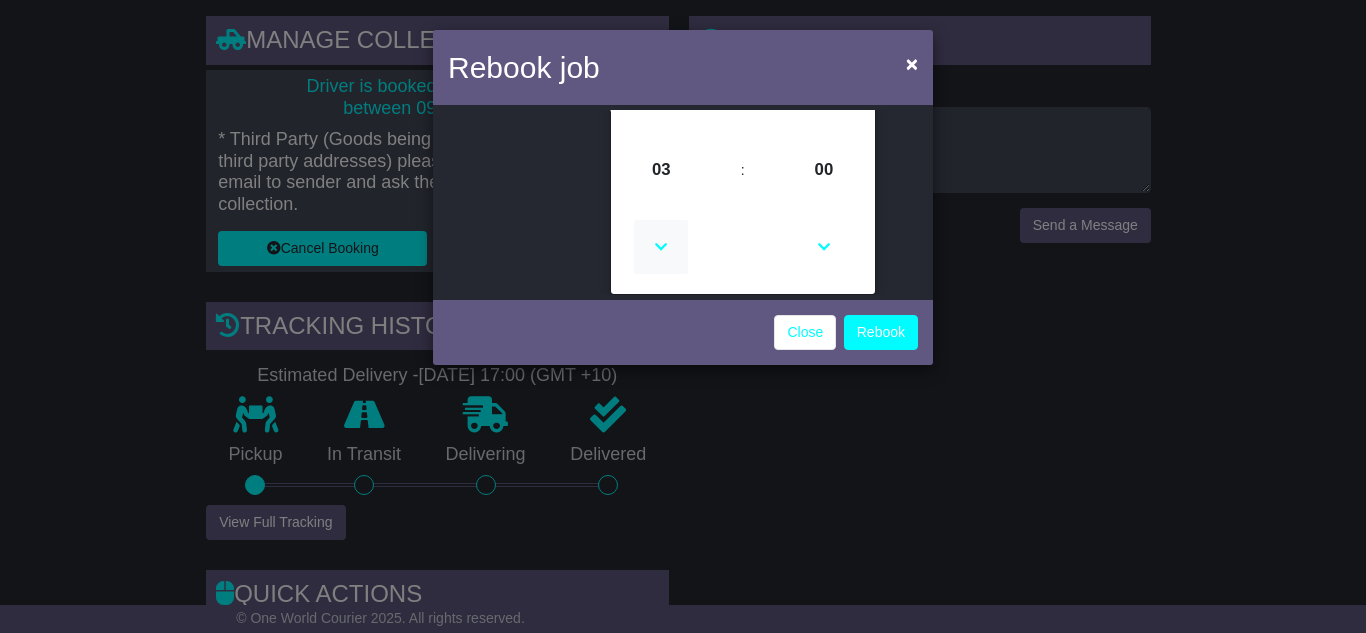 click at bounding box center (661, 247) 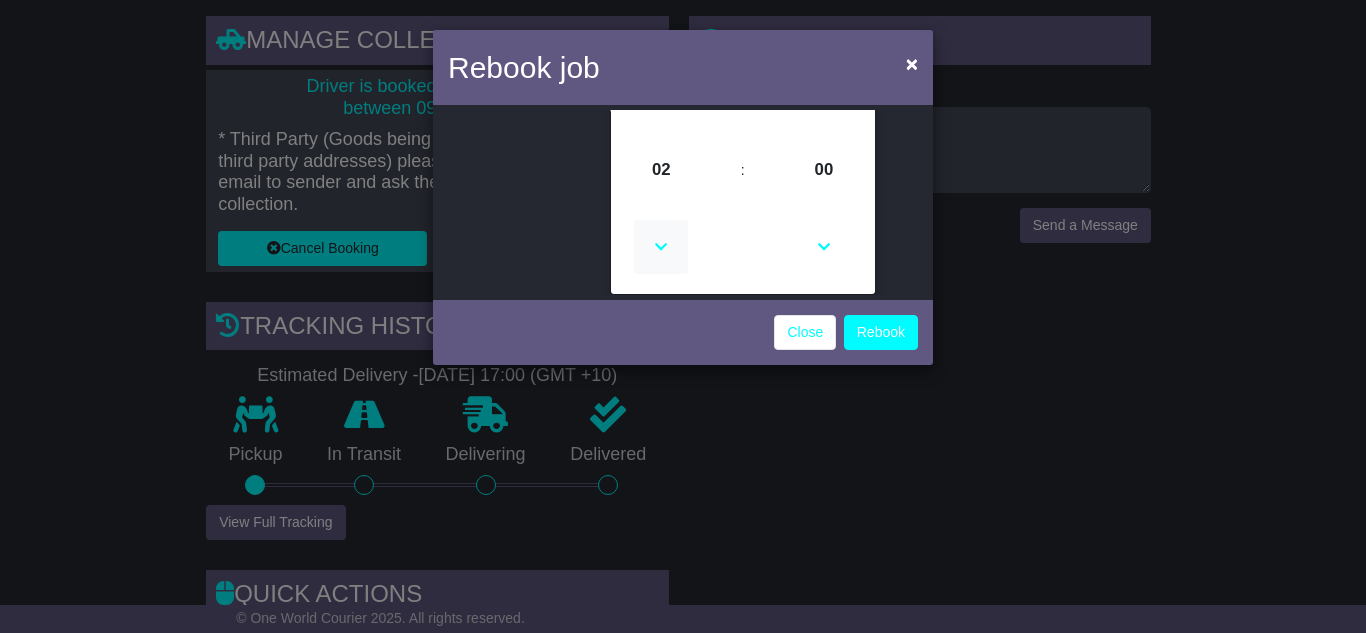 click at bounding box center (661, 247) 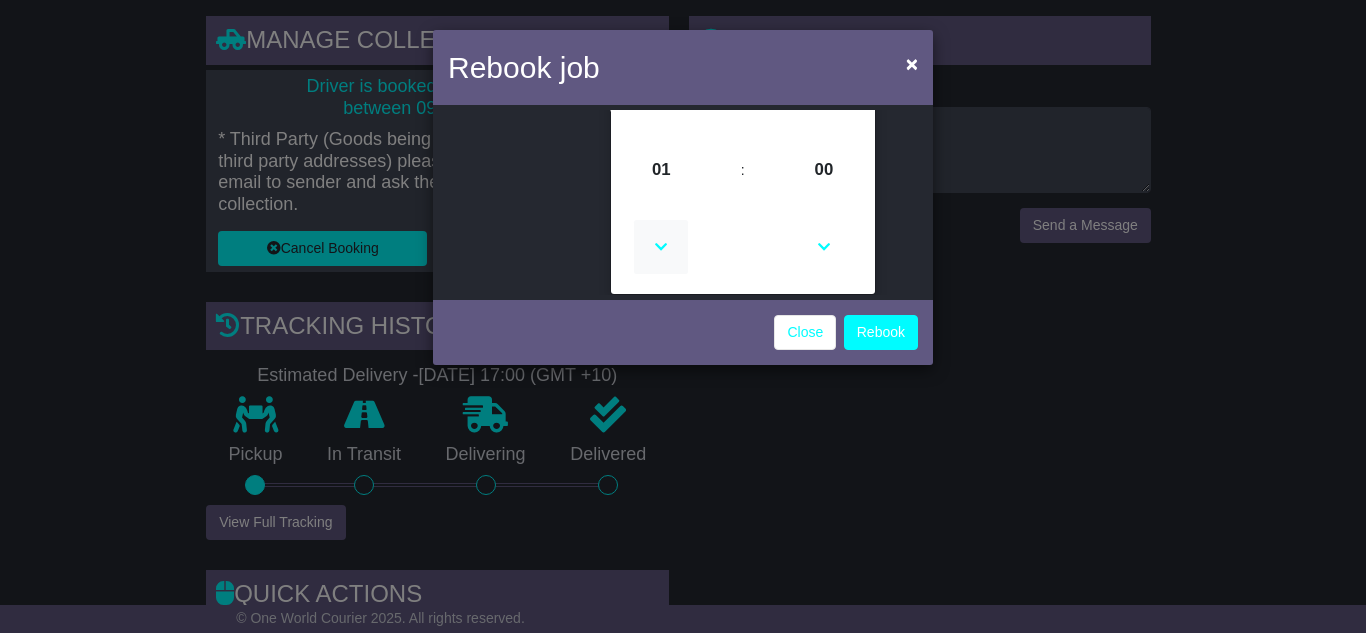 click at bounding box center [661, 247] 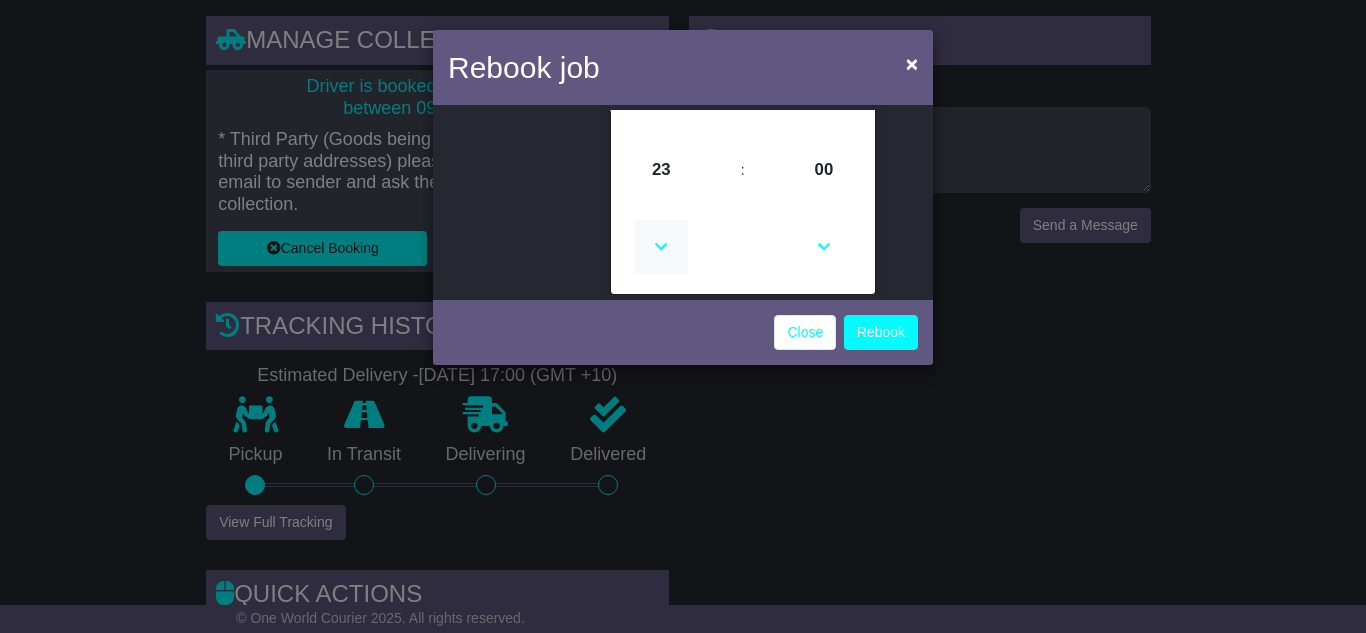 click at bounding box center (661, 247) 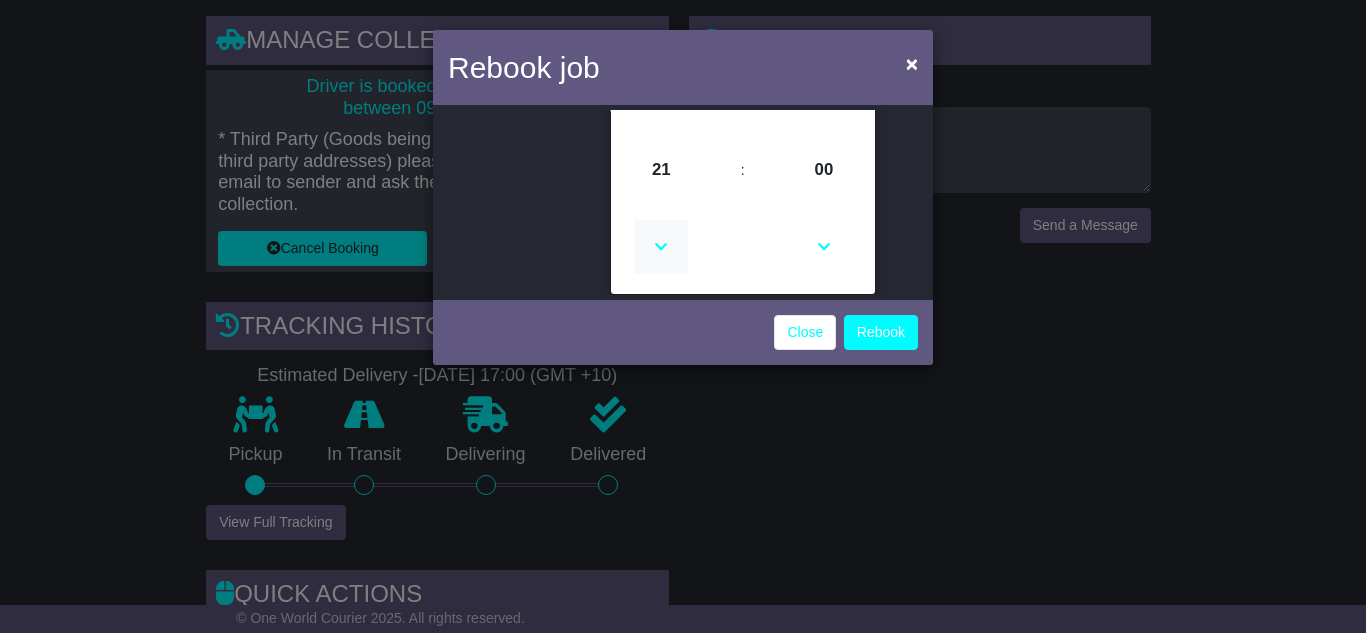 click at bounding box center (661, 247) 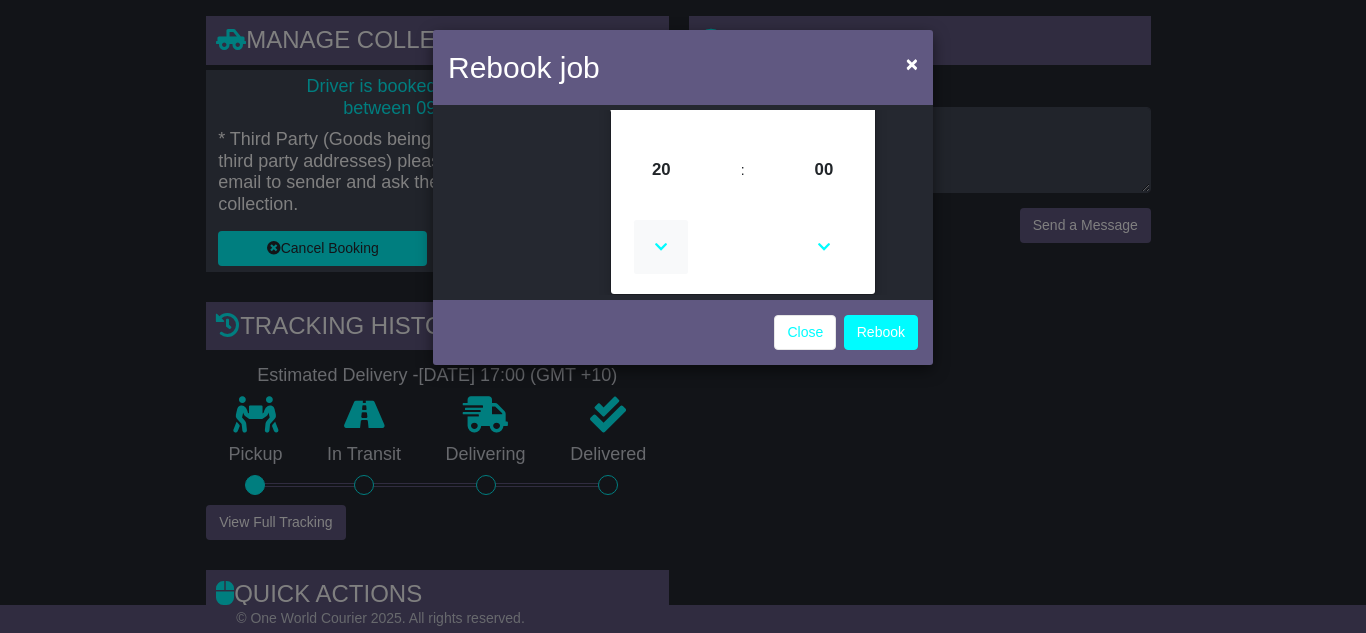 click at bounding box center [661, 247] 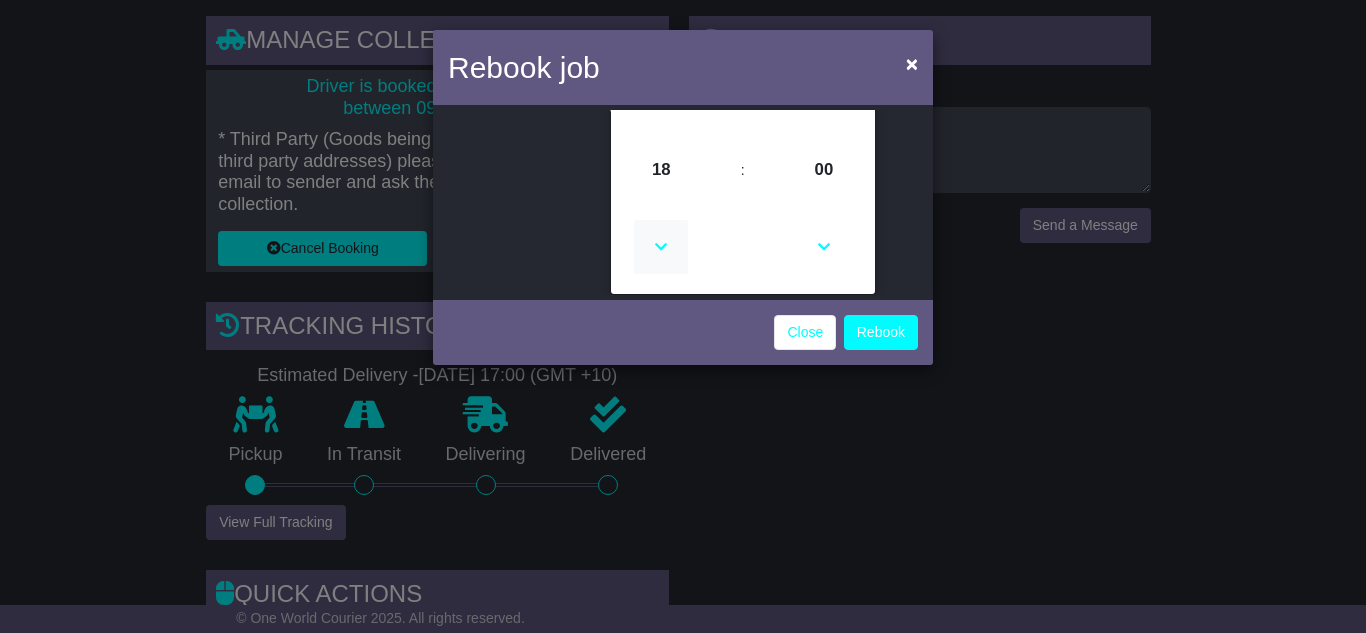 click at bounding box center [661, 247] 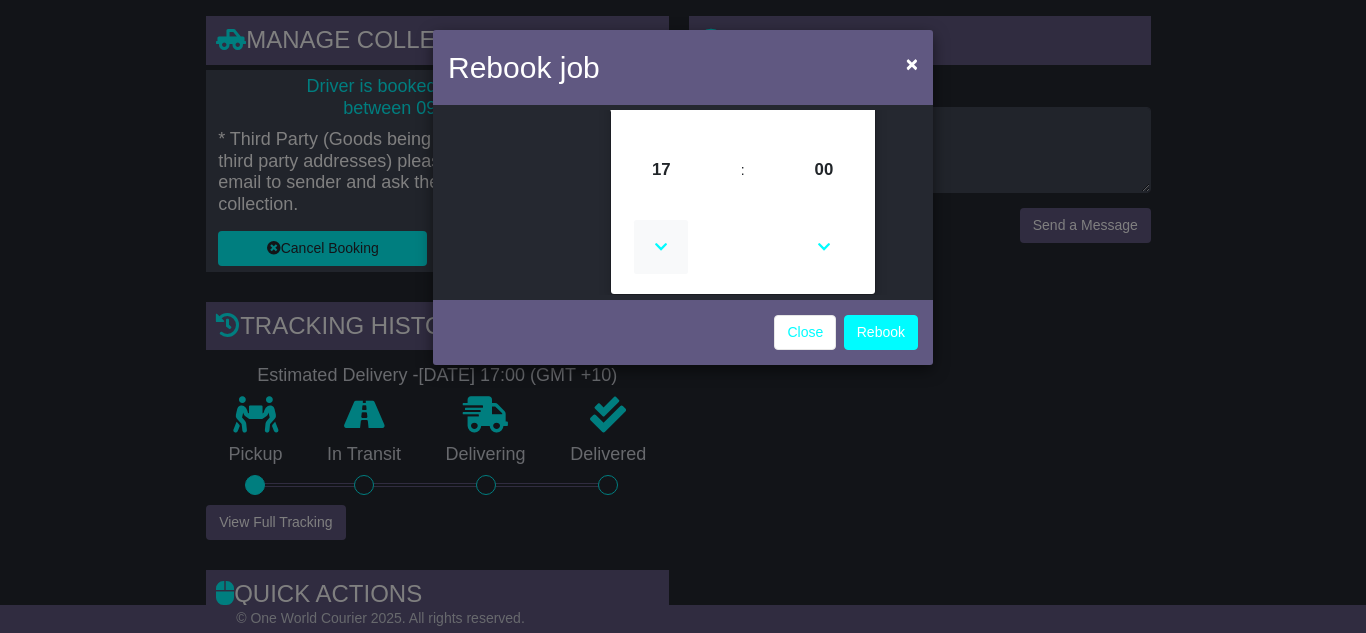 click at bounding box center [661, 247] 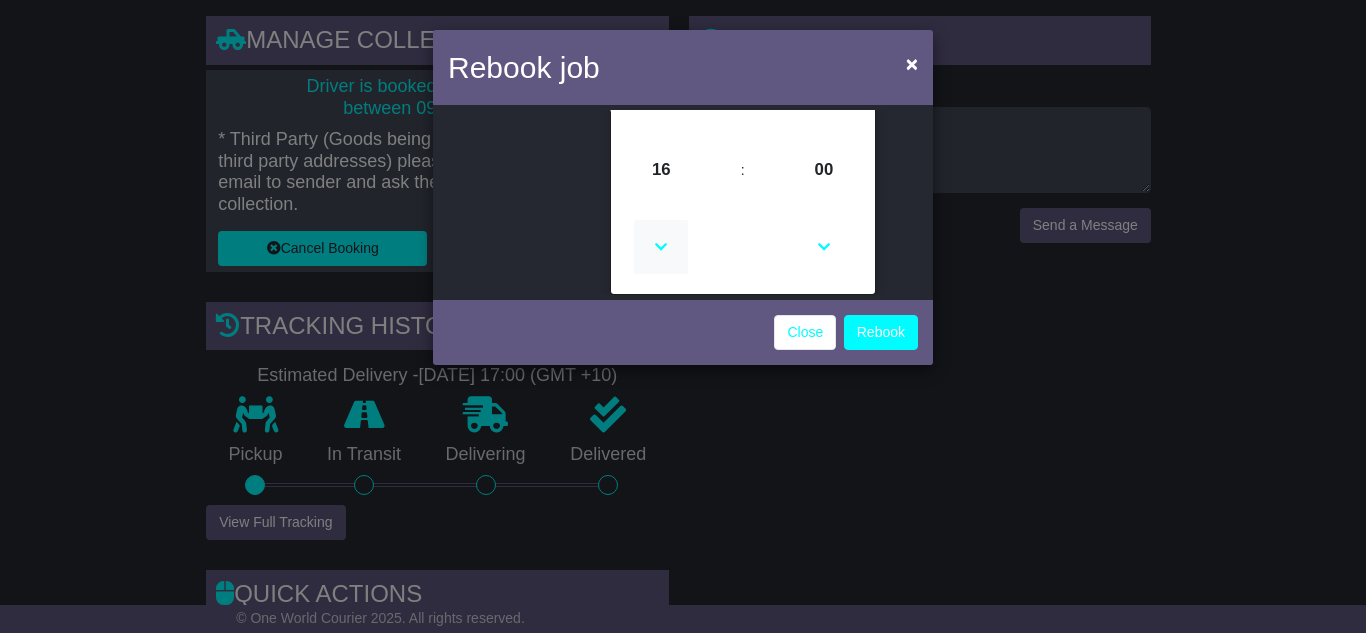 click at bounding box center (661, 247) 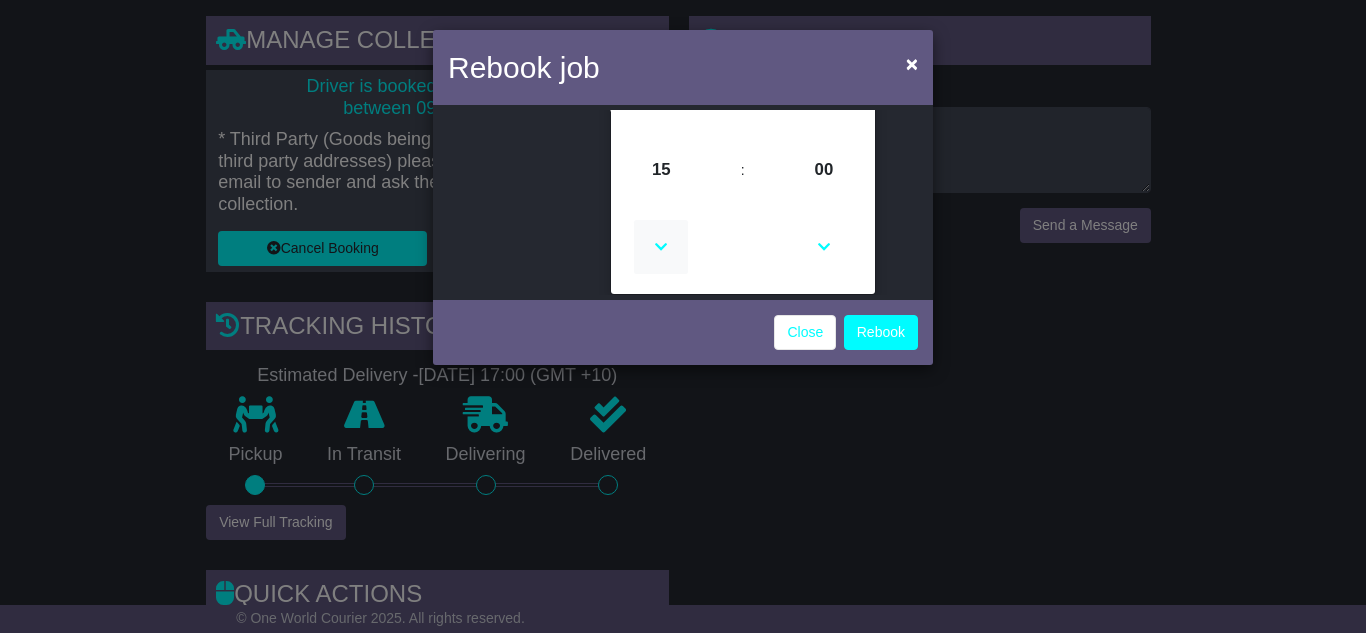 click at bounding box center [661, 247] 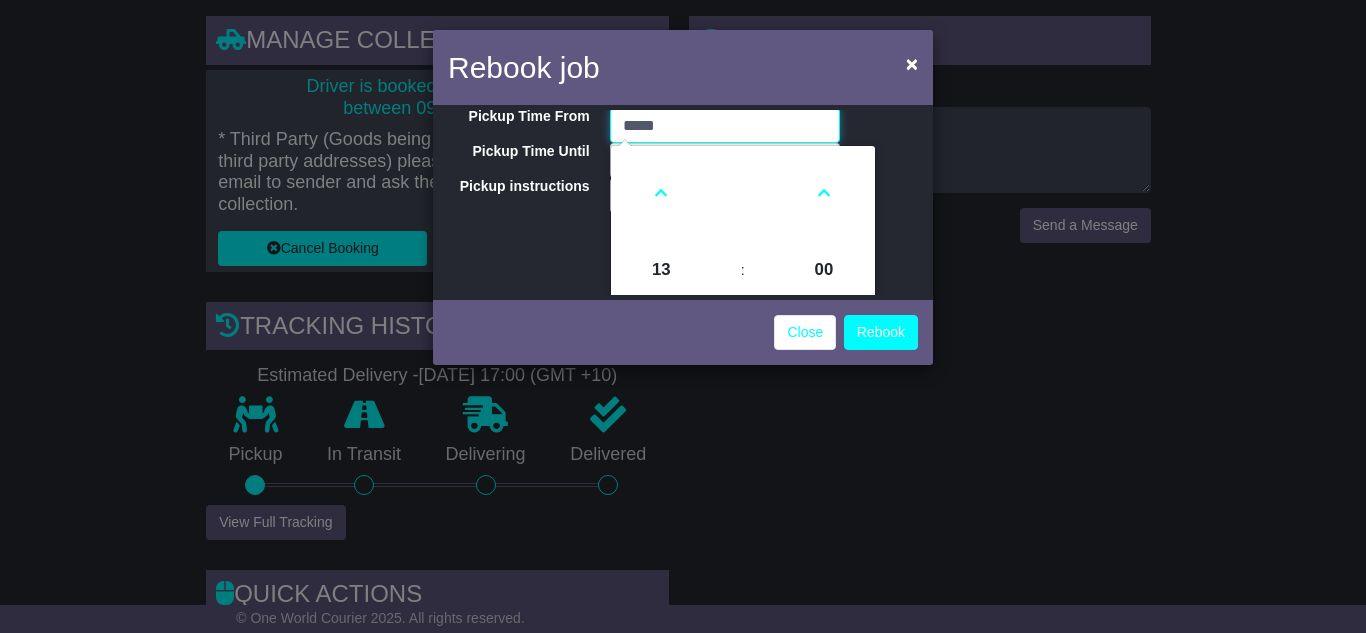 scroll, scrollTop: 0, scrollLeft: 0, axis: both 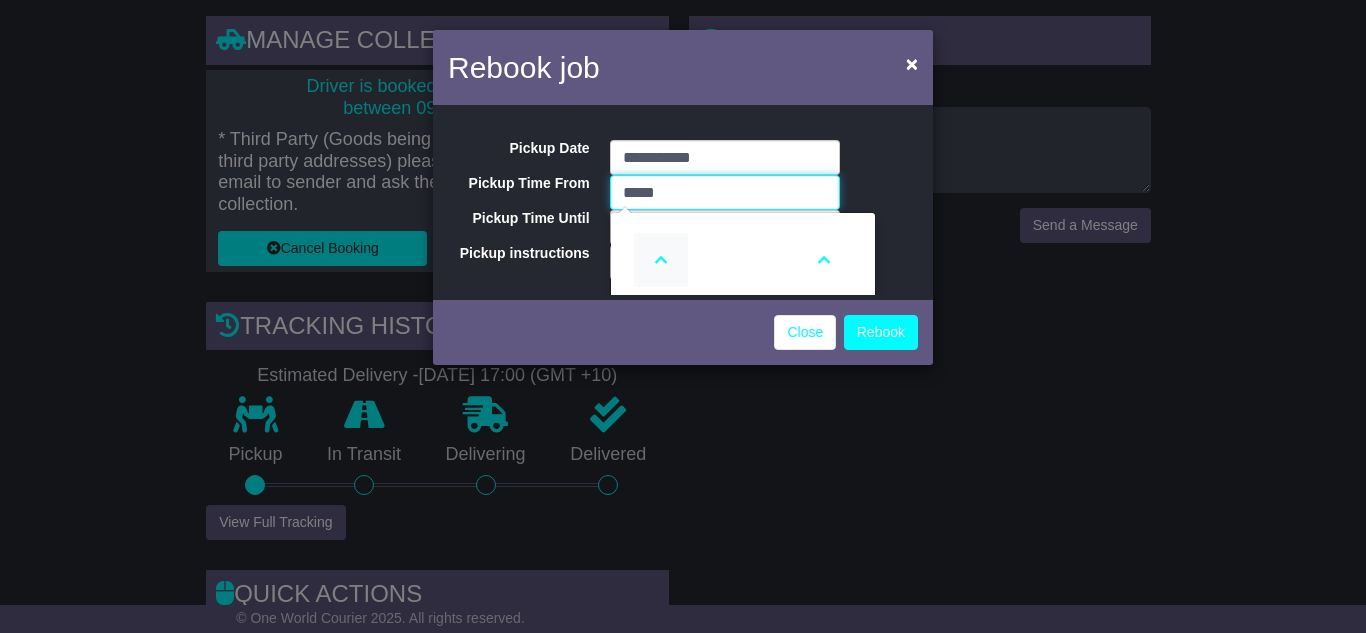 click at bounding box center [661, 260] 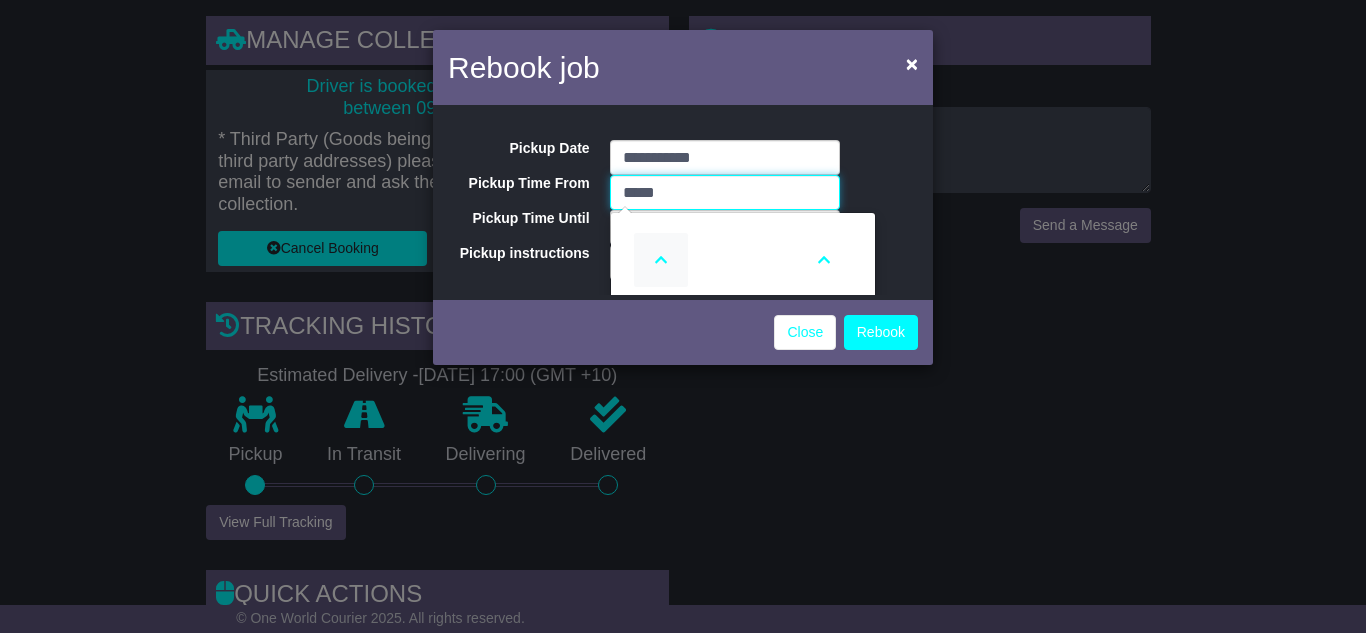 type on "*****" 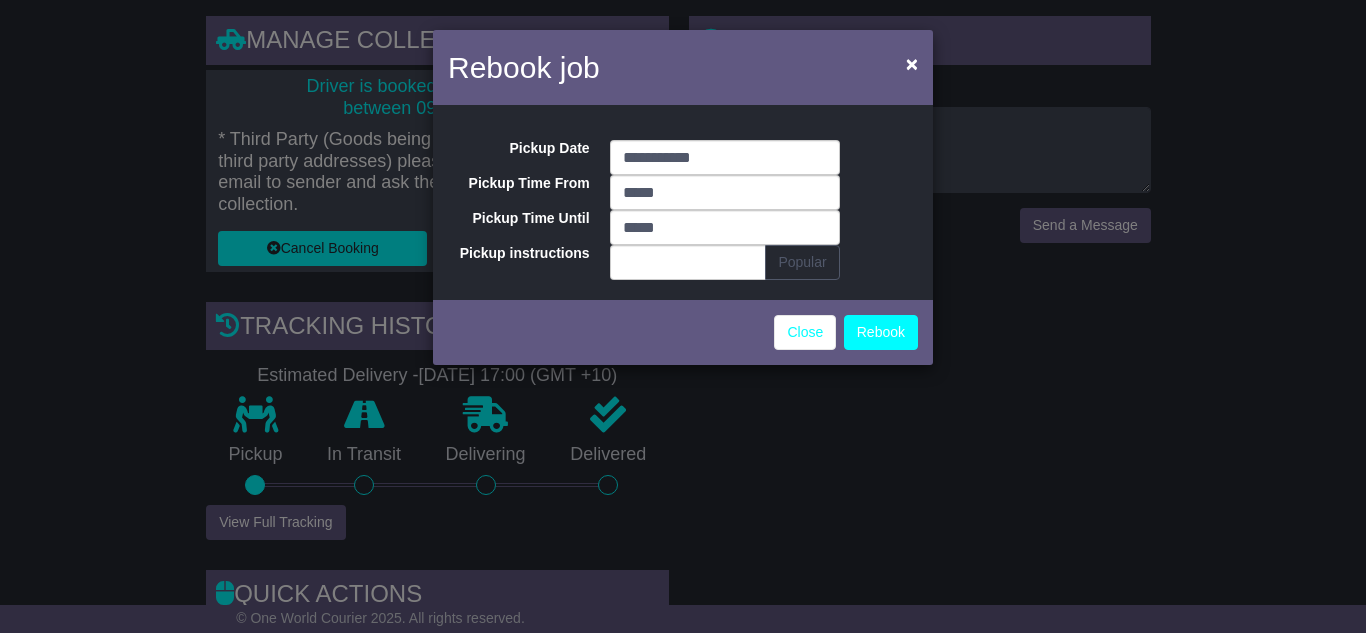 click on "**********" at bounding box center [683, 202] 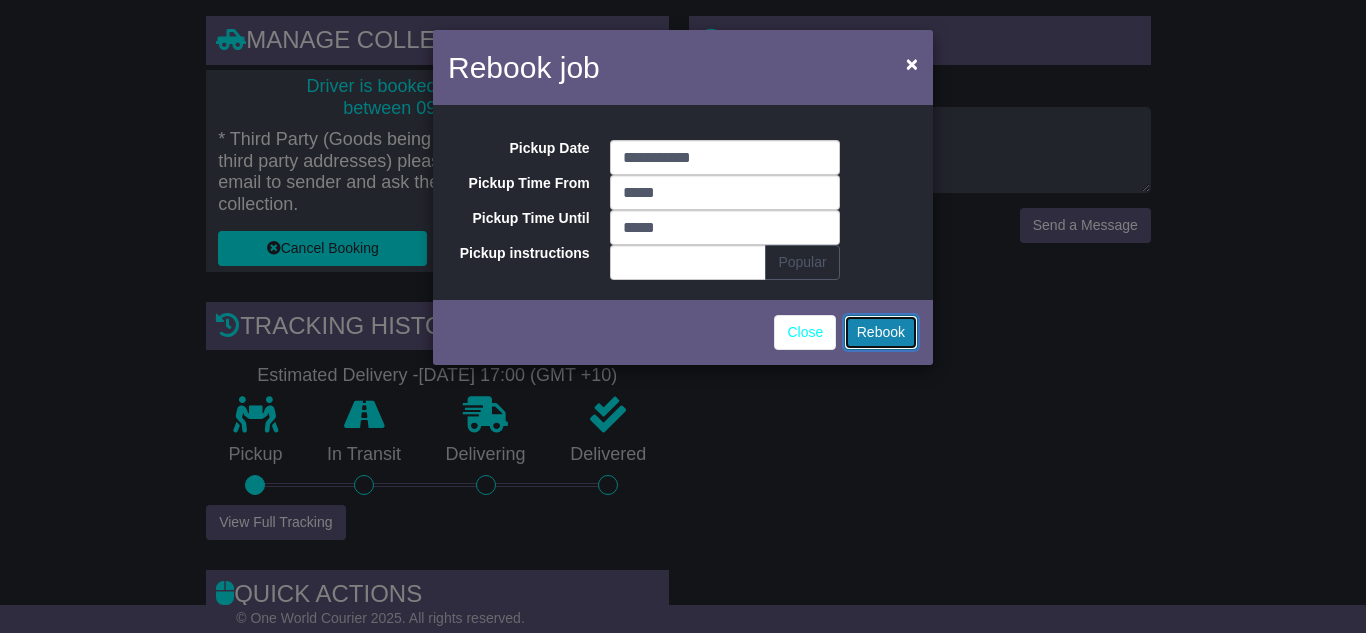 click on "Rebook" at bounding box center (881, 332) 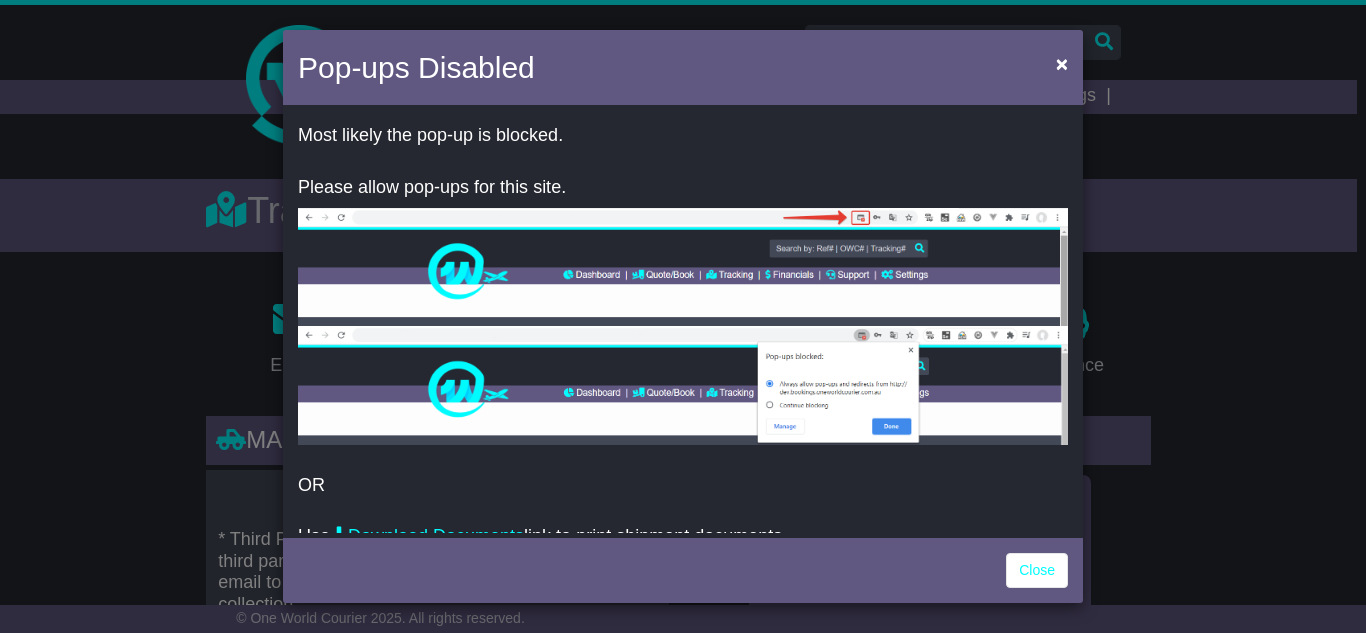 scroll, scrollTop: 0, scrollLeft: 0, axis: both 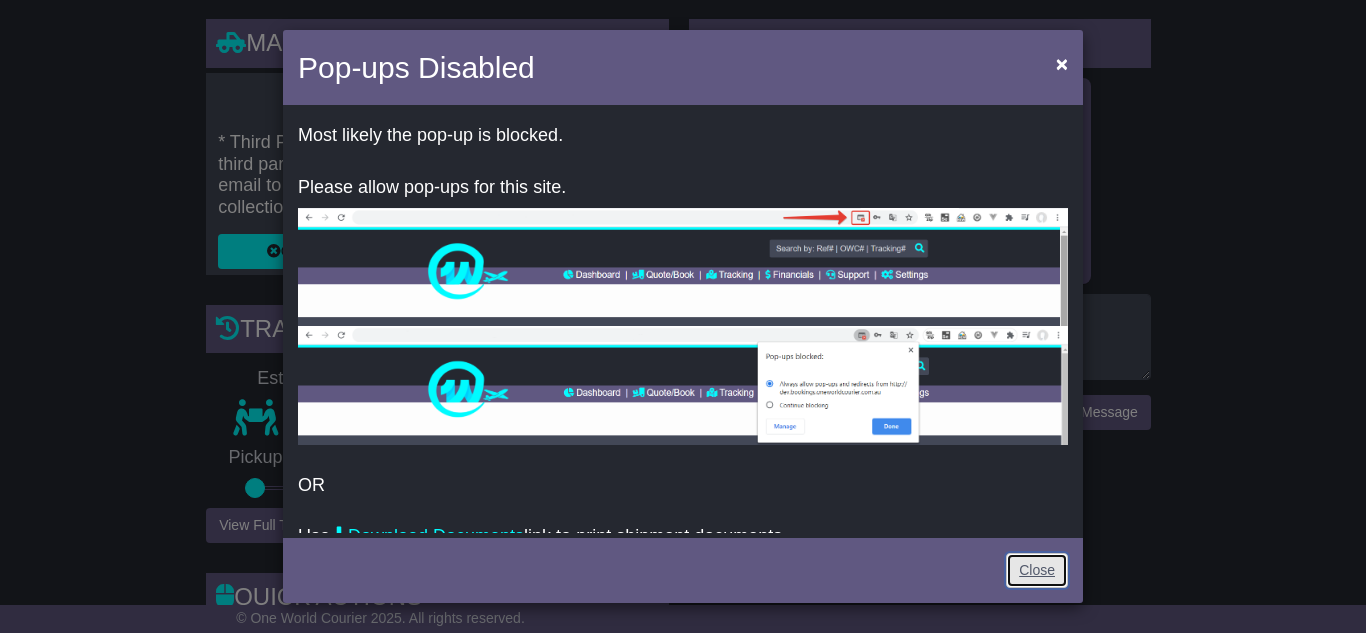 click on "Close" at bounding box center (1037, 570) 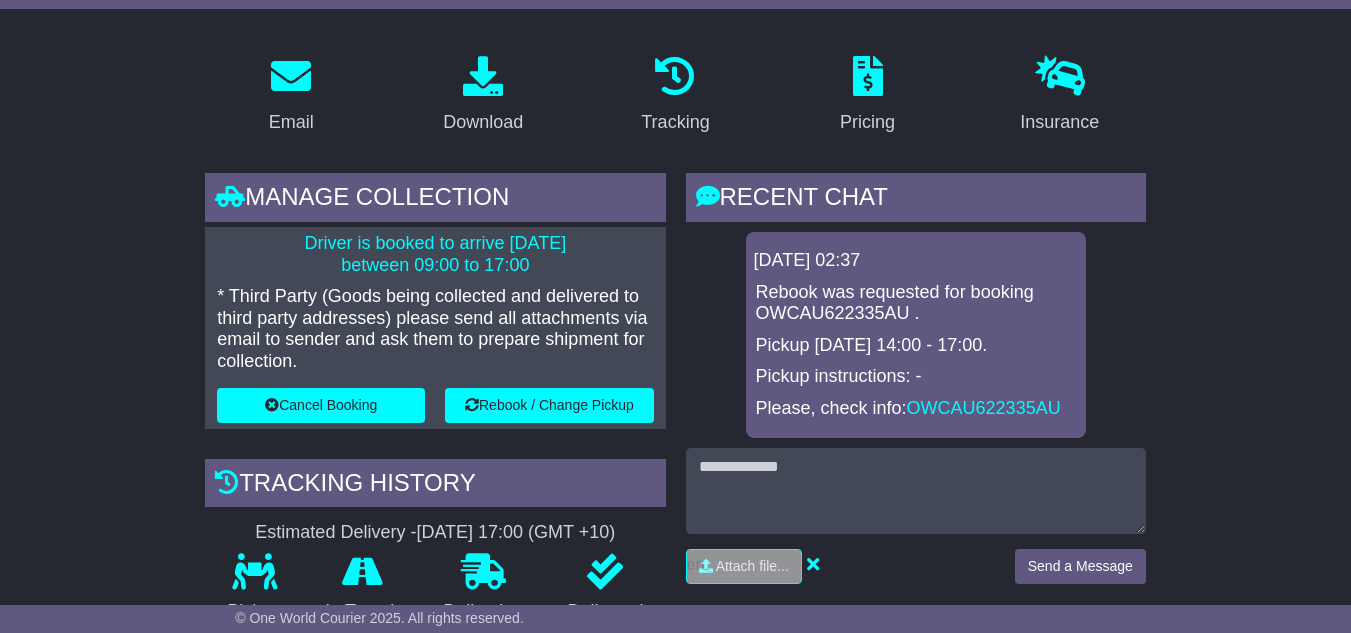 scroll, scrollTop: 197, scrollLeft: 0, axis: vertical 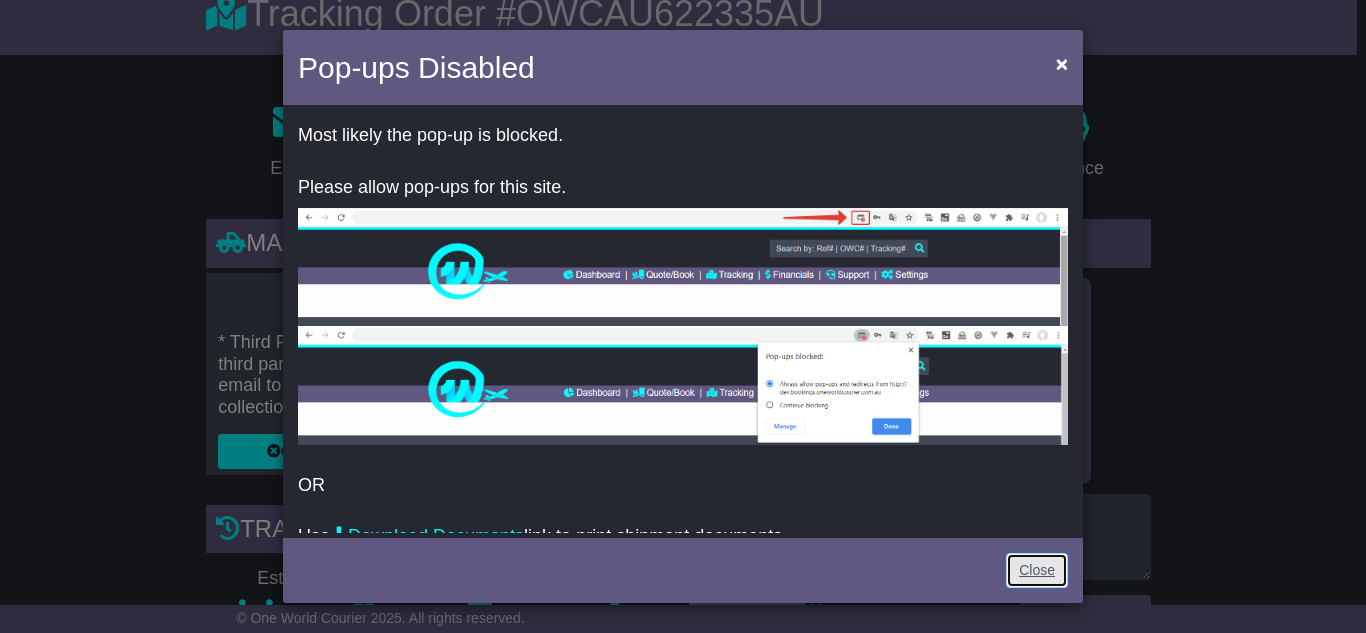 click on "Close" at bounding box center (1037, 570) 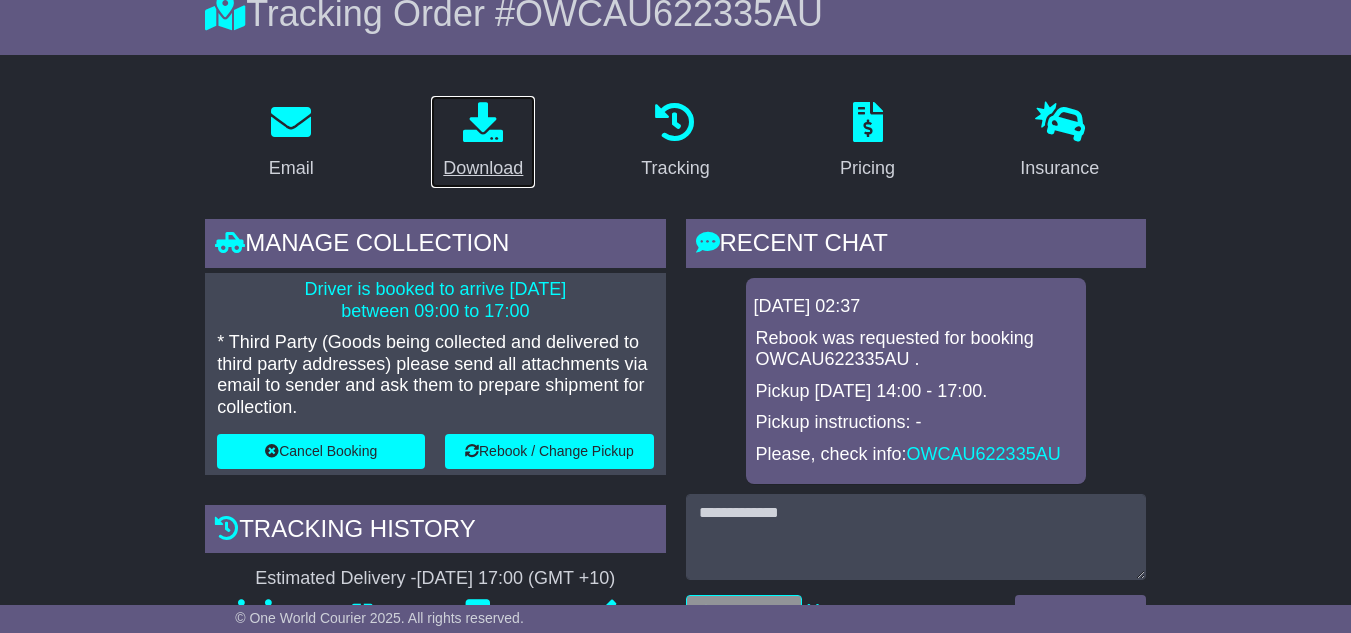 click at bounding box center (483, 122) 